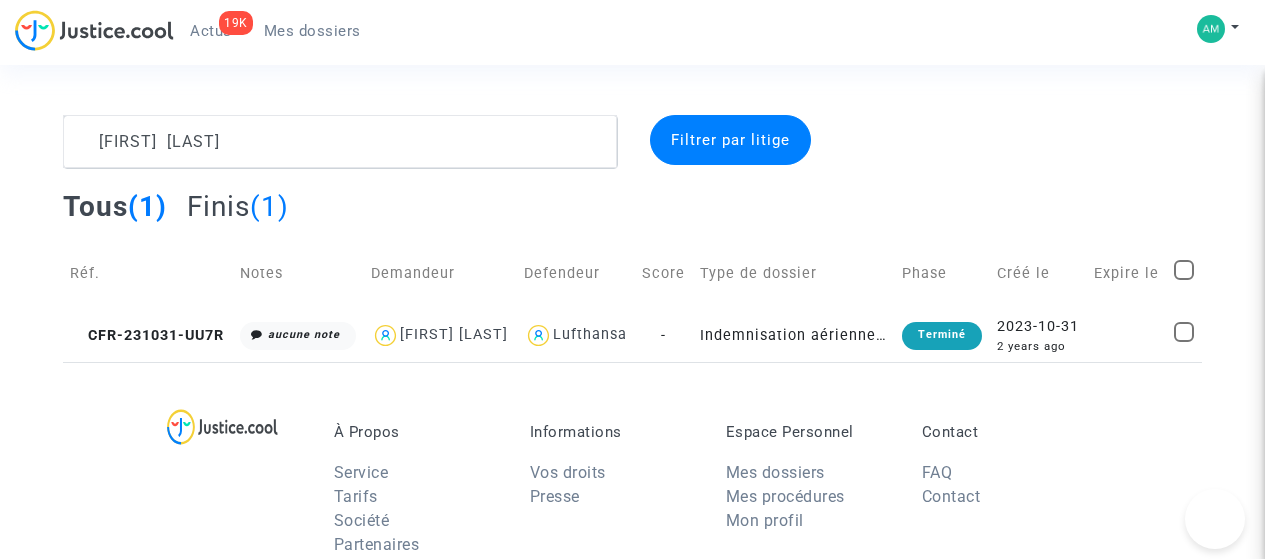 scroll, scrollTop: 0, scrollLeft: 0, axis: both 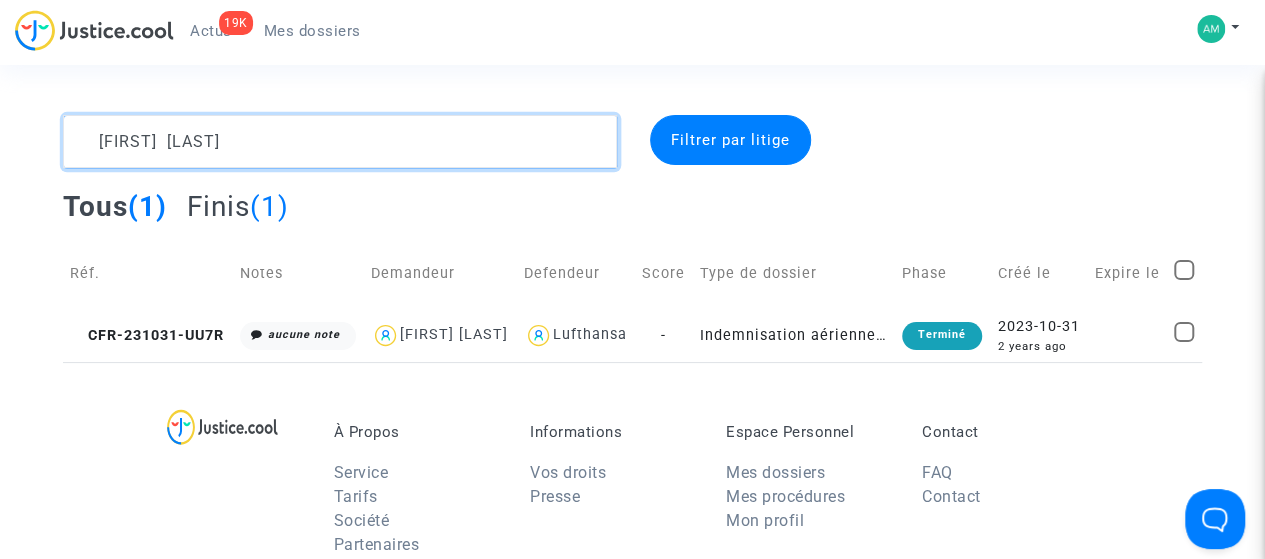 drag, startPoint x: 239, startPoint y: 144, endPoint x: 60, endPoint y: 134, distance: 179.27911 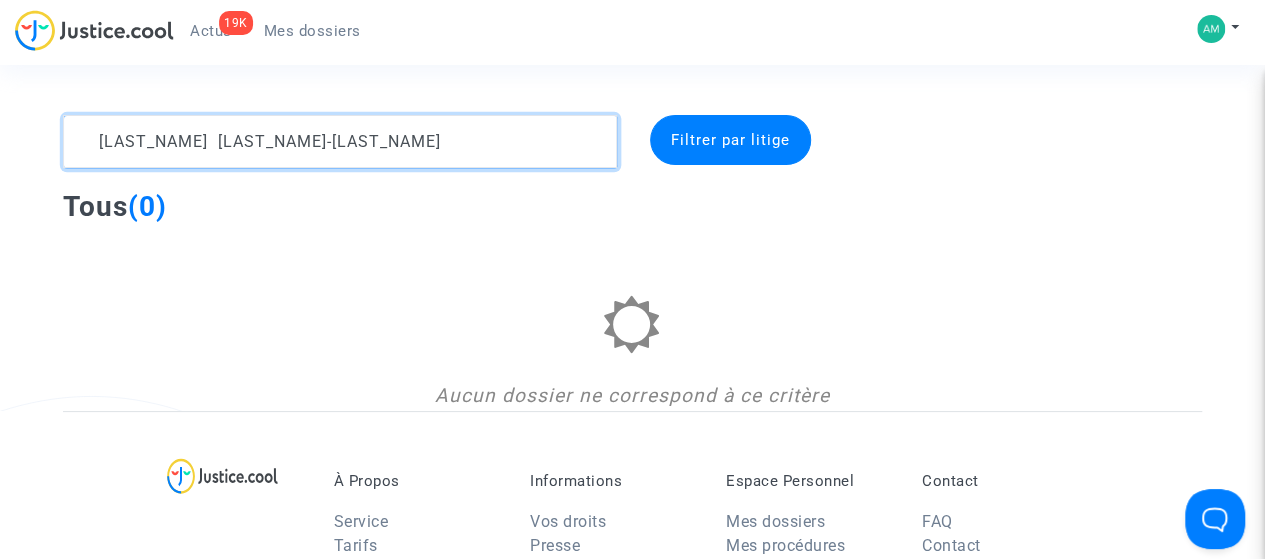 click 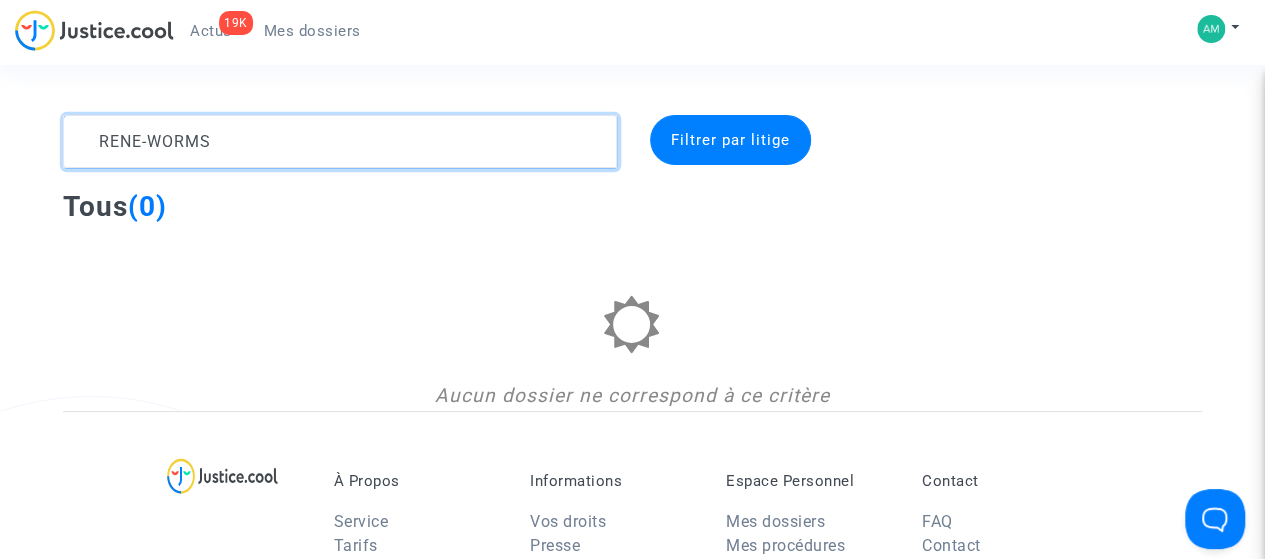 click 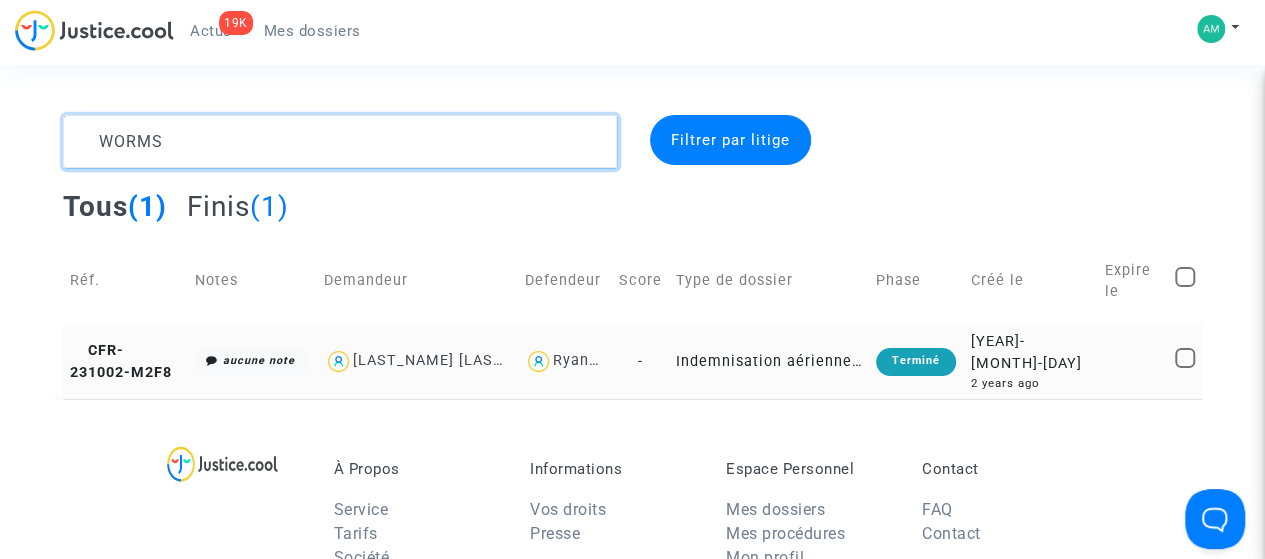 type on "WORMS" 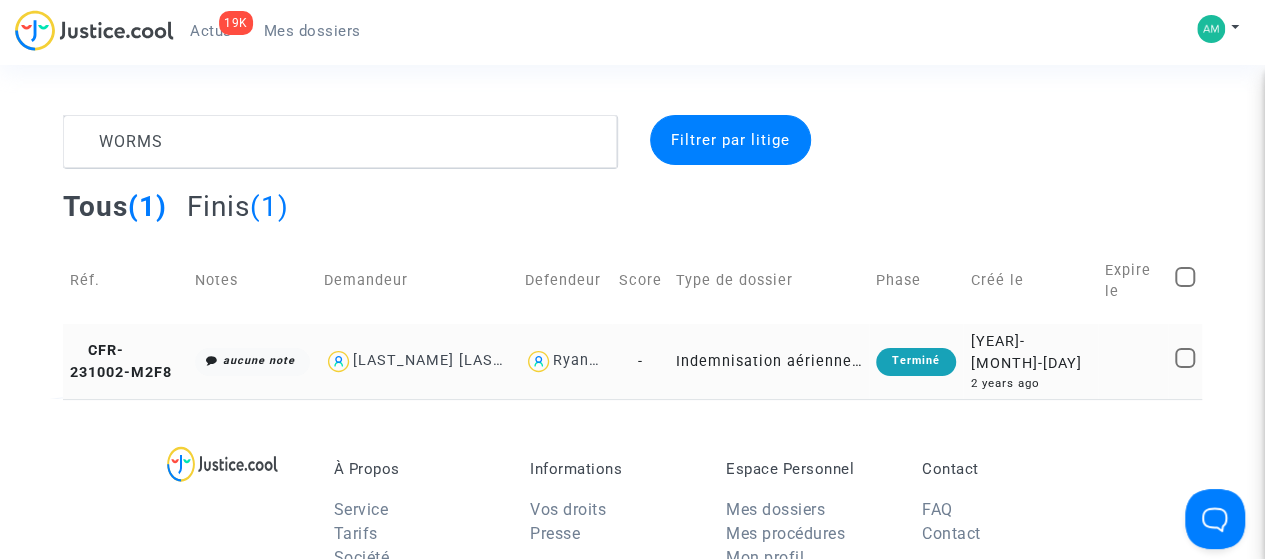 click on "CFR-231002-M2F8" 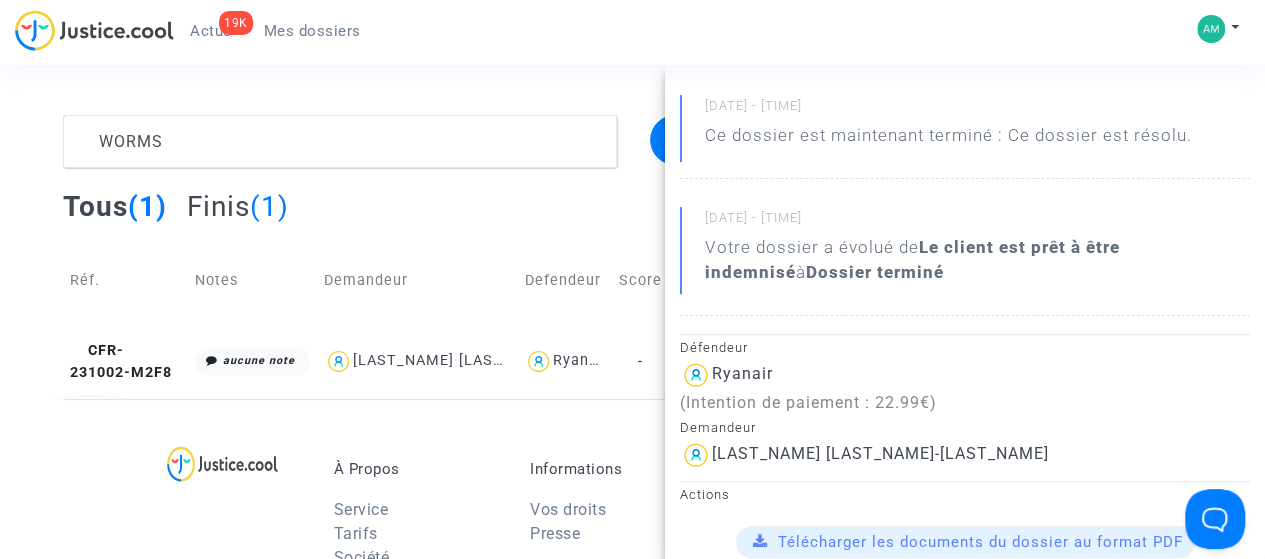 scroll, scrollTop: 0, scrollLeft: 0, axis: both 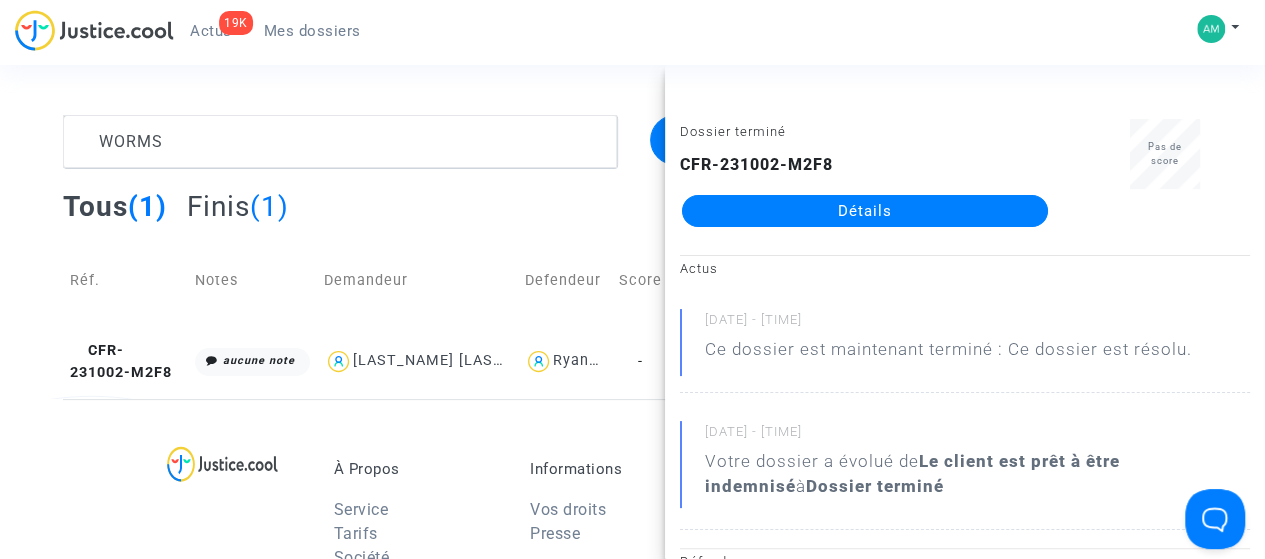 click on "Détails" 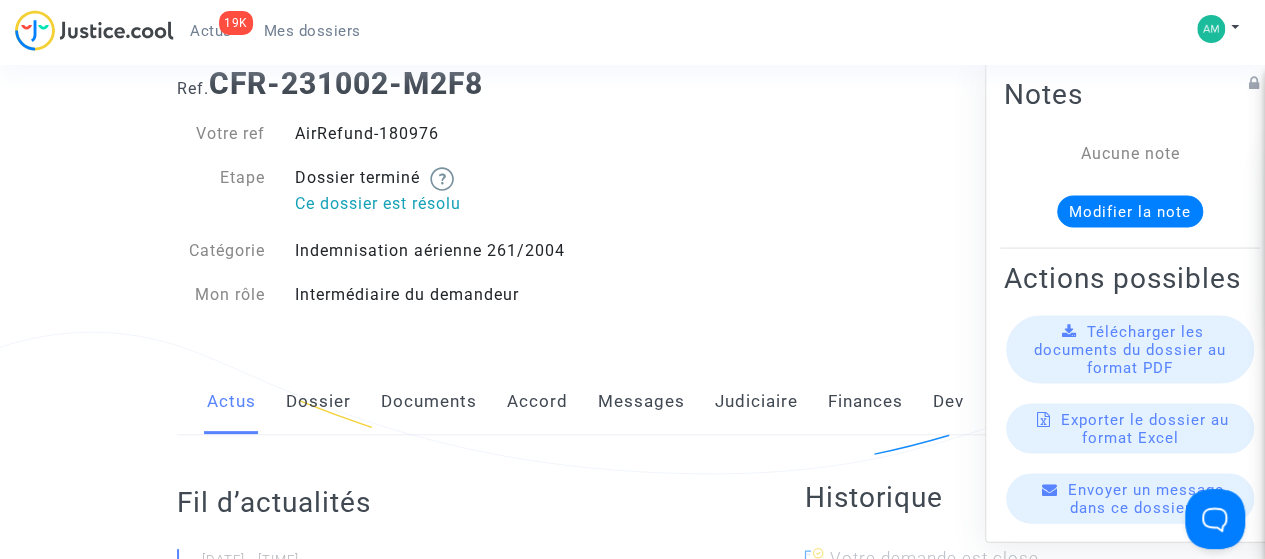 scroll, scrollTop: 0, scrollLeft: 0, axis: both 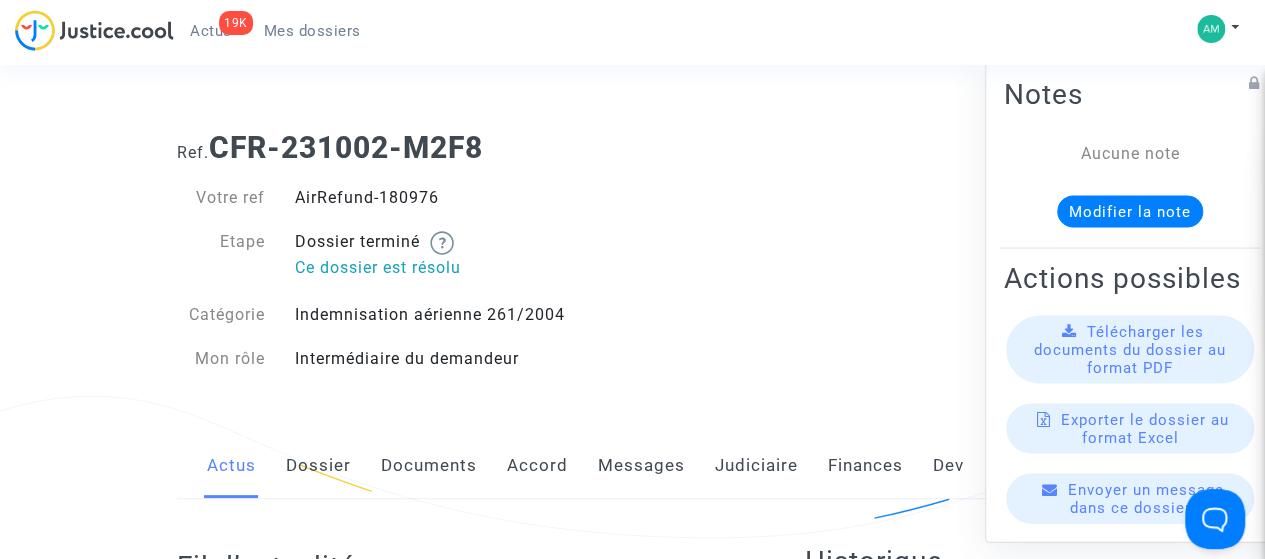 click on "Mes dossiers" at bounding box center [312, 31] 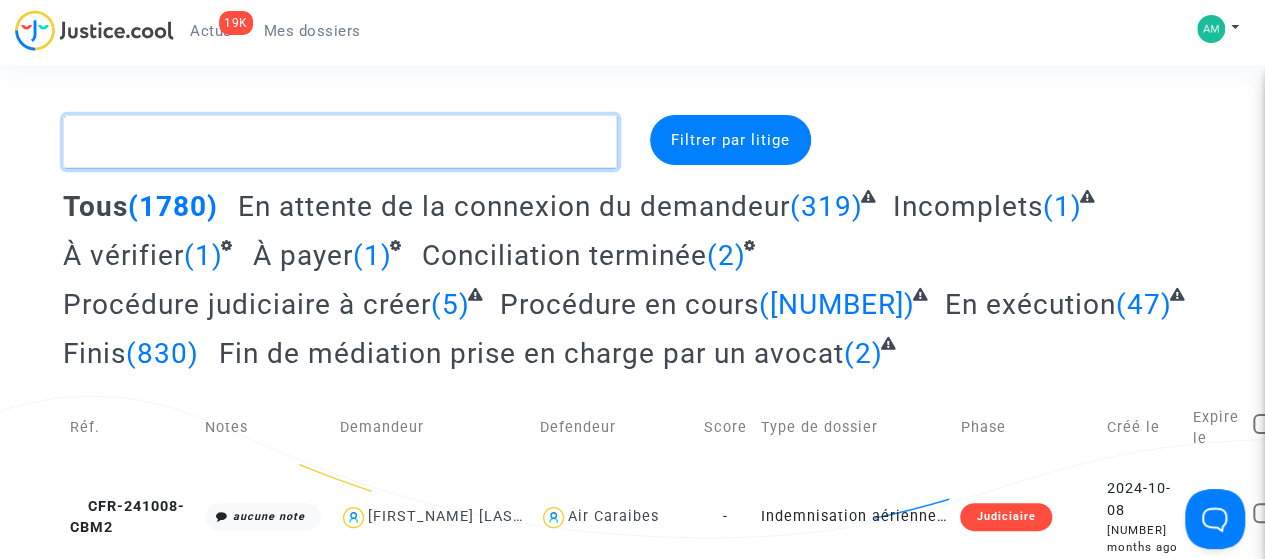 paste on "[FIRST] [LAST]" 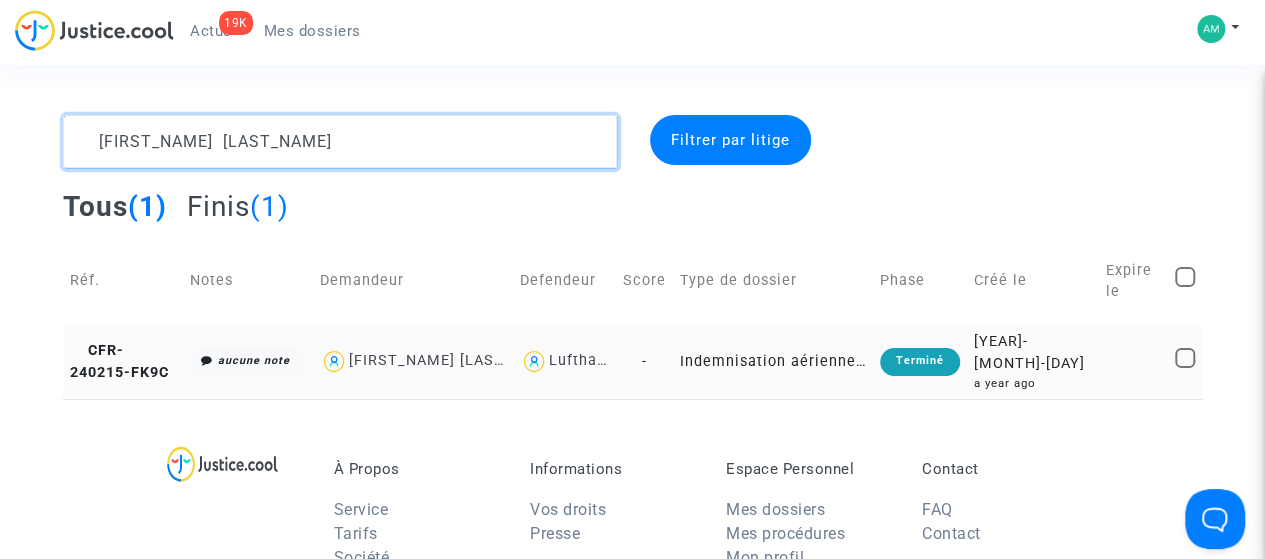 type on "[FIRST] [LAST]" 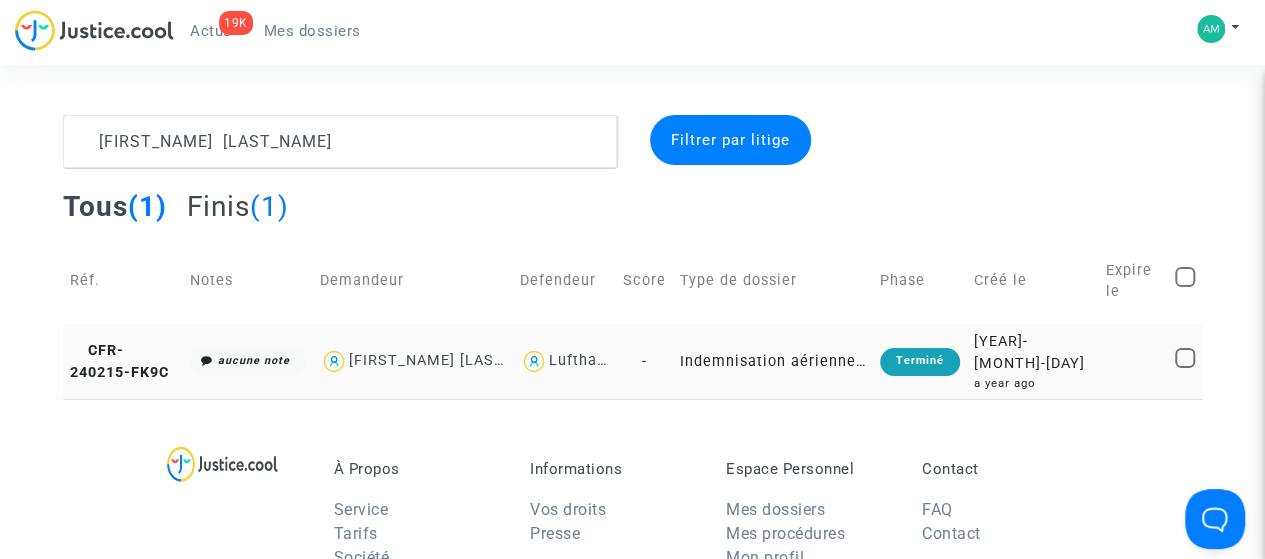 click on "CFR-240215-FK9C" 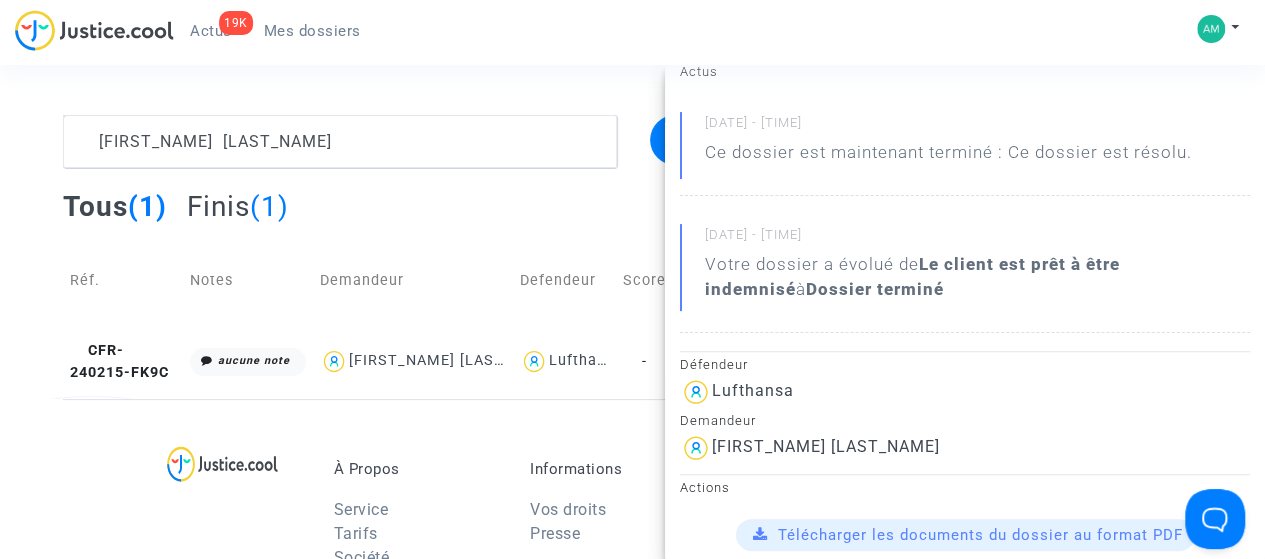scroll, scrollTop: 0, scrollLeft: 0, axis: both 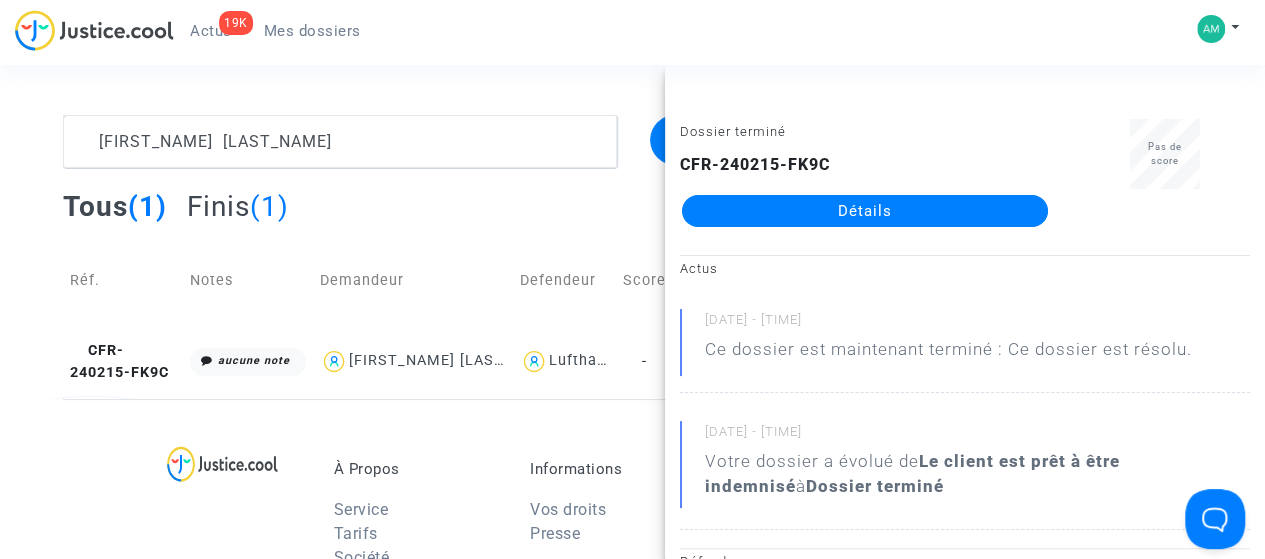 click on "Détails" 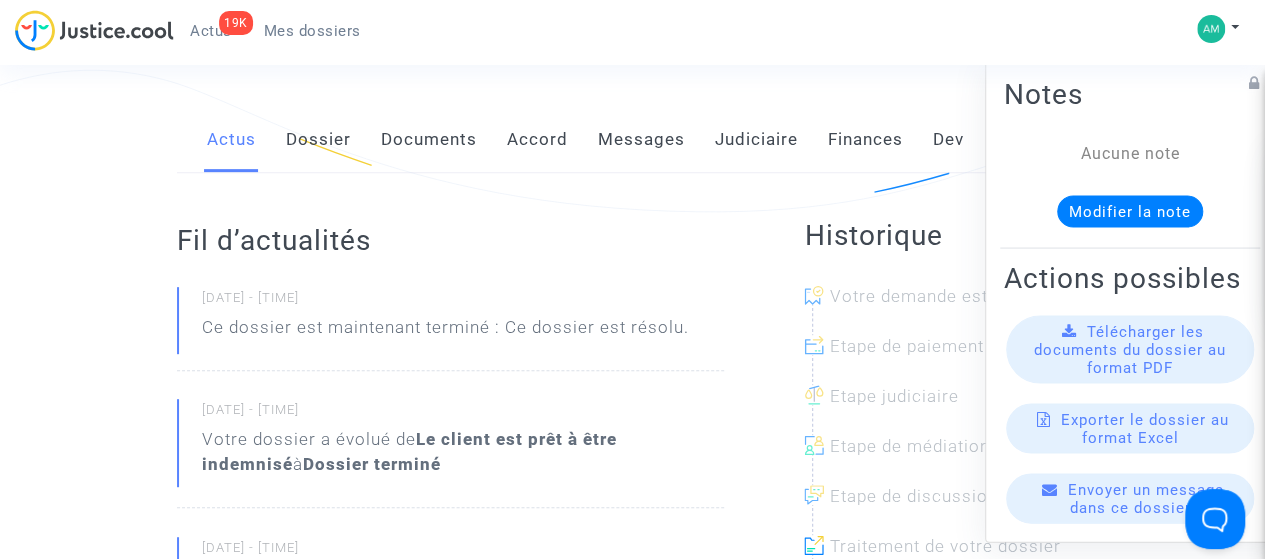 scroll, scrollTop: 300, scrollLeft: 0, axis: vertical 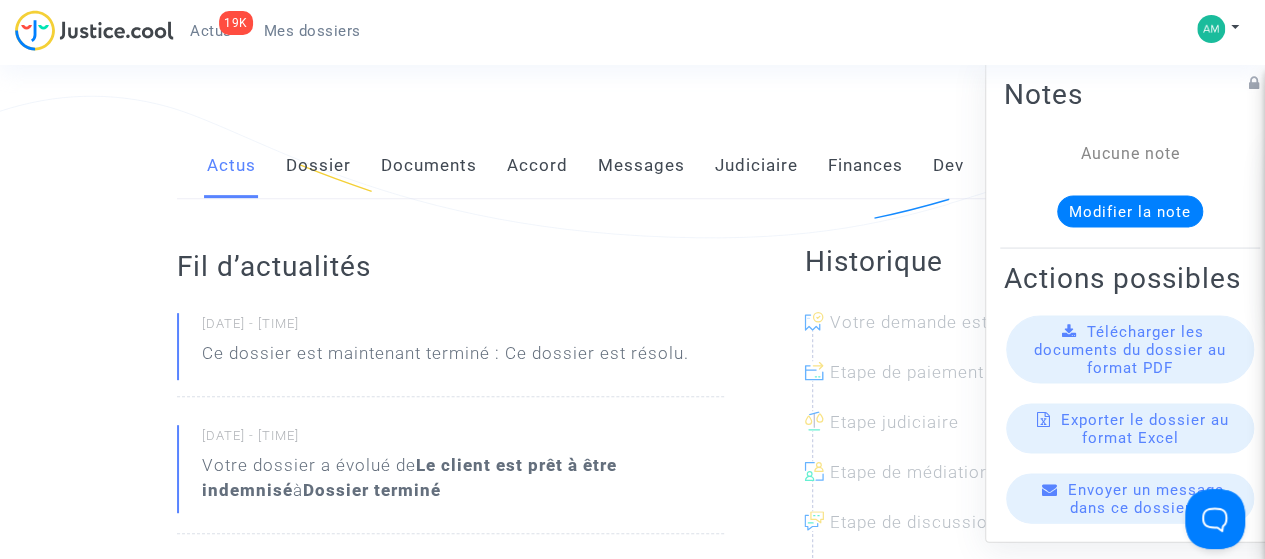 click on "Judiciaire" 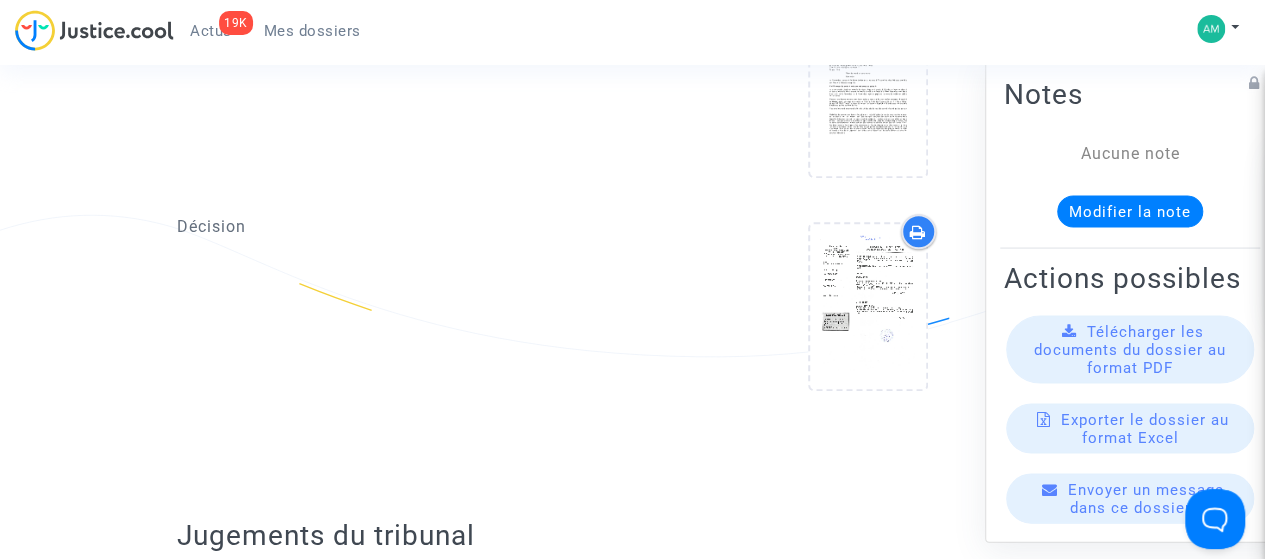 scroll, scrollTop: 1000, scrollLeft: 0, axis: vertical 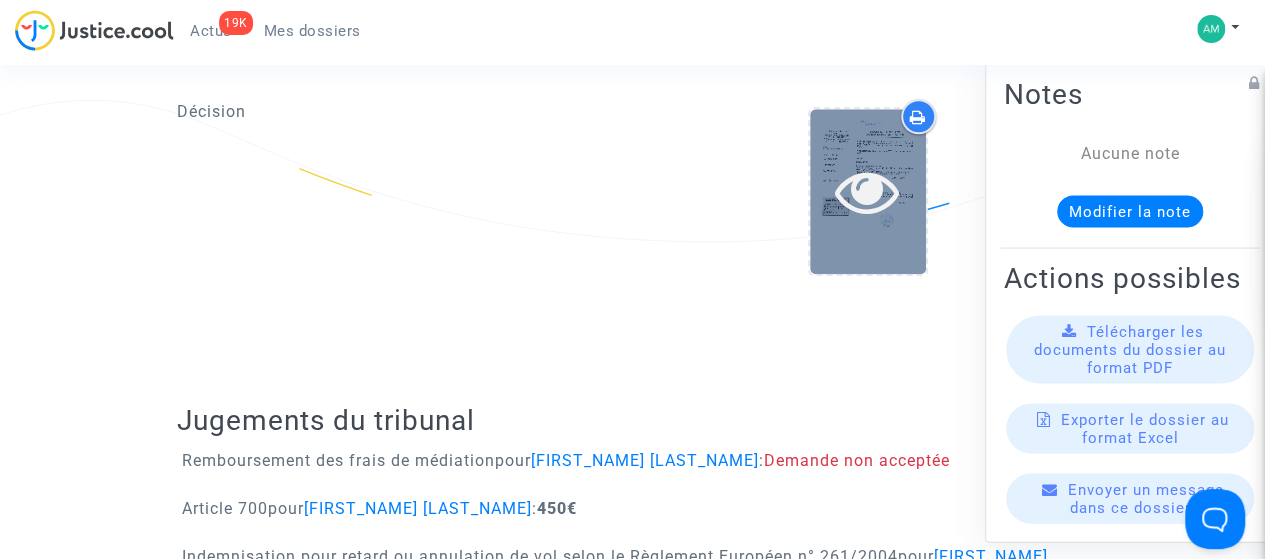 click at bounding box center (868, 191) 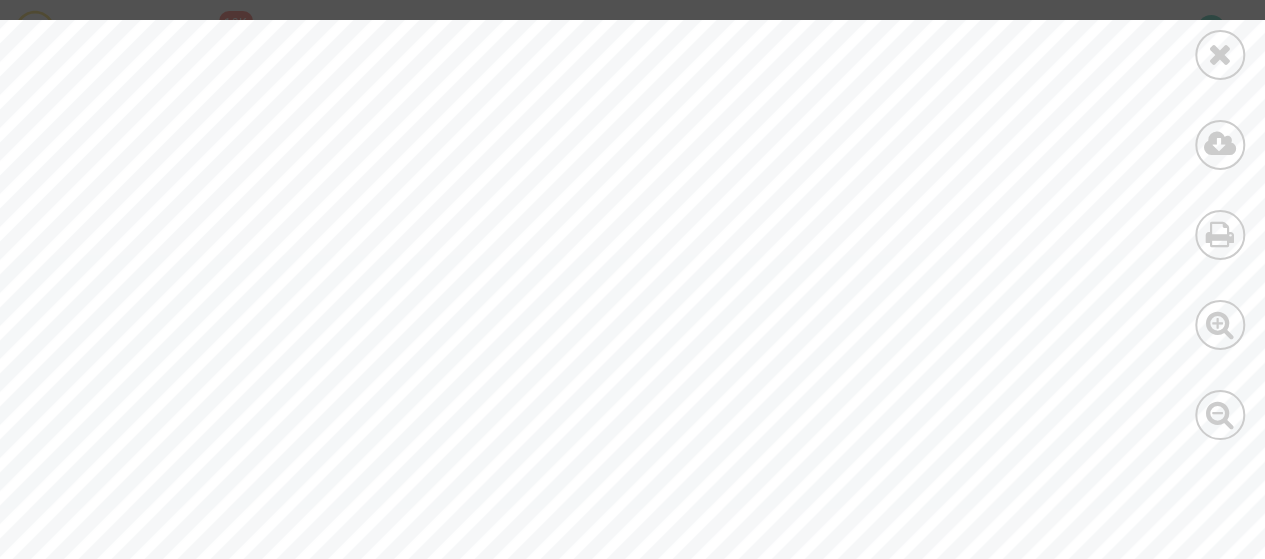 scroll, scrollTop: 10400, scrollLeft: 0, axis: vertical 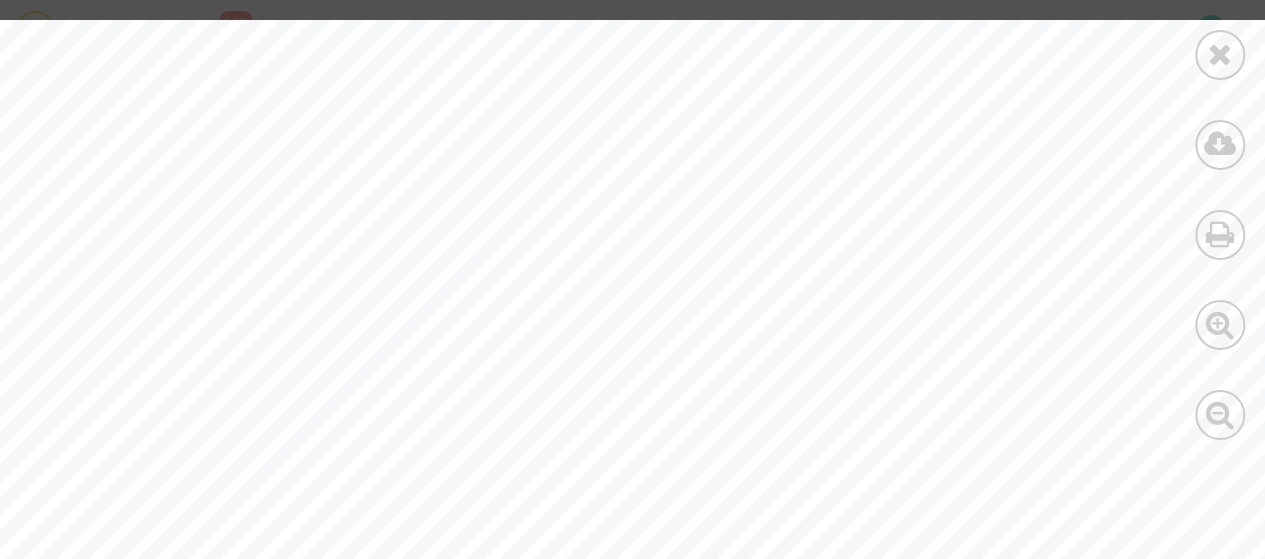 click at bounding box center [1220, 230] 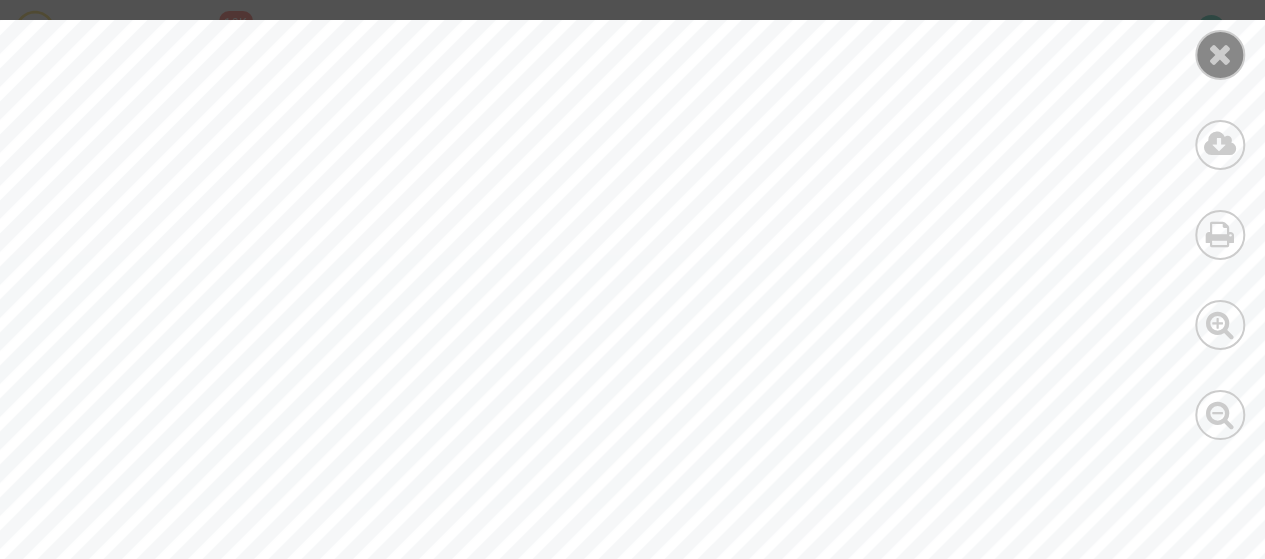 click at bounding box center (1220, 55) 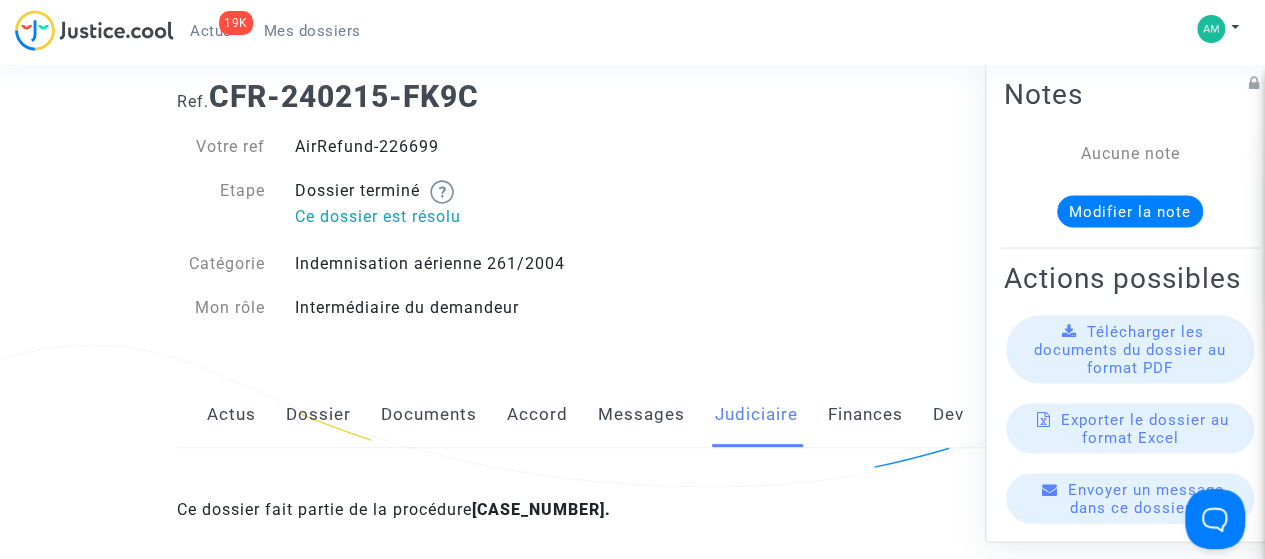 scroll, scrollTop: 0, scrollLeft: 0, axis: both 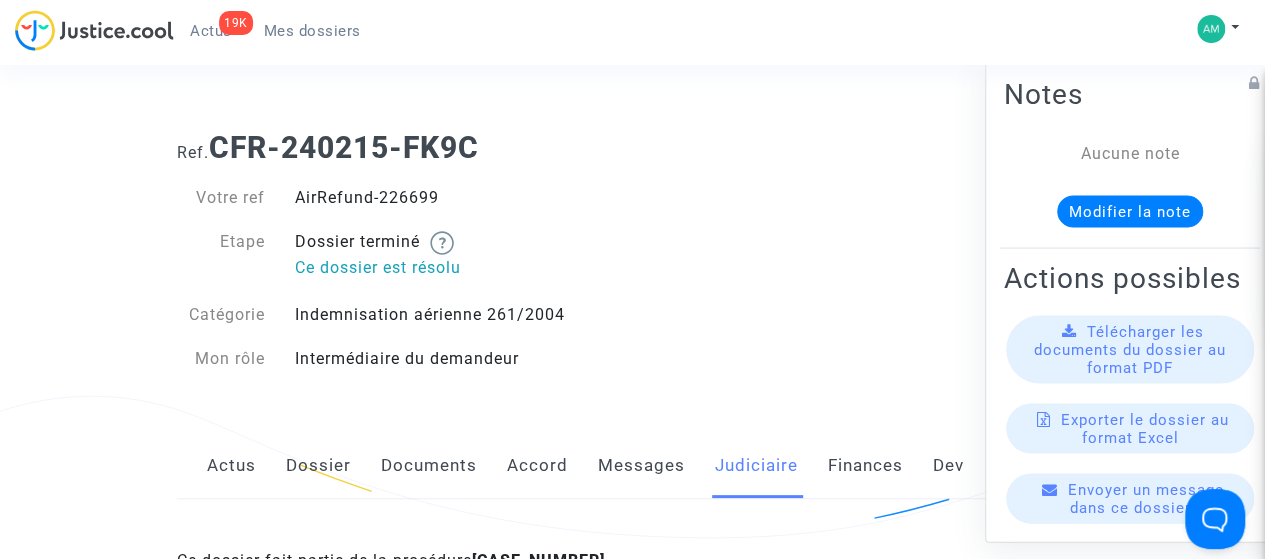 click on "Mes dossiers" at bounding box center (312, 31) 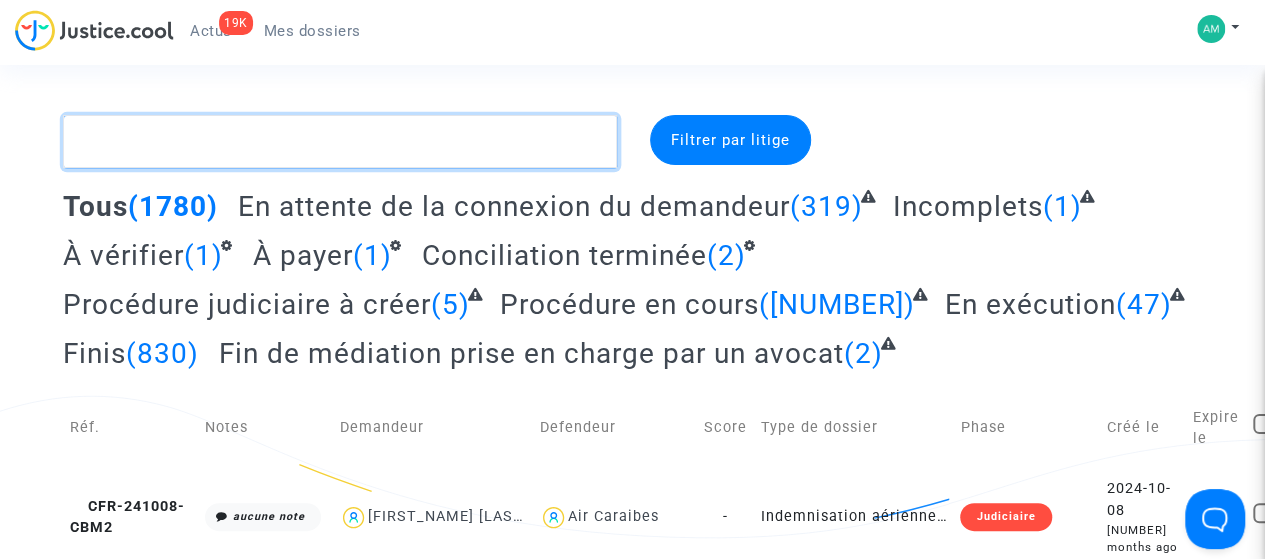 paste on "Ahcene Achemoukh" 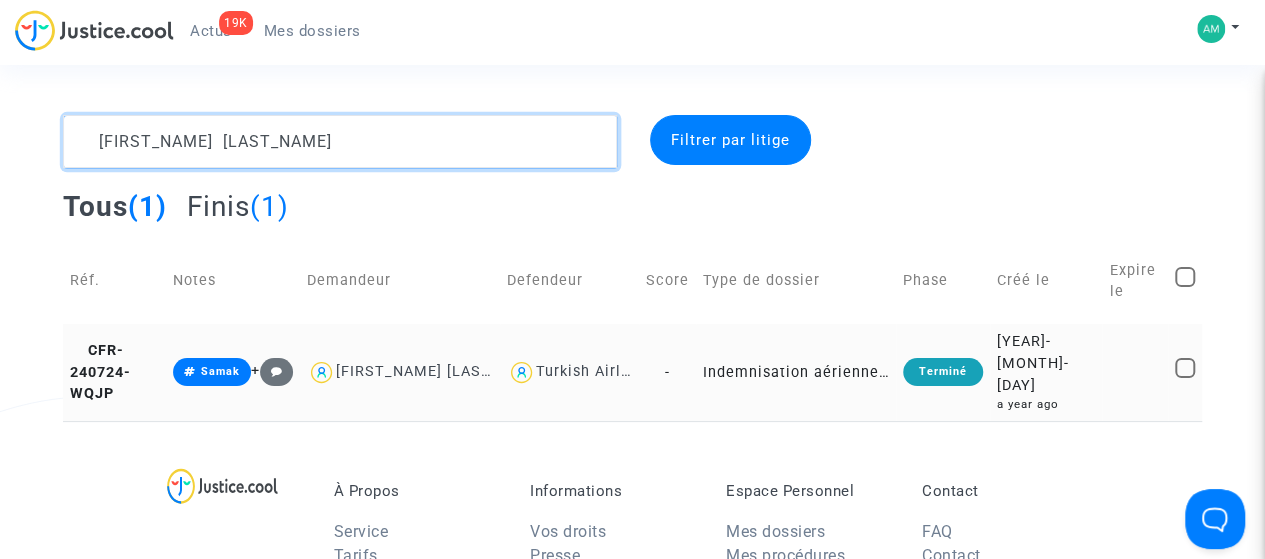 type on "Ahcene Achemoukh" 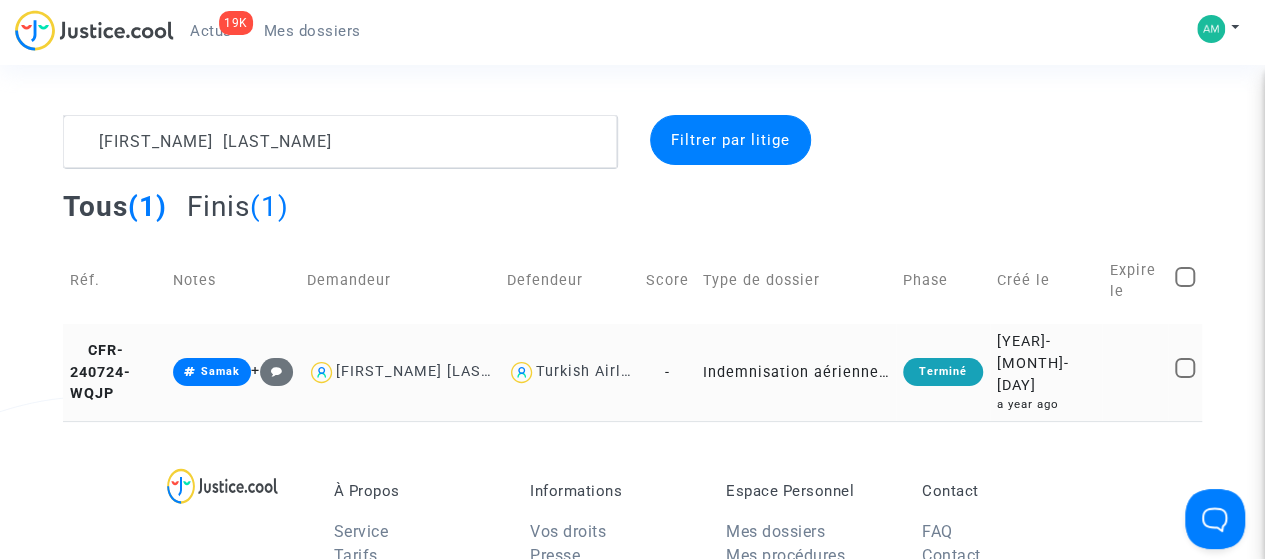 click on "CFR-240724-WQJP" 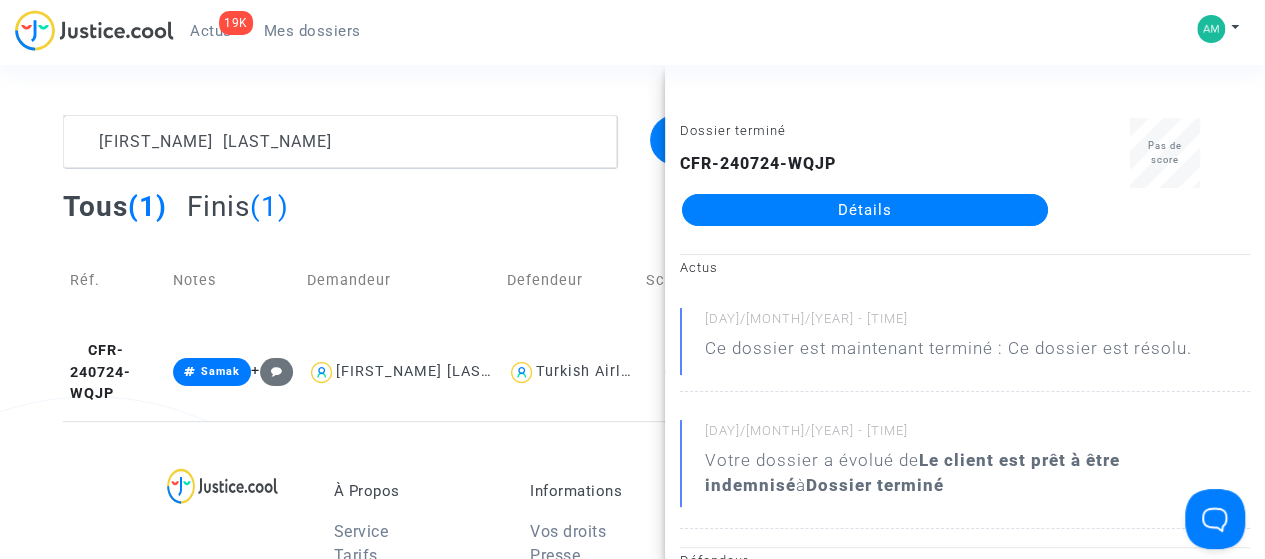 scroll, scrollTop: 0, scrollLeft: 0, axis: both 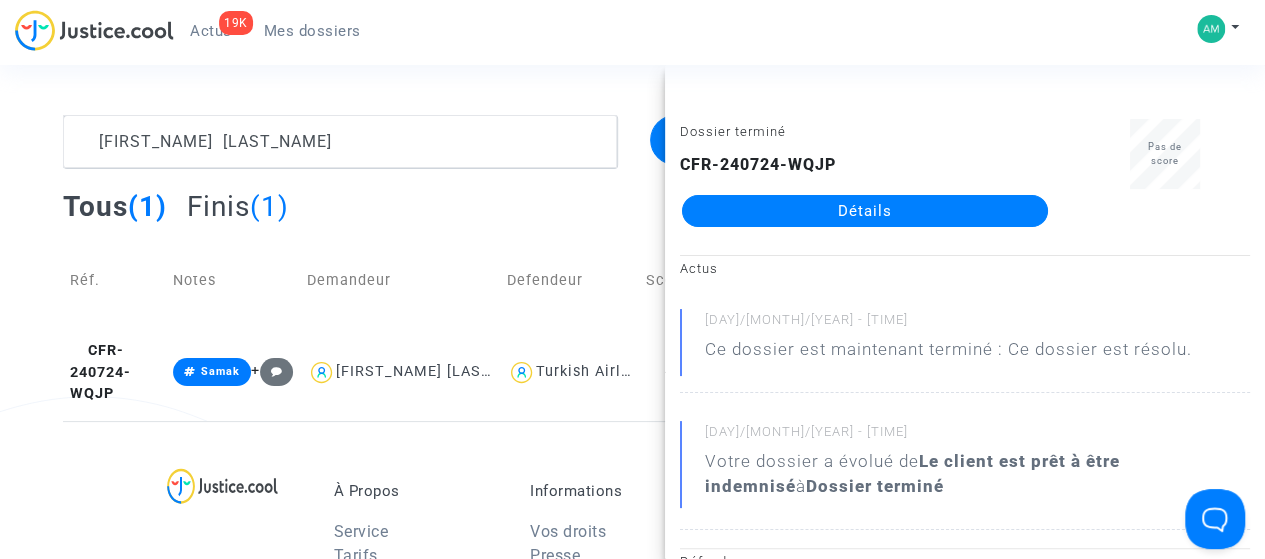 click on "Détails" 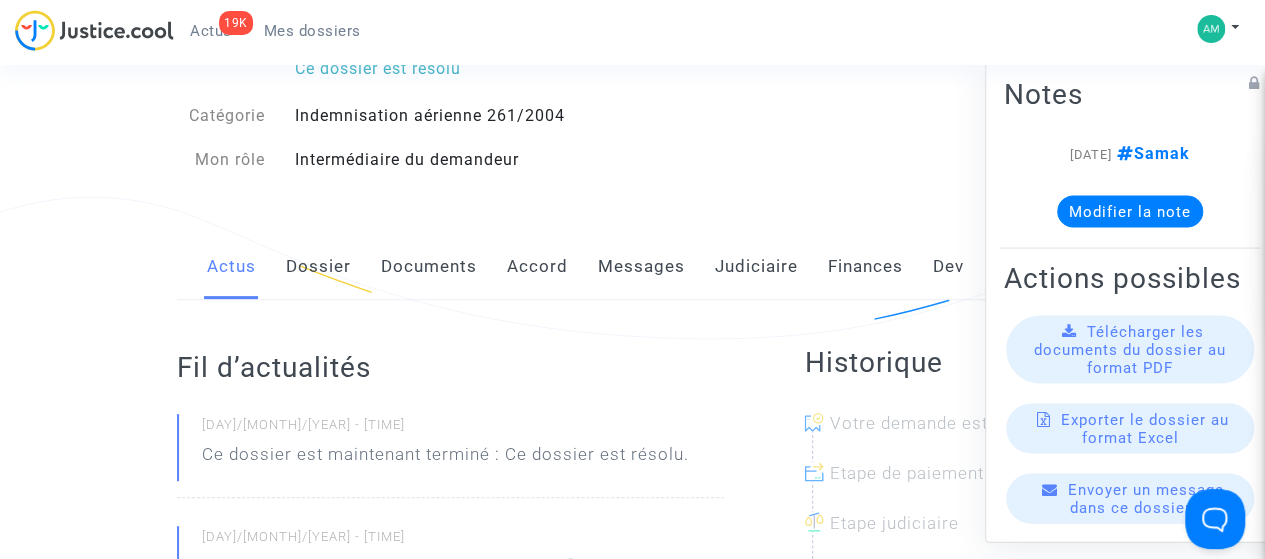 scroll, scrollTop: 200, scrollLeft: 0, axis: vertical 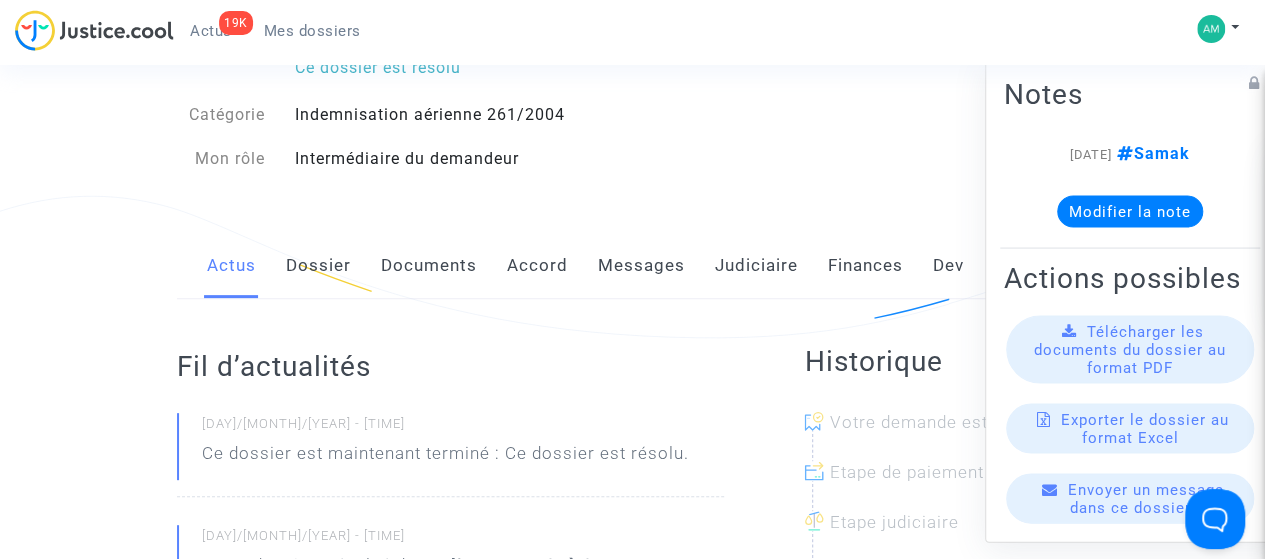 click on "Judiciaire" 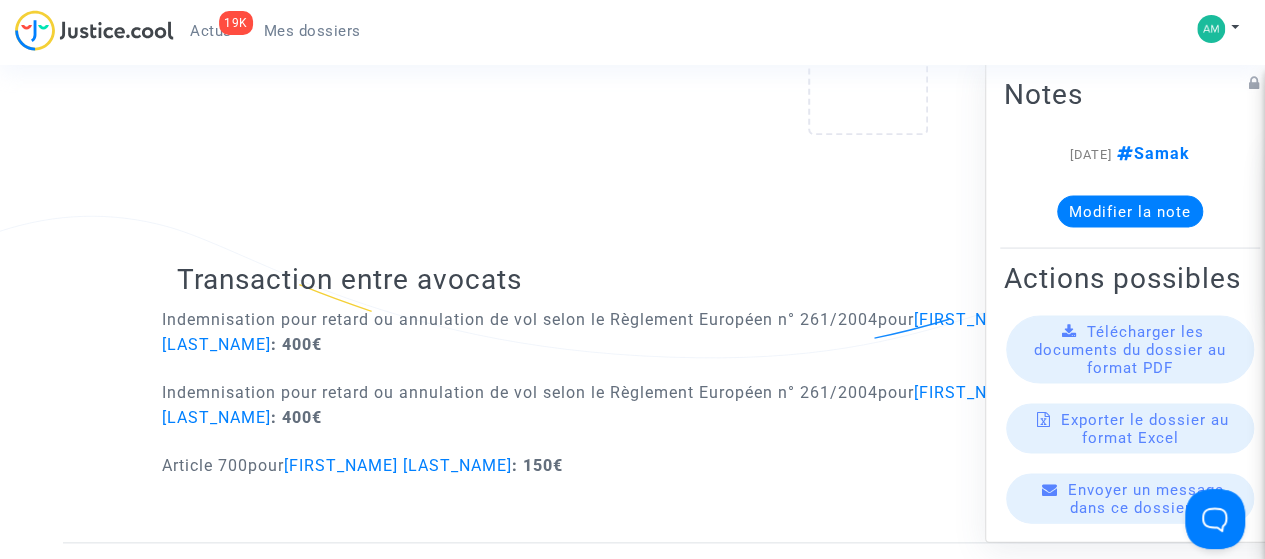 scroll, scrollTop: 1000, scrollLeft: 0, axis: vertical 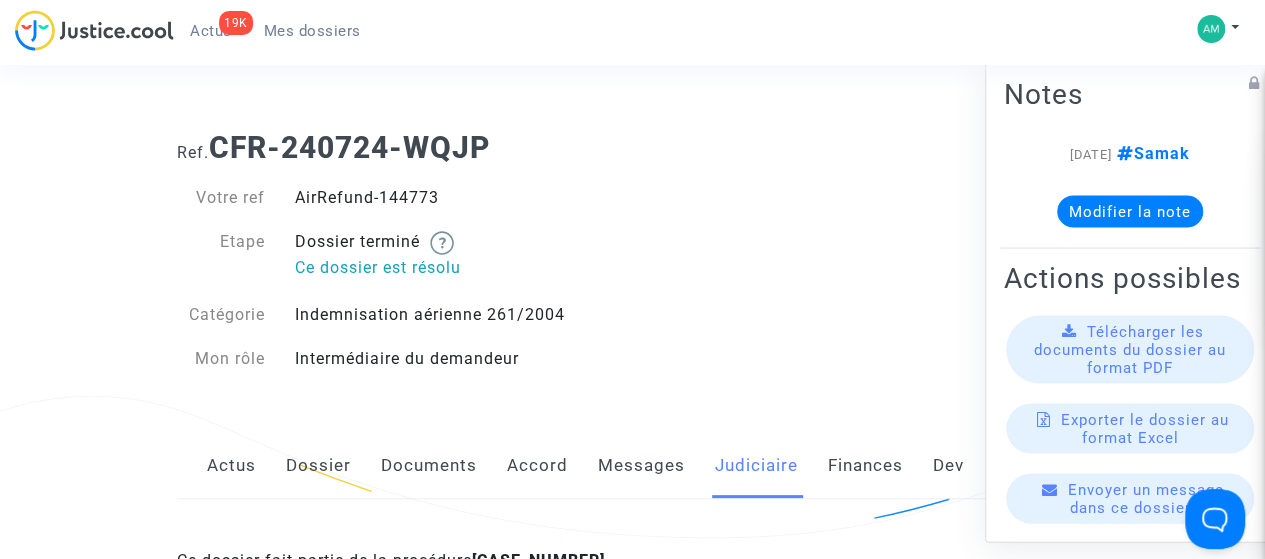 click on "Mes dossiers" at bounding box center (312, 31) 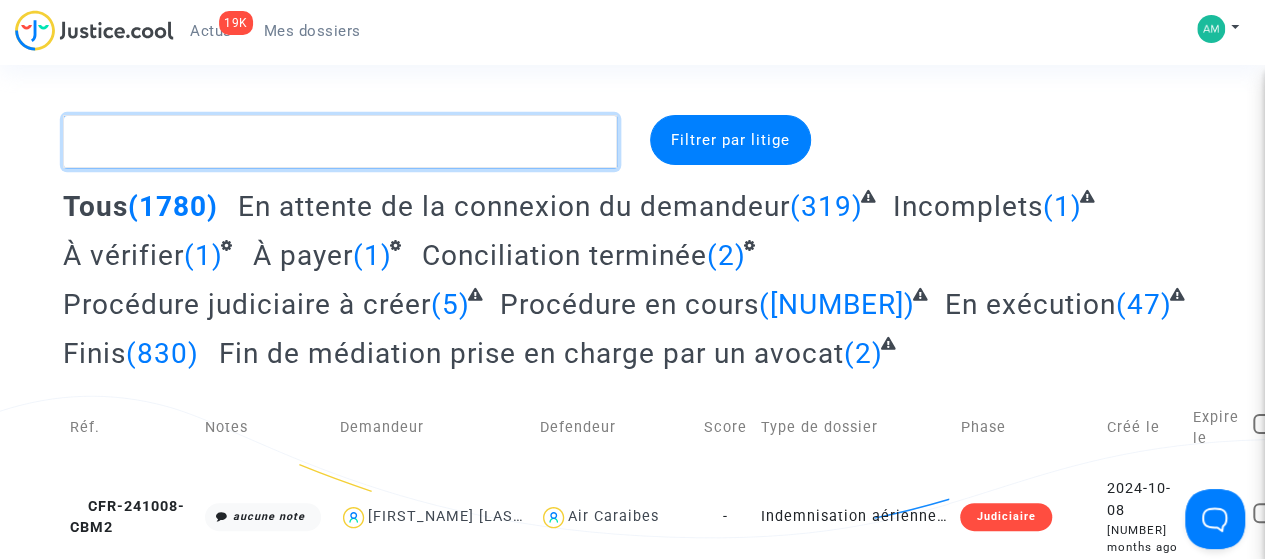 paste on "[FIRST] [LAST]" 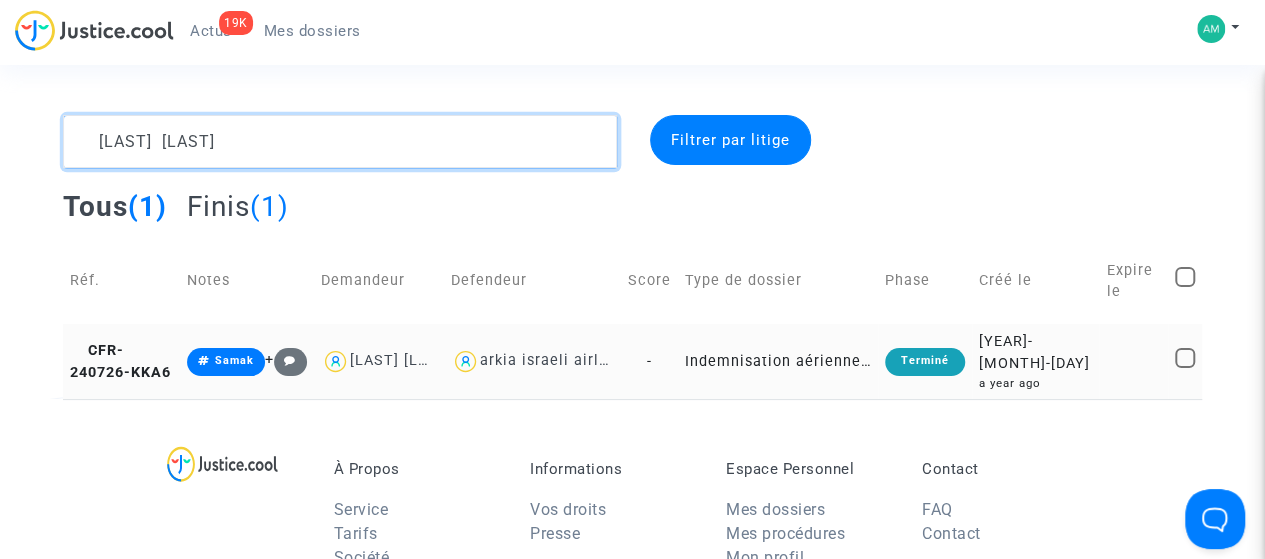type on "[FIRST] [LAST]" 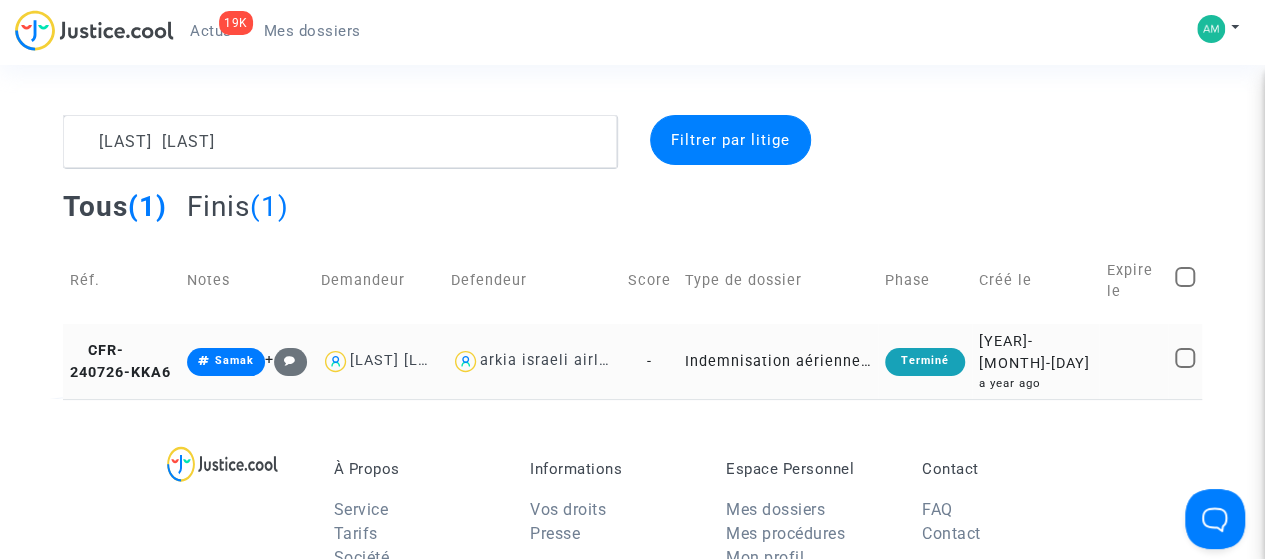 click on "CFR-240726-KKA6" 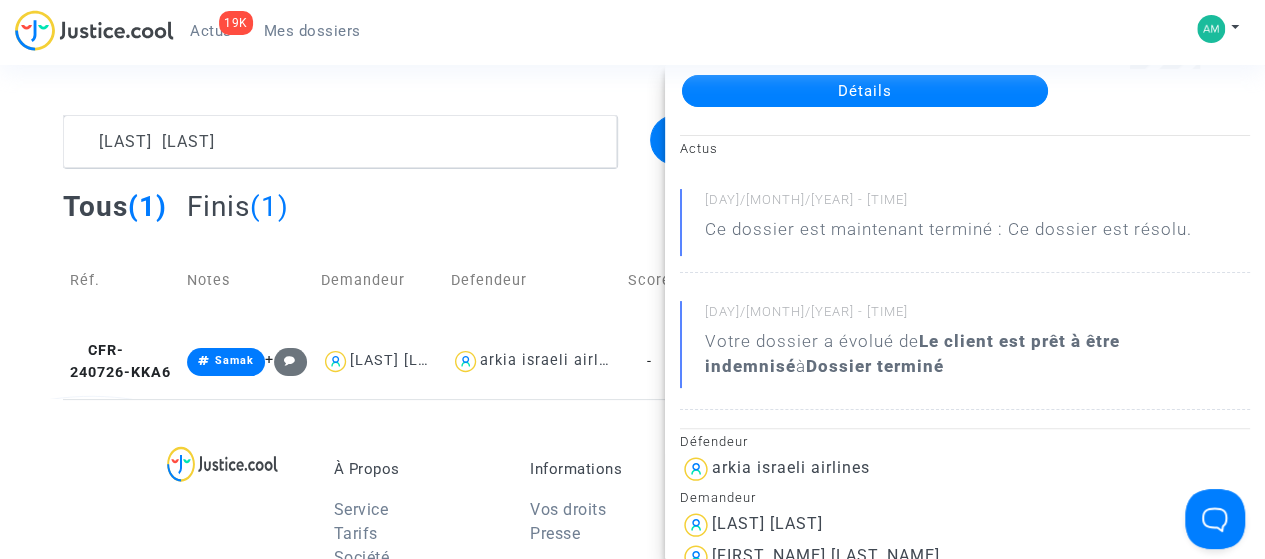 scroll, scrollTop: 0, scrollLeft: 0, axis: both 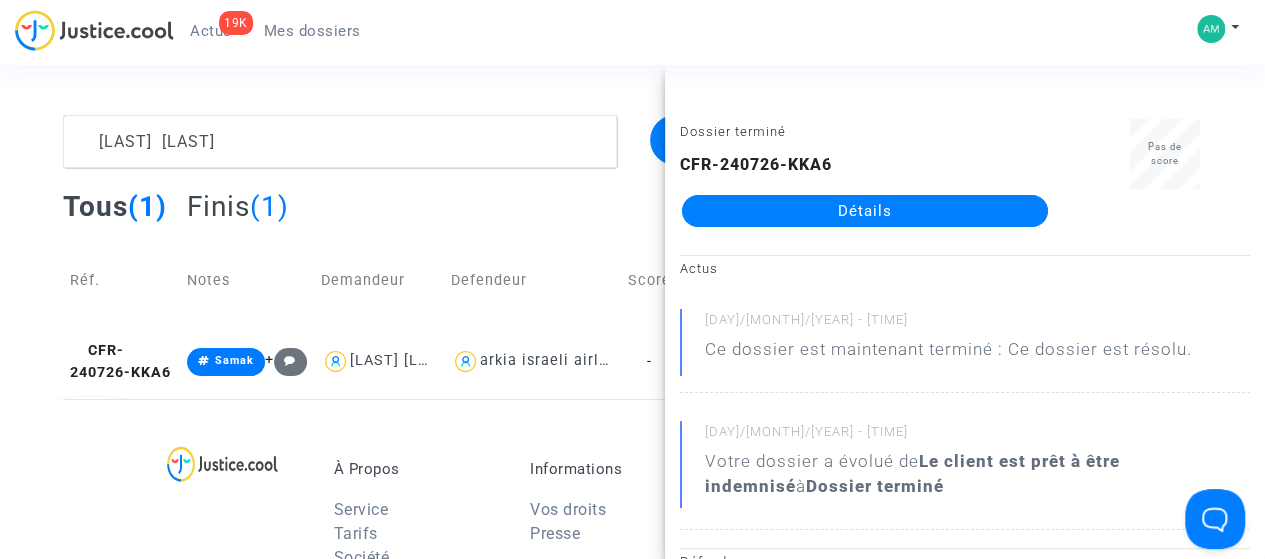 click on "Détails" 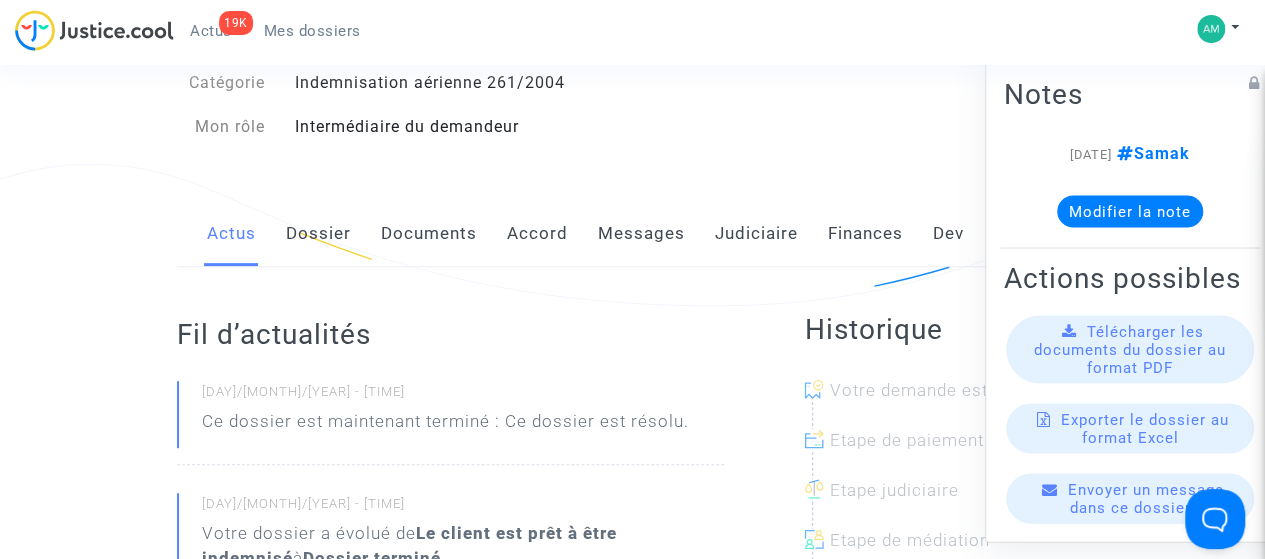 scroll, scrollTop: 100, scrollLeft: 0, axis: vertical 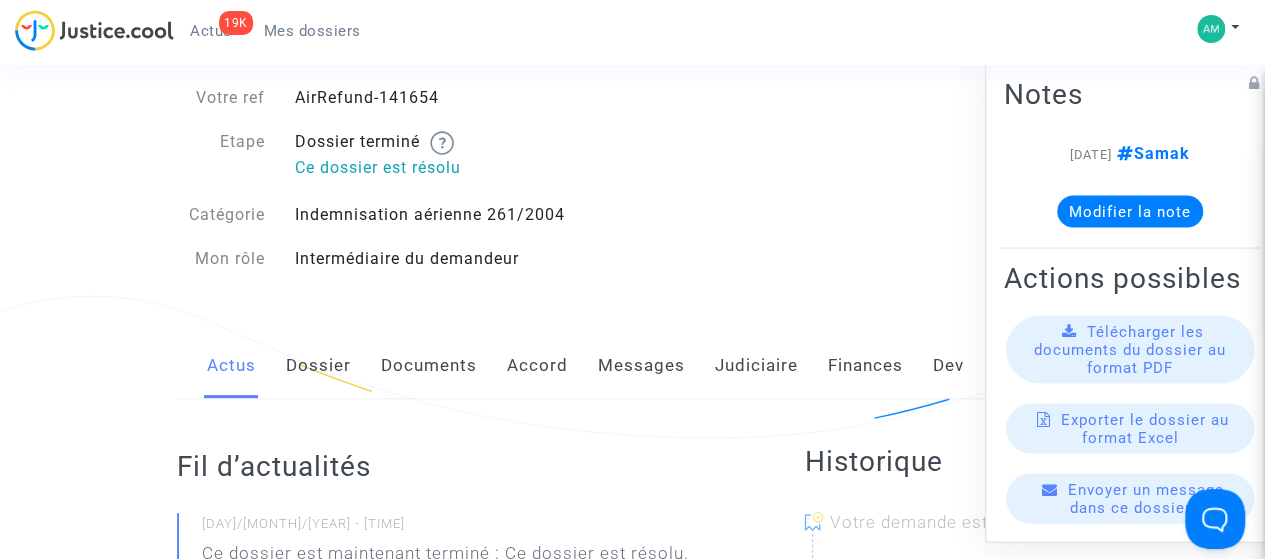 drag, startPoint x: 406, startPoint y: 361, endPoint x: 395, endPoint y: 361, distance: 11 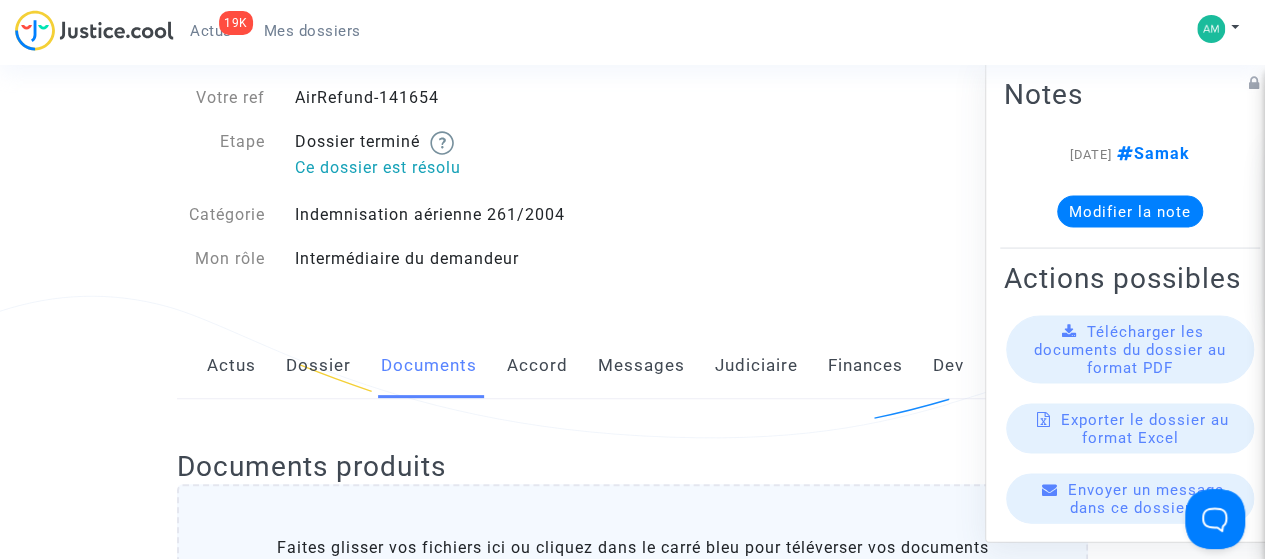 click on "Dossier" 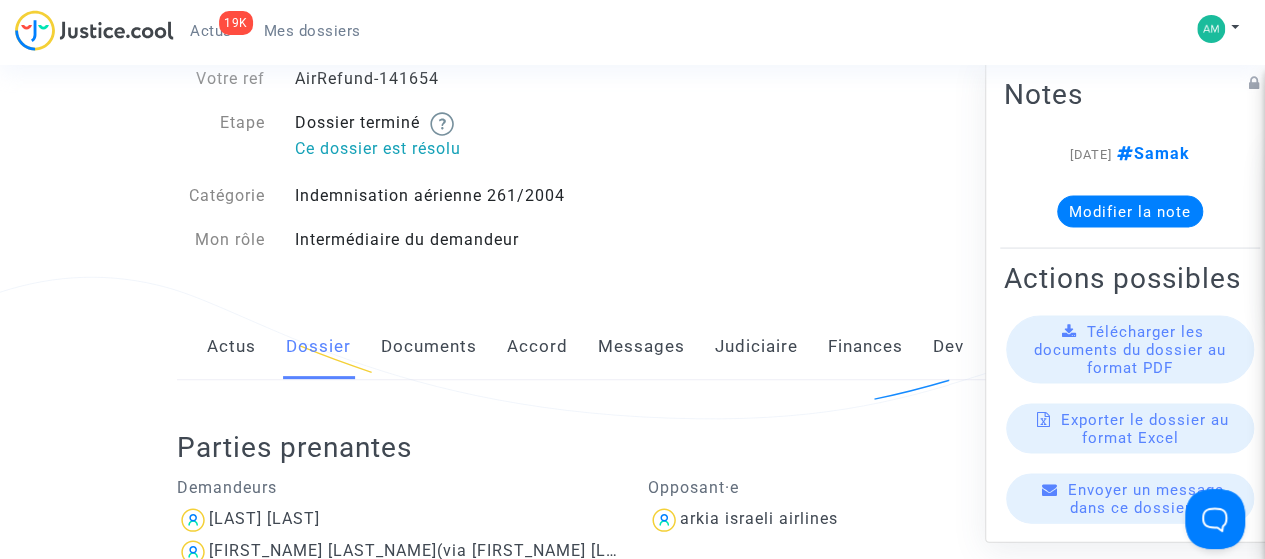 scroll, scrollTop: 200, scrollLeft: 0, axis: vertical 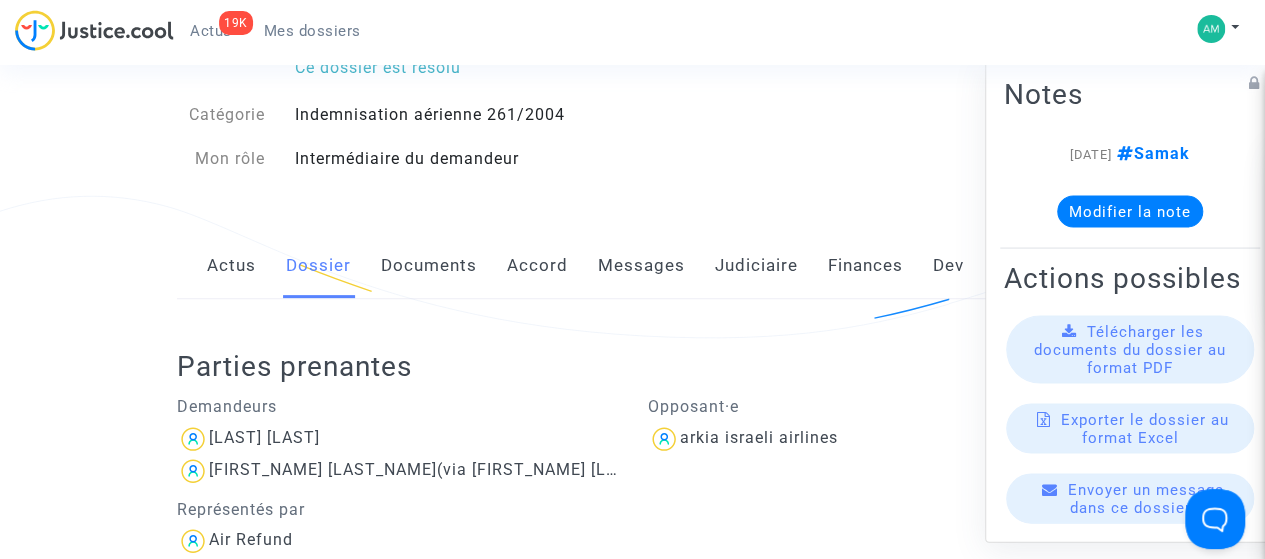 click on "Documents" 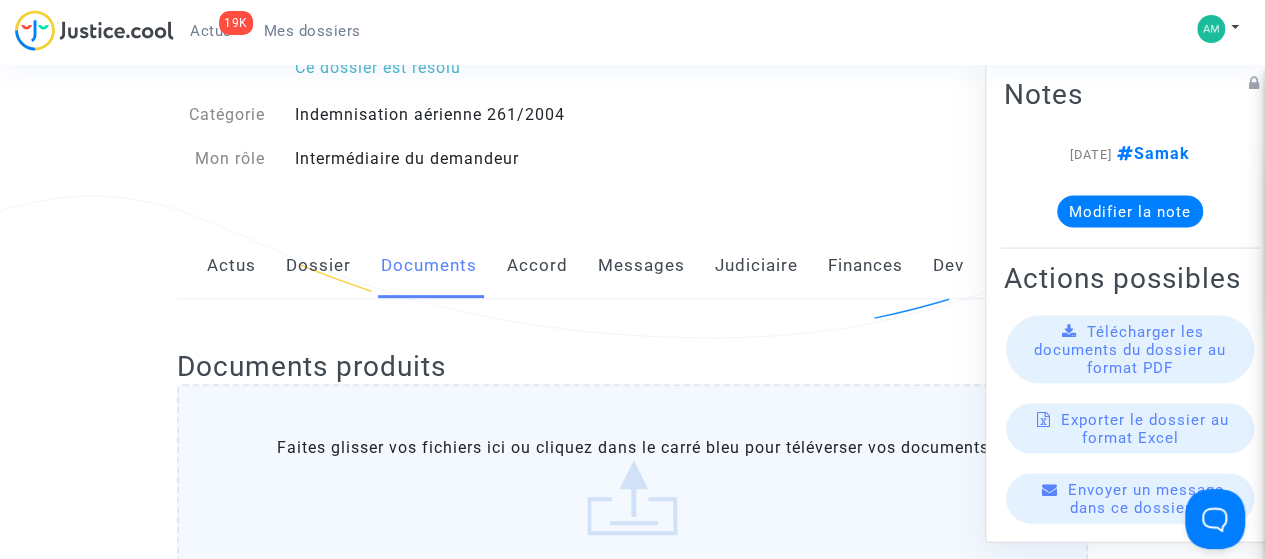 click on "Accord" 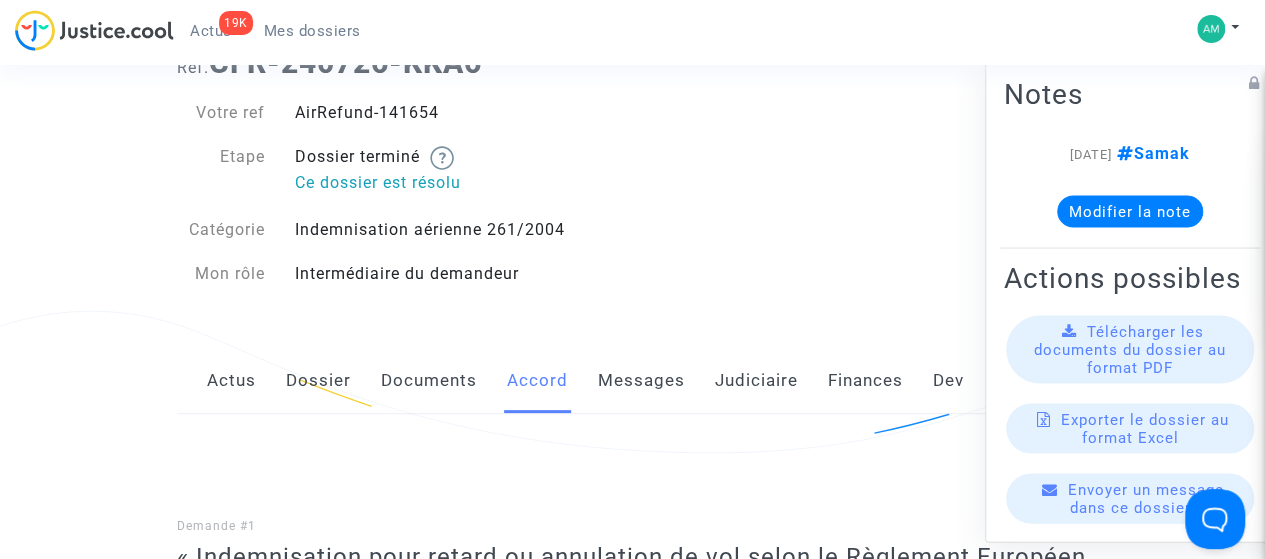 scroll, scrollTop: 0, scrollLeft: 0, axis: both 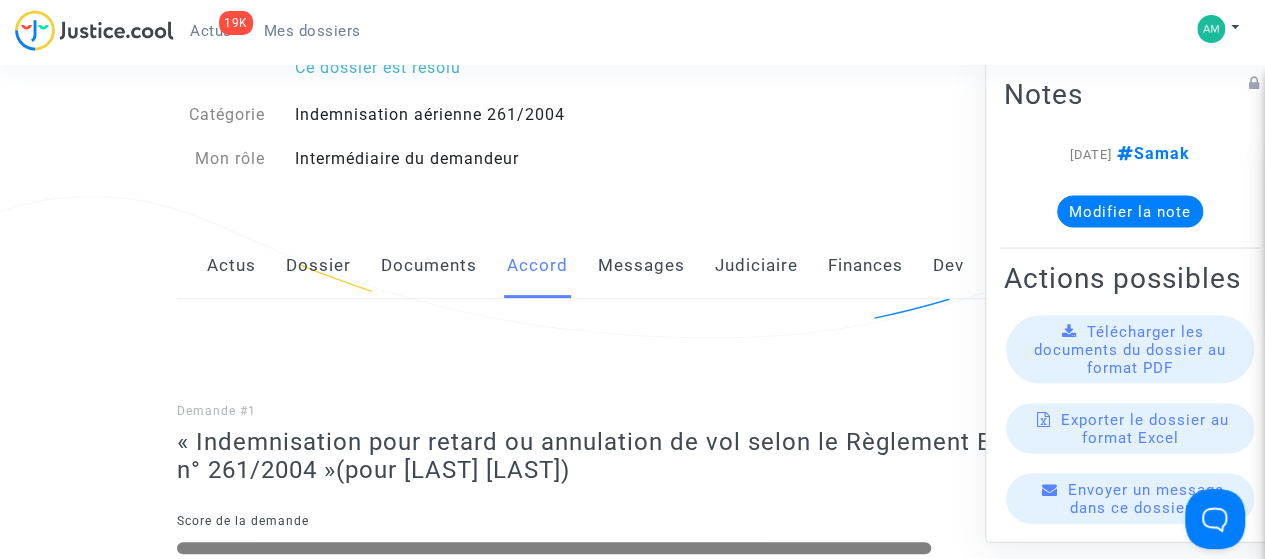 click on "Judiciaire" 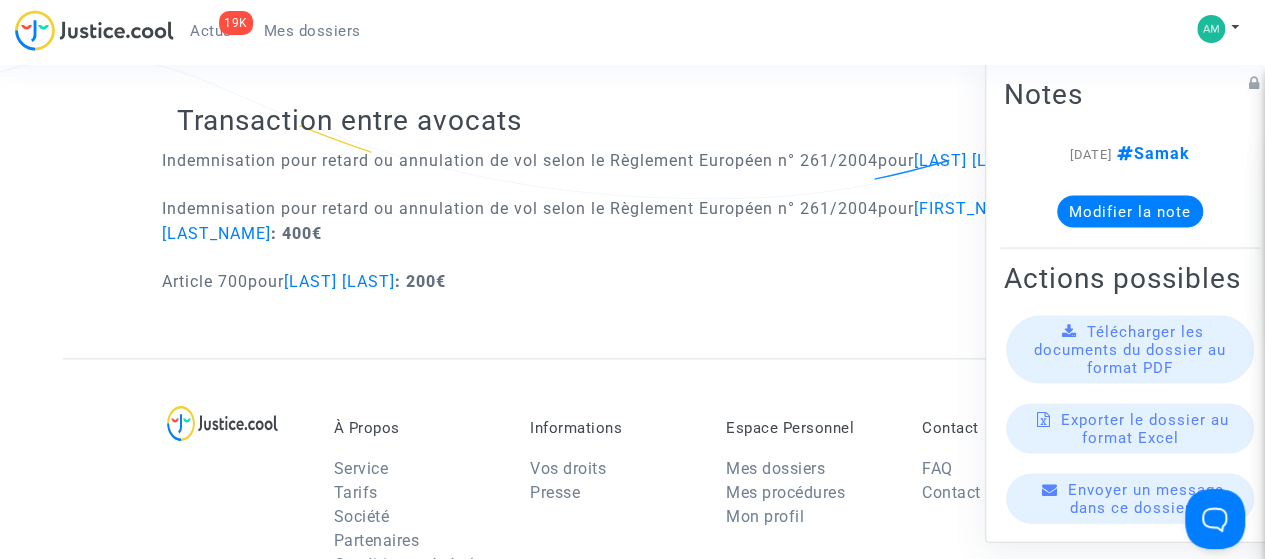 scroll, scrollTop: 1000, scrollLeft: 0, axis: vertical 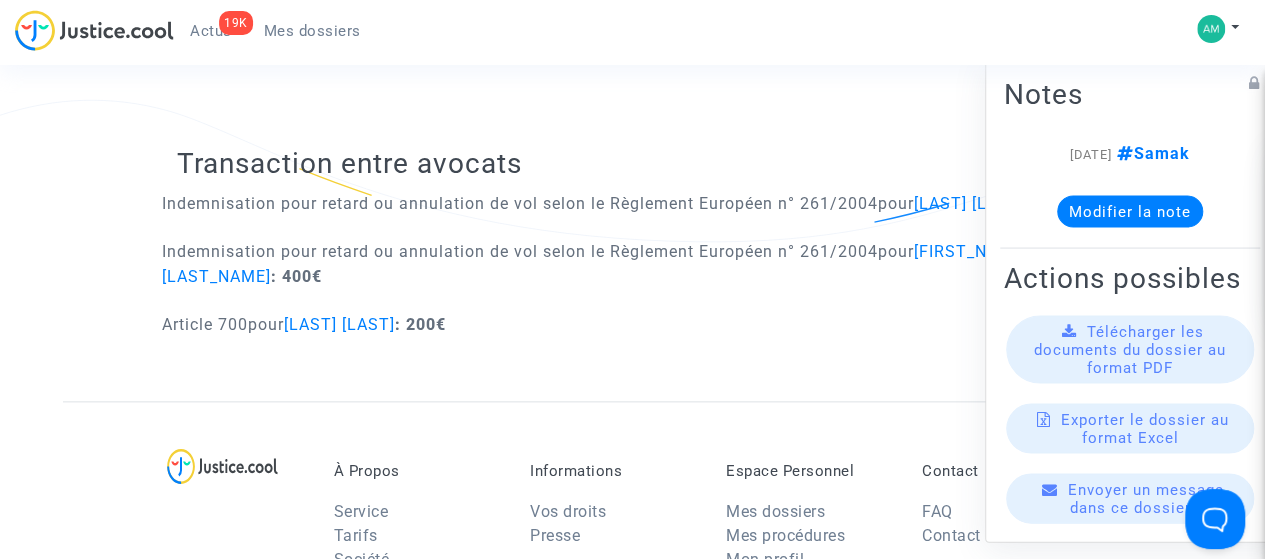 click on "Indemnisation pour retard ou annulation de vol selon le Règlement Européen n° 261/2004  pour  Jeremy Bijaoui  : 400€" 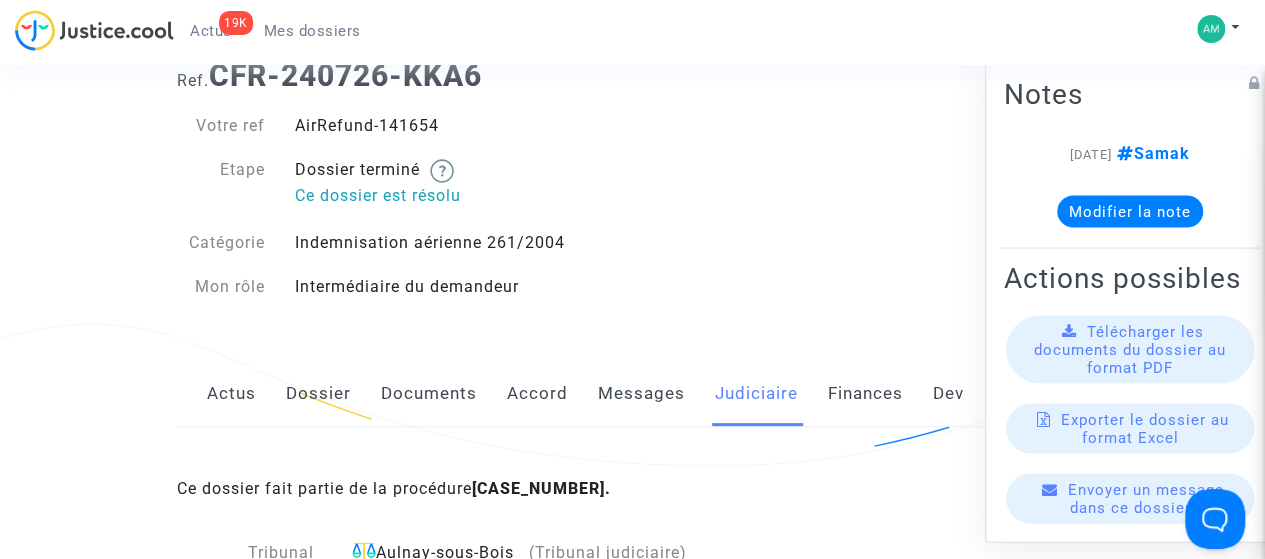 scroll, scrollTop: 0, scrollLeft: 0, axis: both 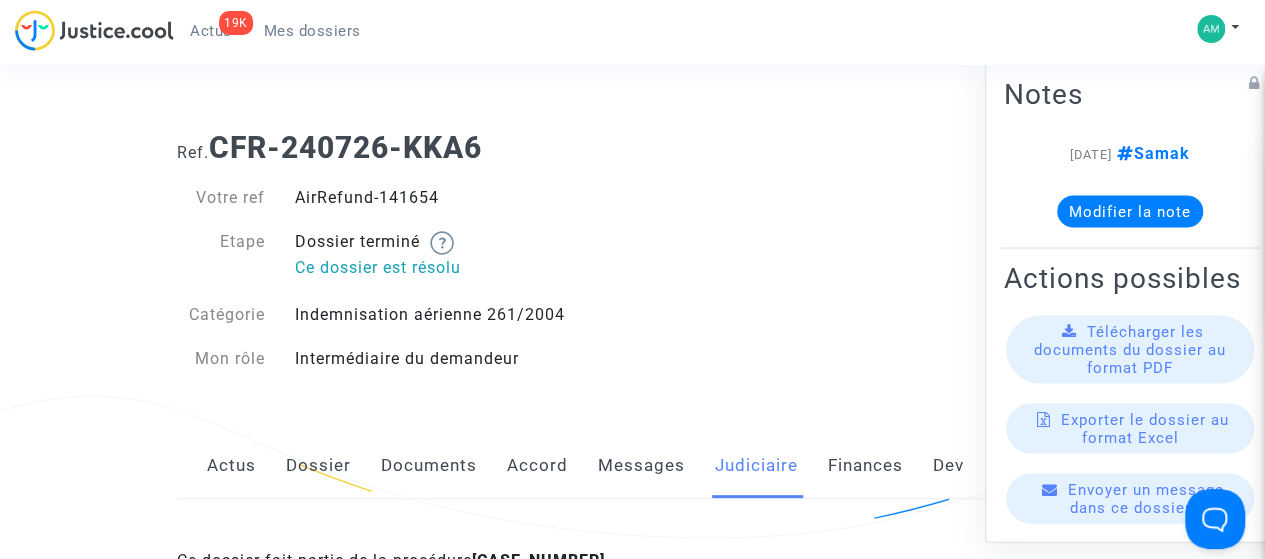click on "Mes dossiers" at bounding box center (312, 31) 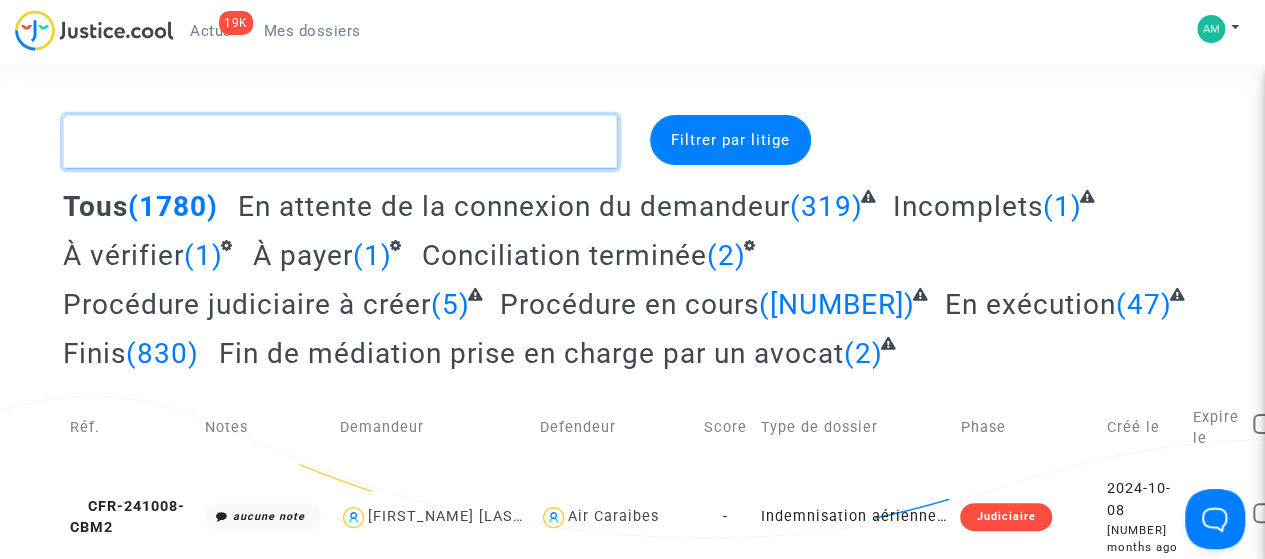 paste on "Malika HOMBOURGER" 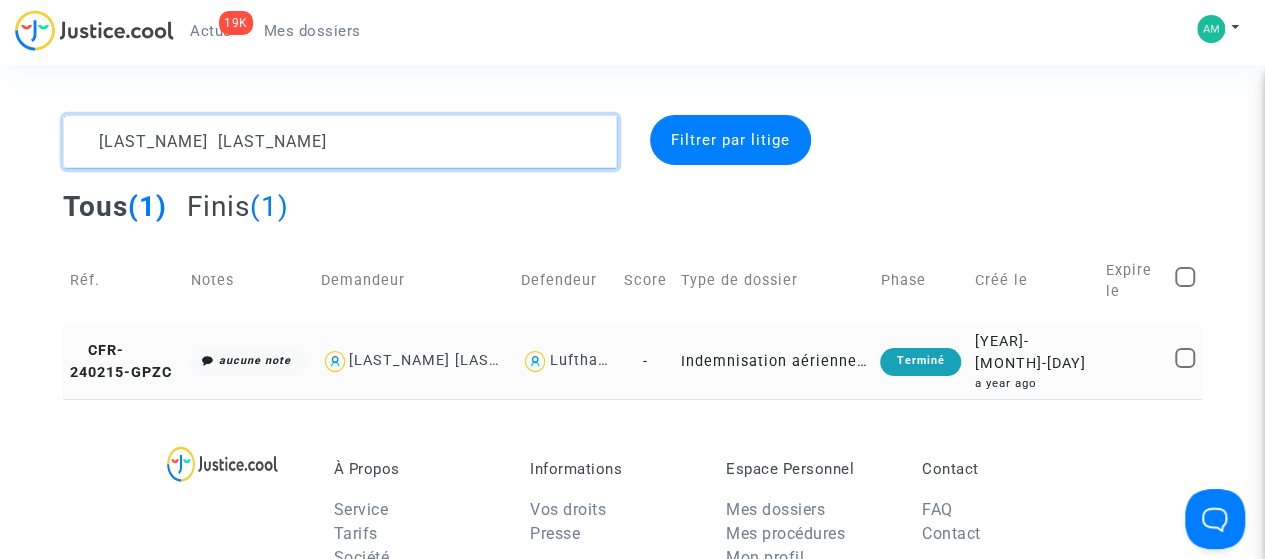 type on "Malika HOMBOURGER" 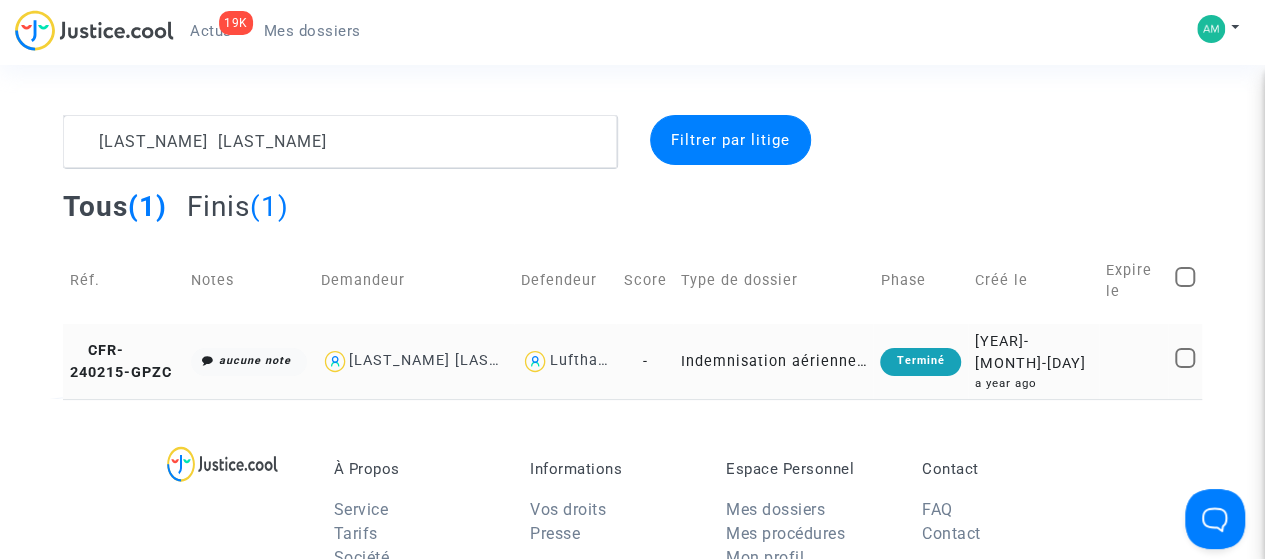click on "CFR-240215-GPZC" 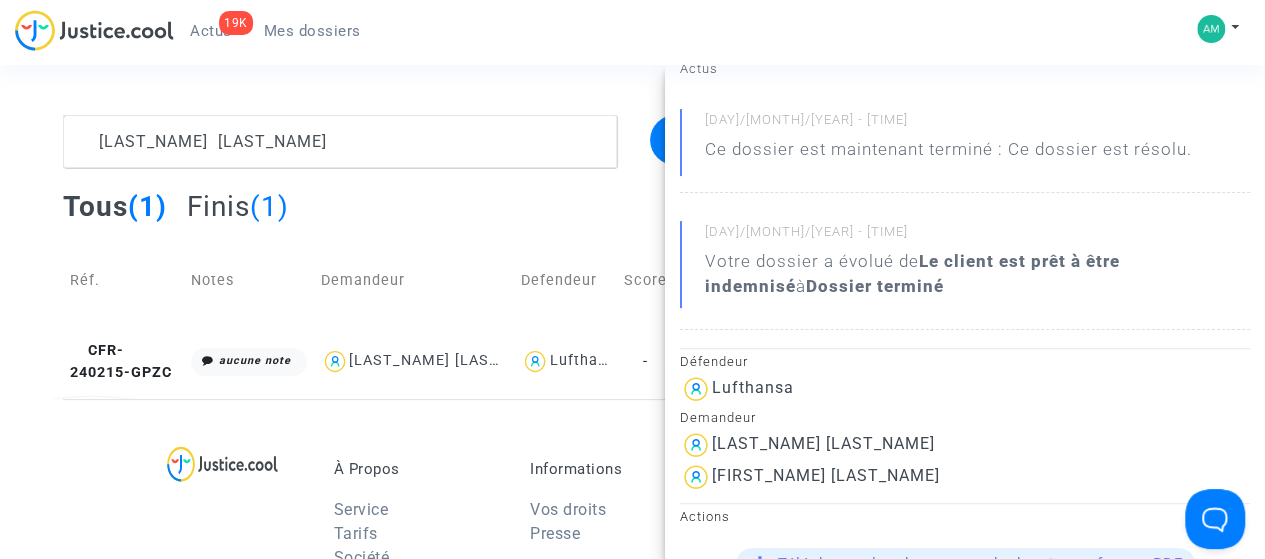 scroll, scrollTop: 0, scrollLeft: 0, axis: both 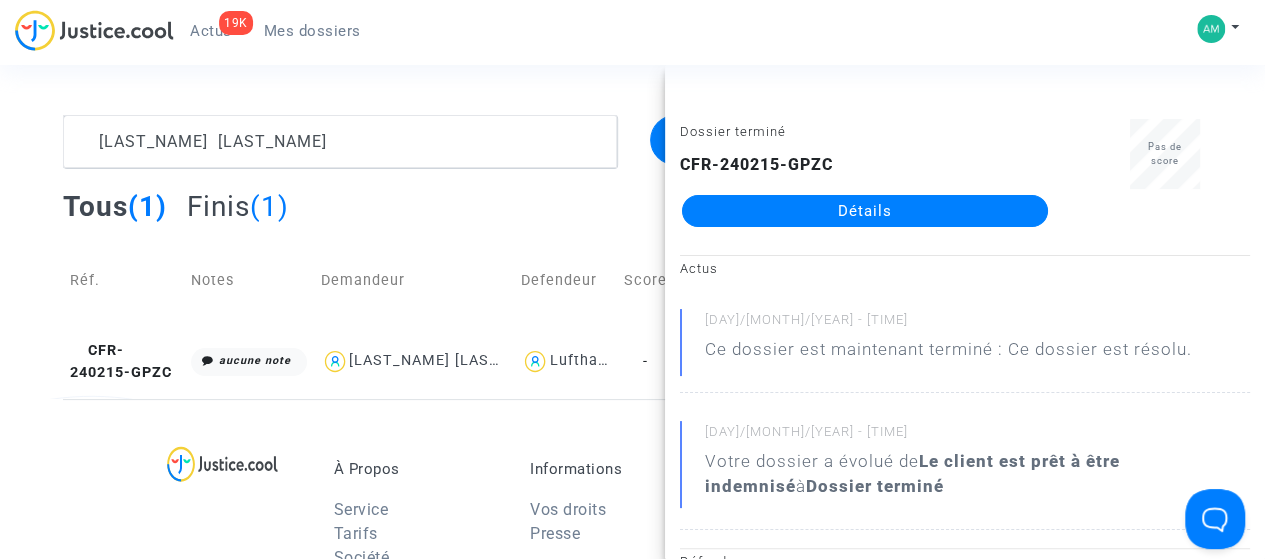 click on "Détails" 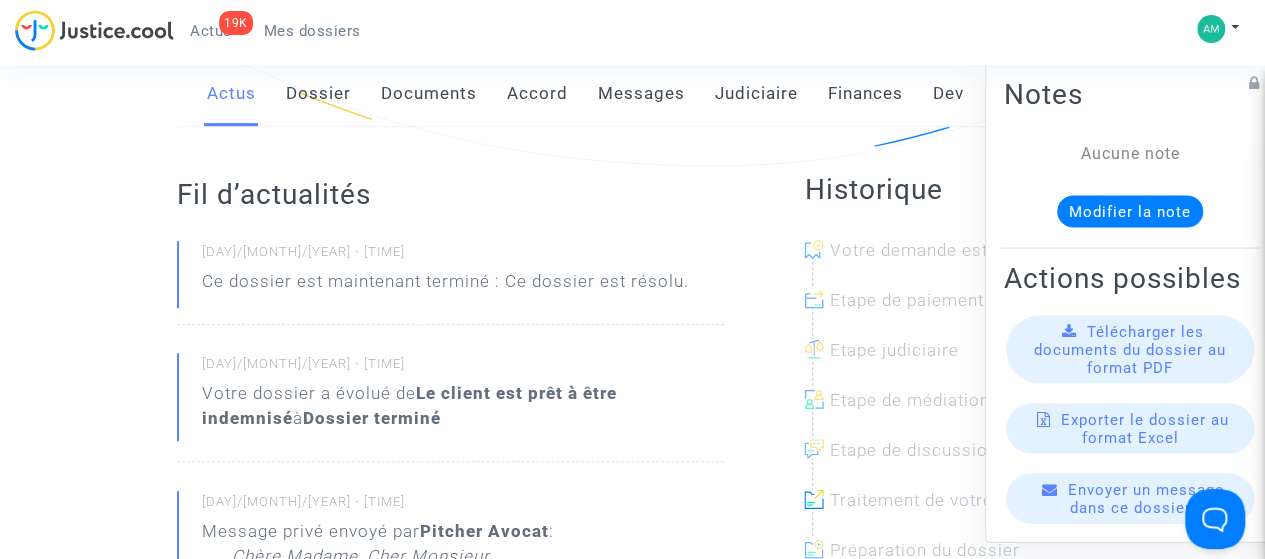 scroll, scrollTop: 300, scrollLeft: 0, axis: vertical 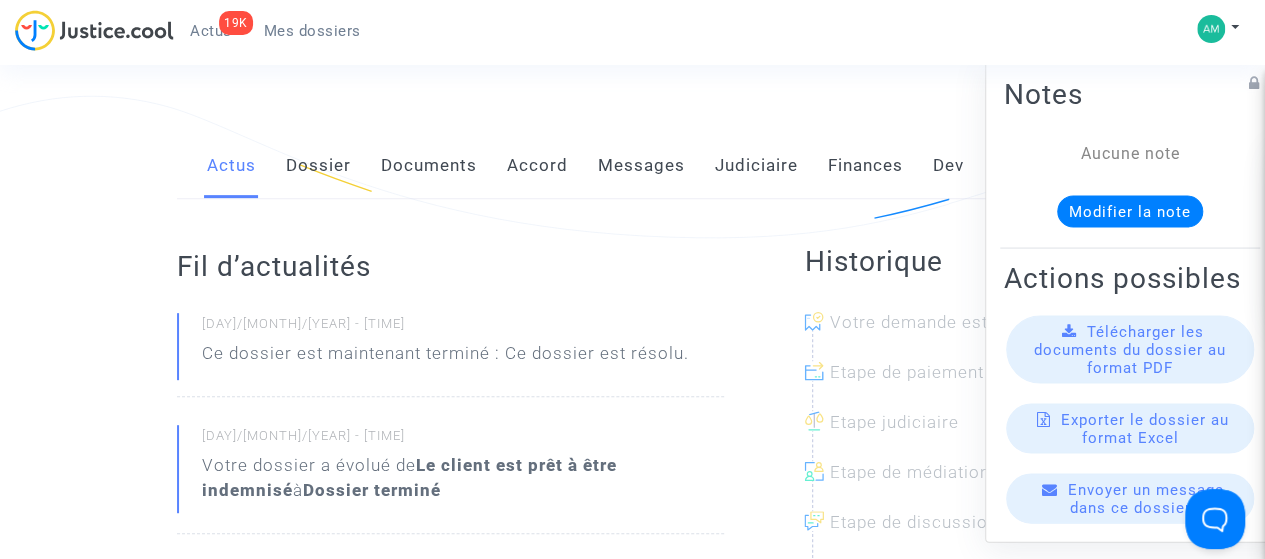 click on "Judiciaire" 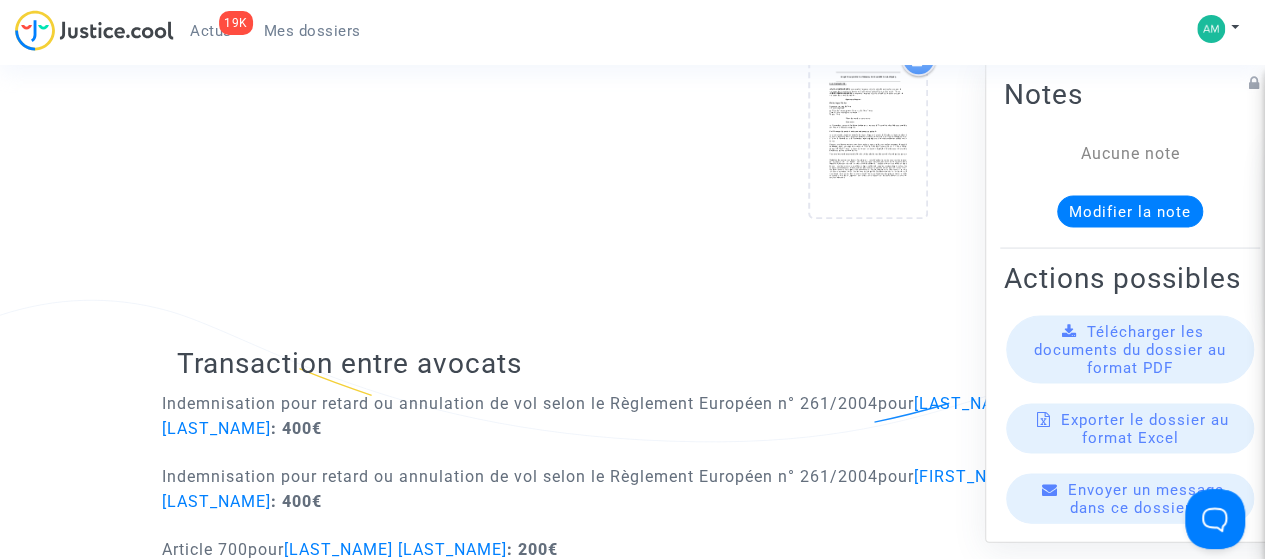 scroll, scrollTop: 600, scrollLeft: 0, axis: vertical 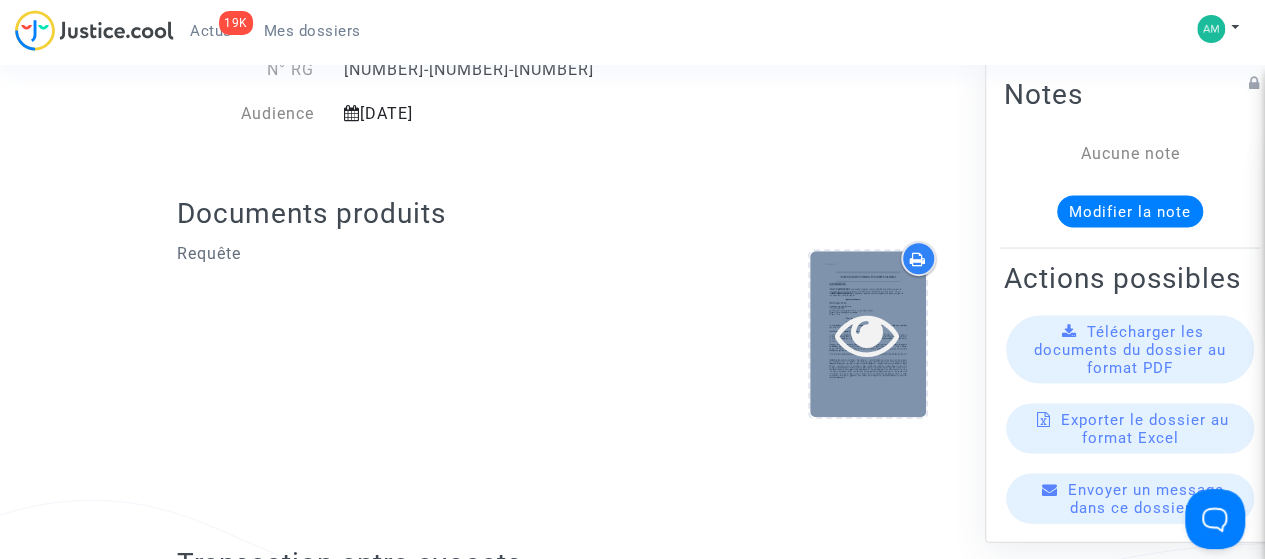 click at bounding box center [867, 334] 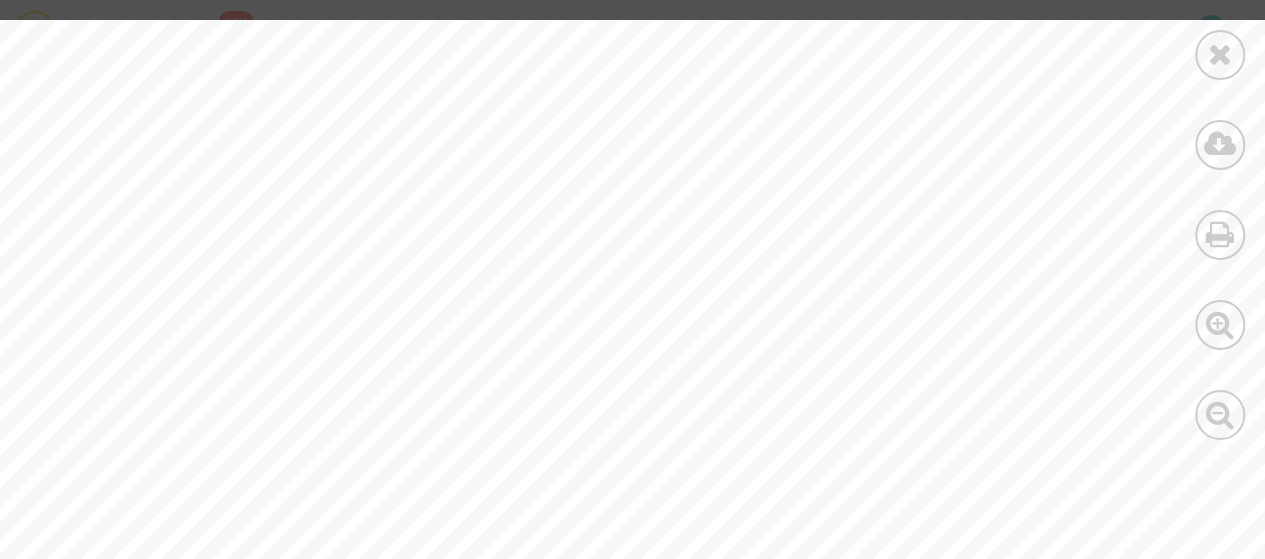 scroll, scrollTop: 7300, scrollLeft: 0, axis: vertical 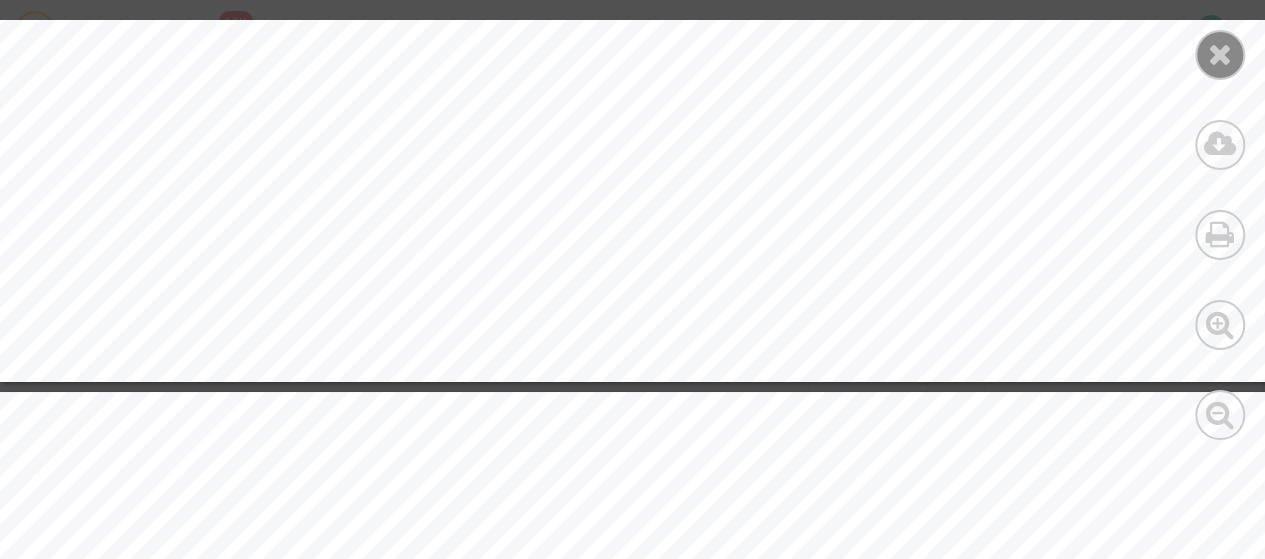 click at bounding box center (1220, 54) 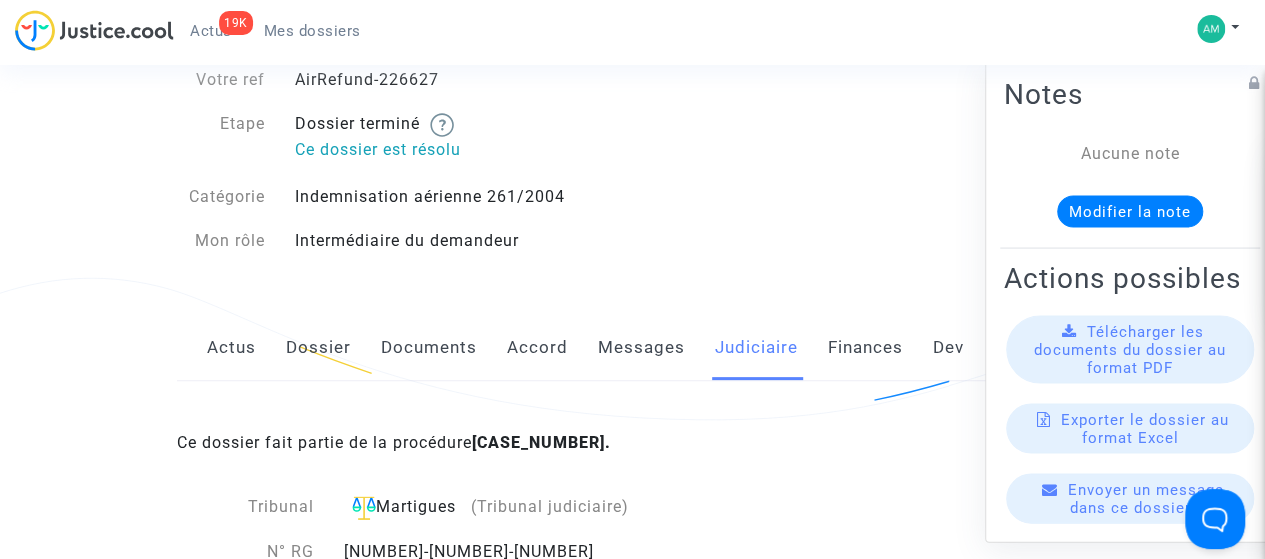 scroll, scrollTop: 100, scrollLeft: 0, axis: vertical 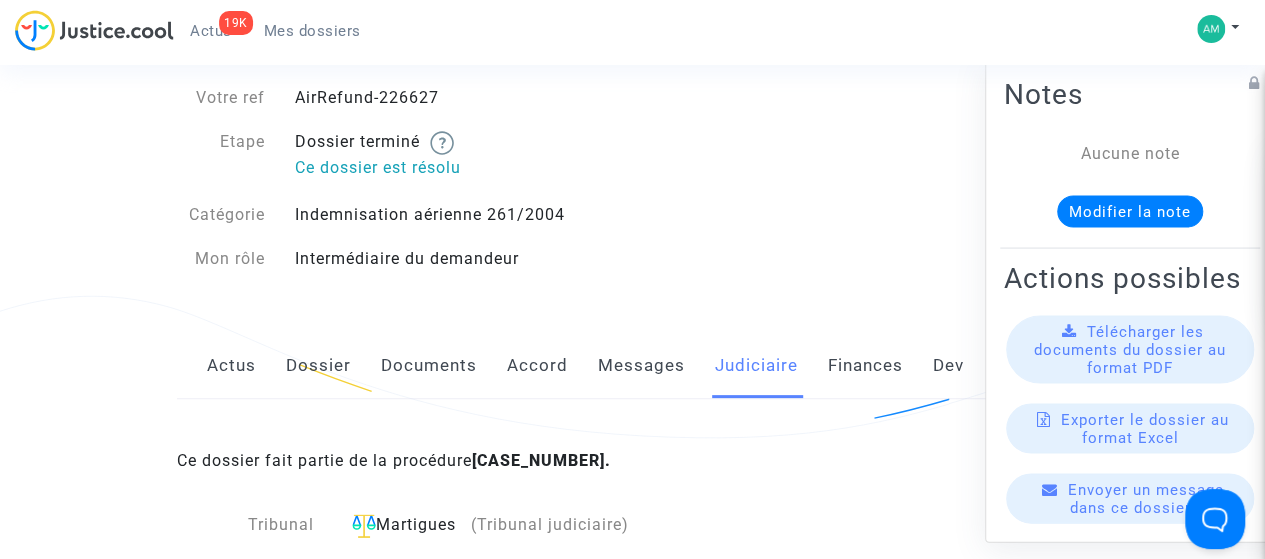 click on "Dossier" 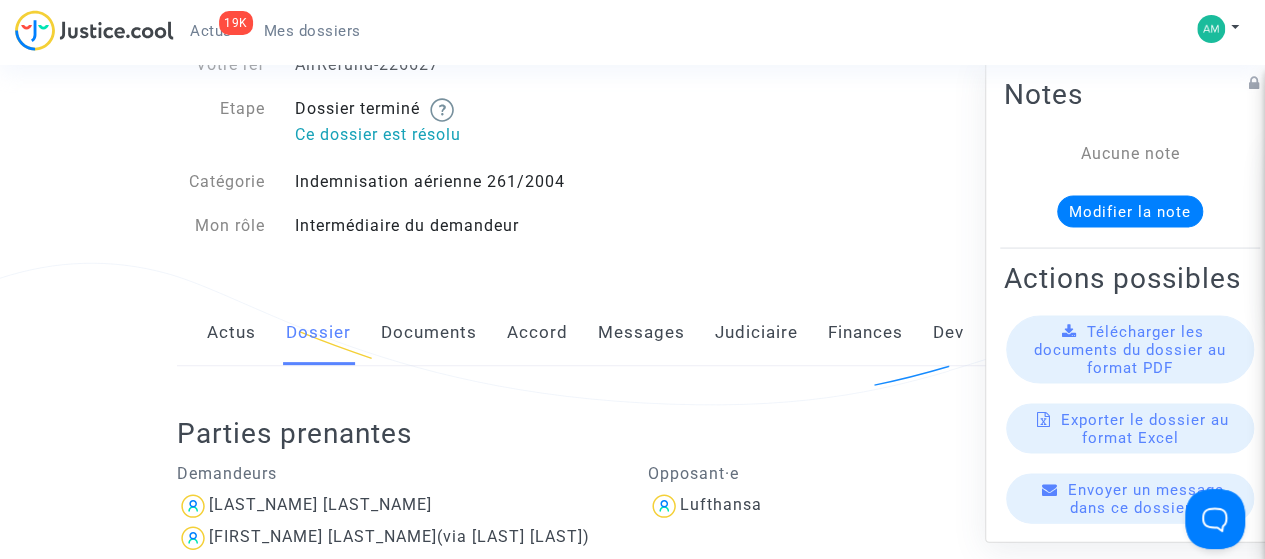 scroll, scrollTop: 0, scrollLeft: 0, axis: both 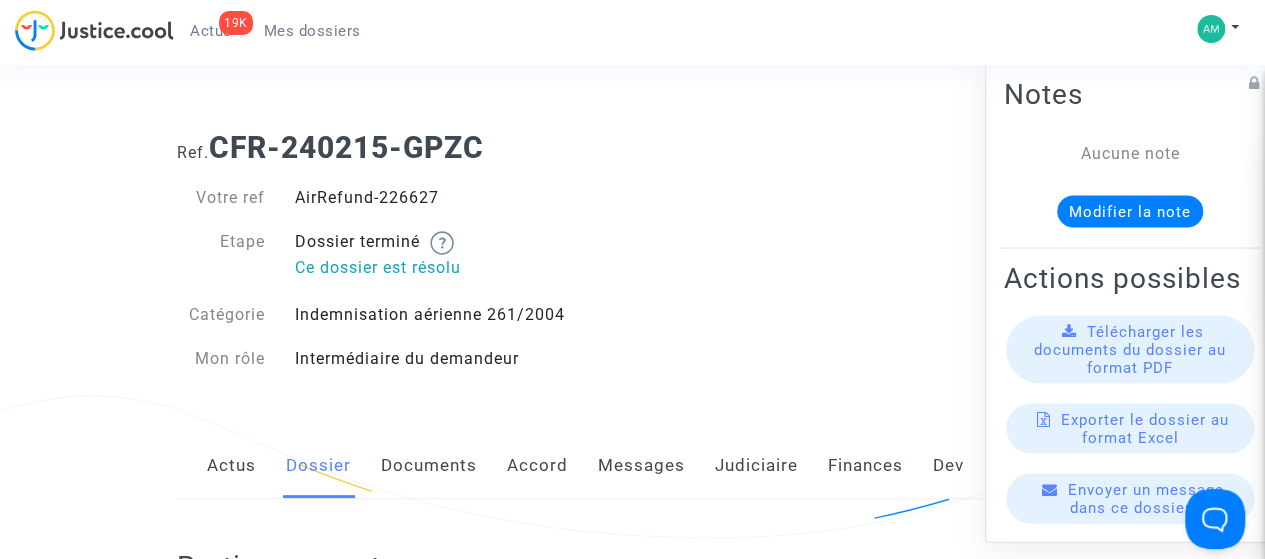 click on "Mes dossiers" at bounding box center [312, 31] 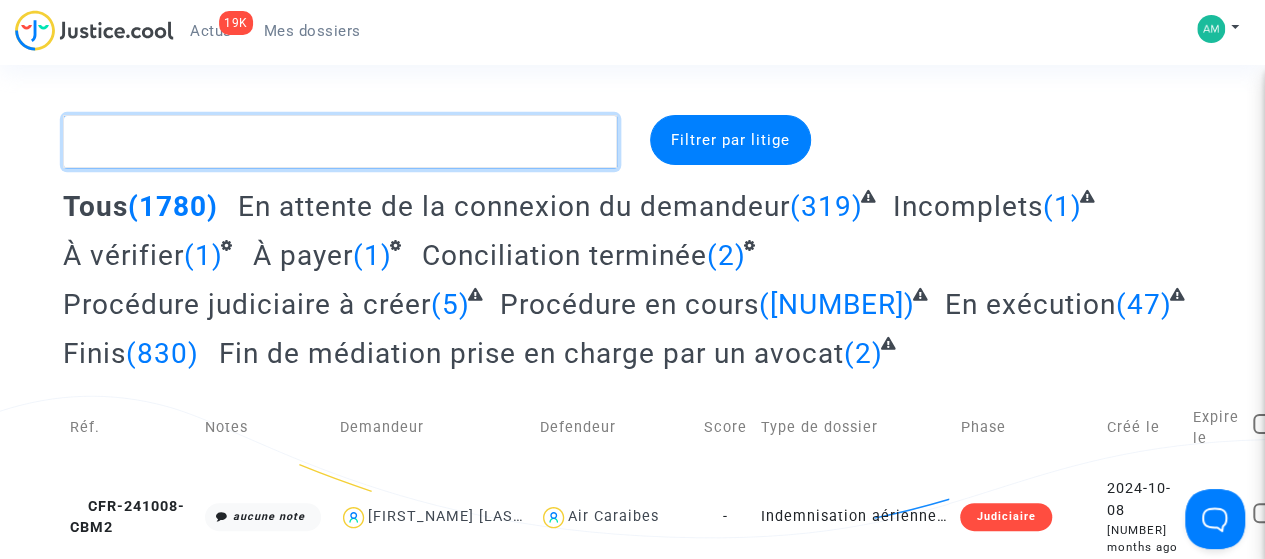 paste on "MYRIAM AMARA" 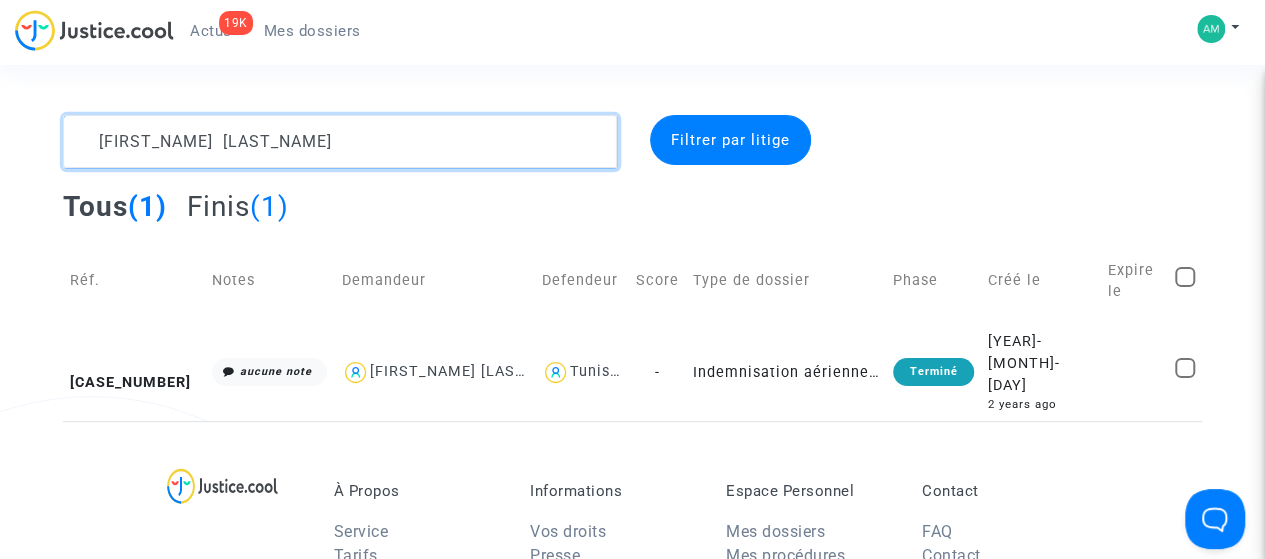 click 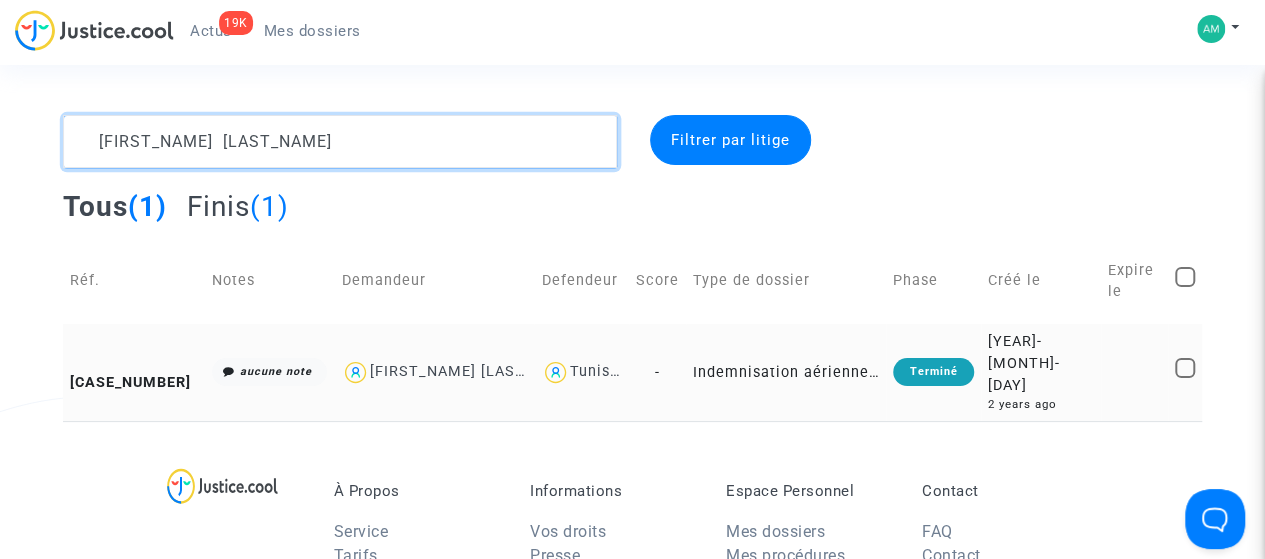 type on "MYRIAM AMARA" 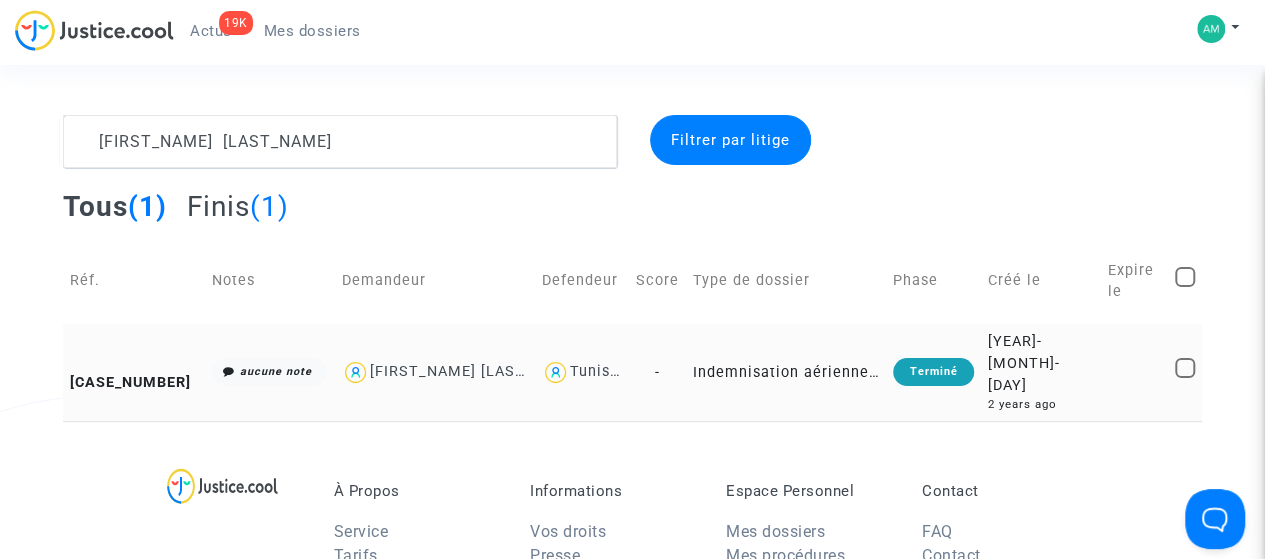 click on "CFR-230927-NM6F" 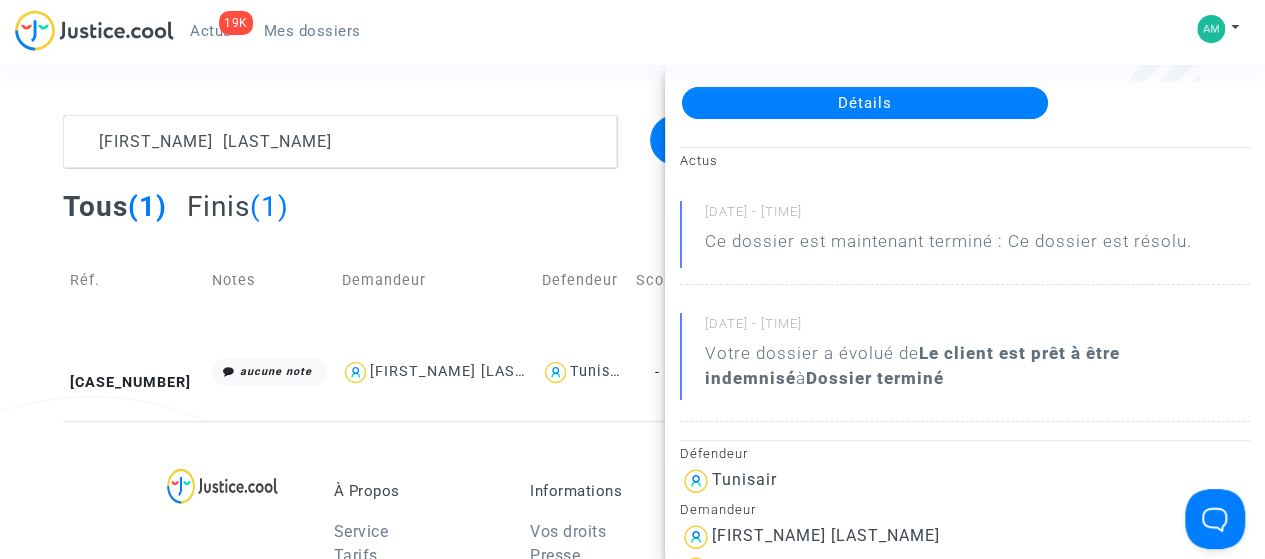 scroll, scrollTop: 100, scrollLeft: 0, axis: vertical 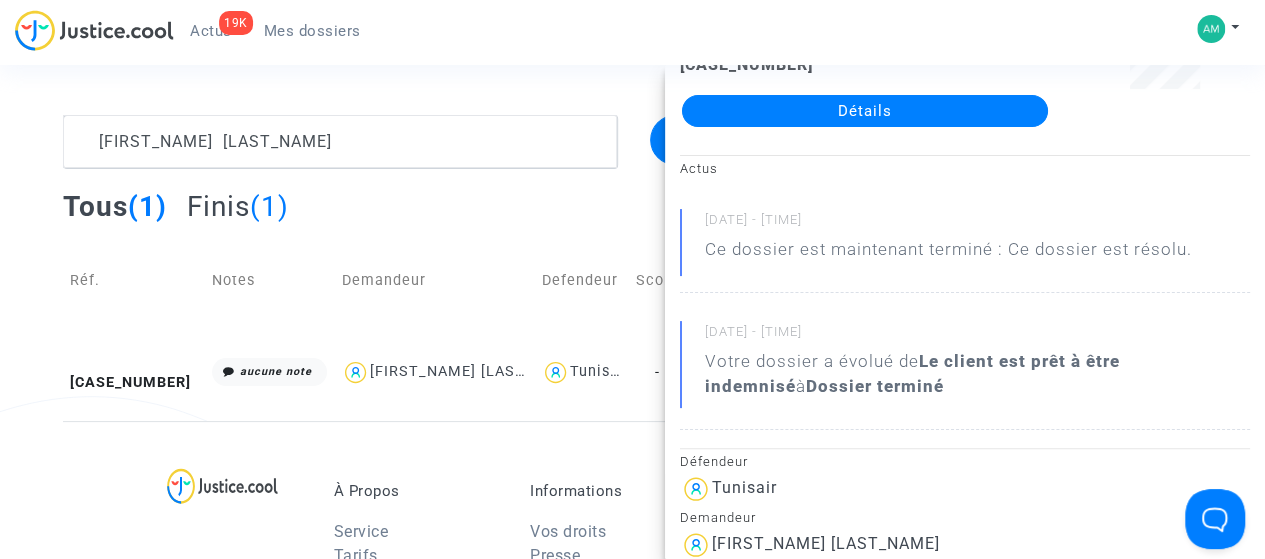 click on "Détails" 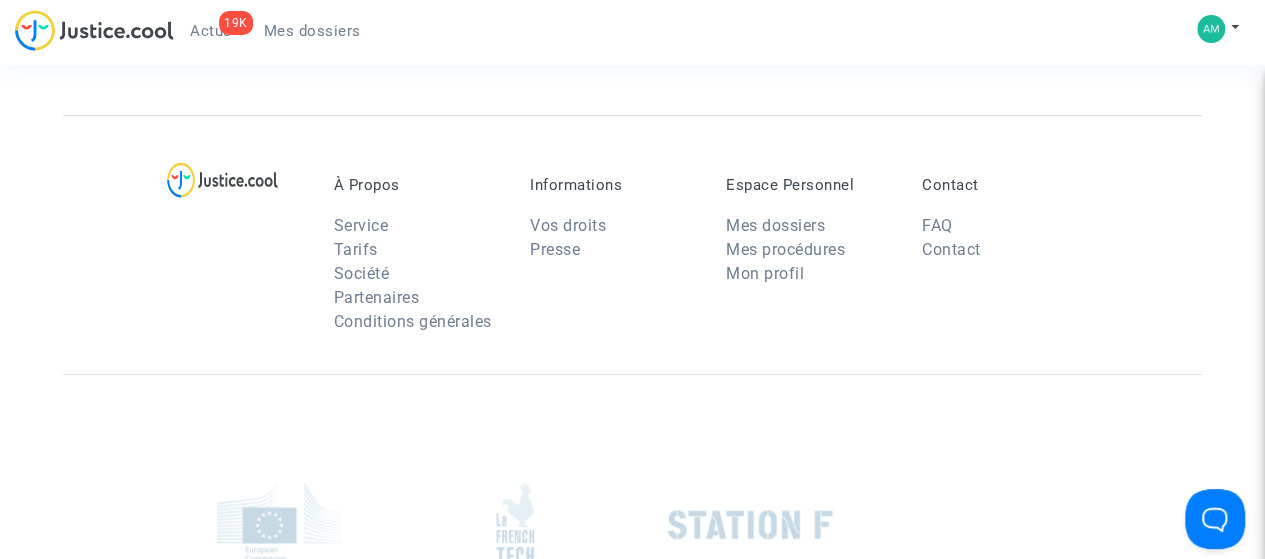 scroll, scrollTop: 0, scrollLeft: 0, axis: both 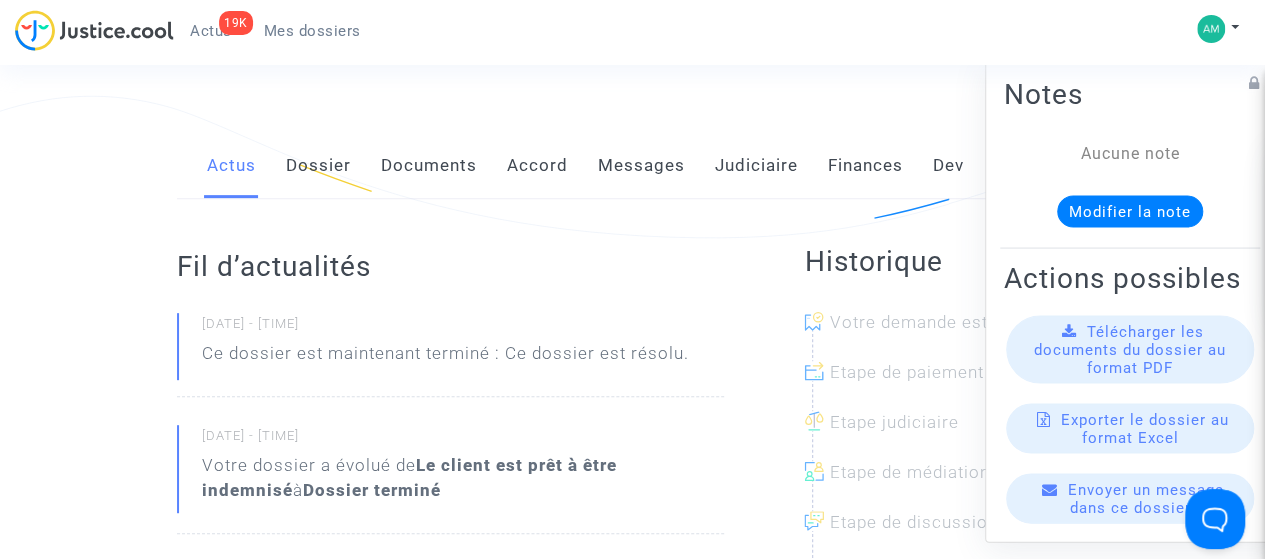 click on "Judiciaire" 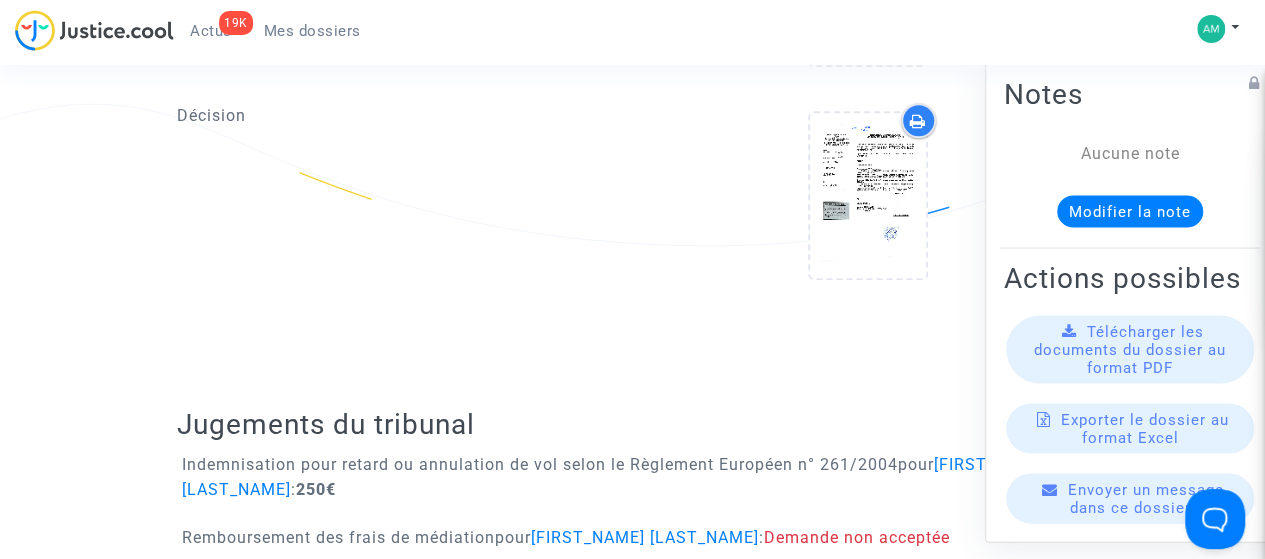 scroll, scrollTop: 900, scrollLeft: 0, axis: vertical 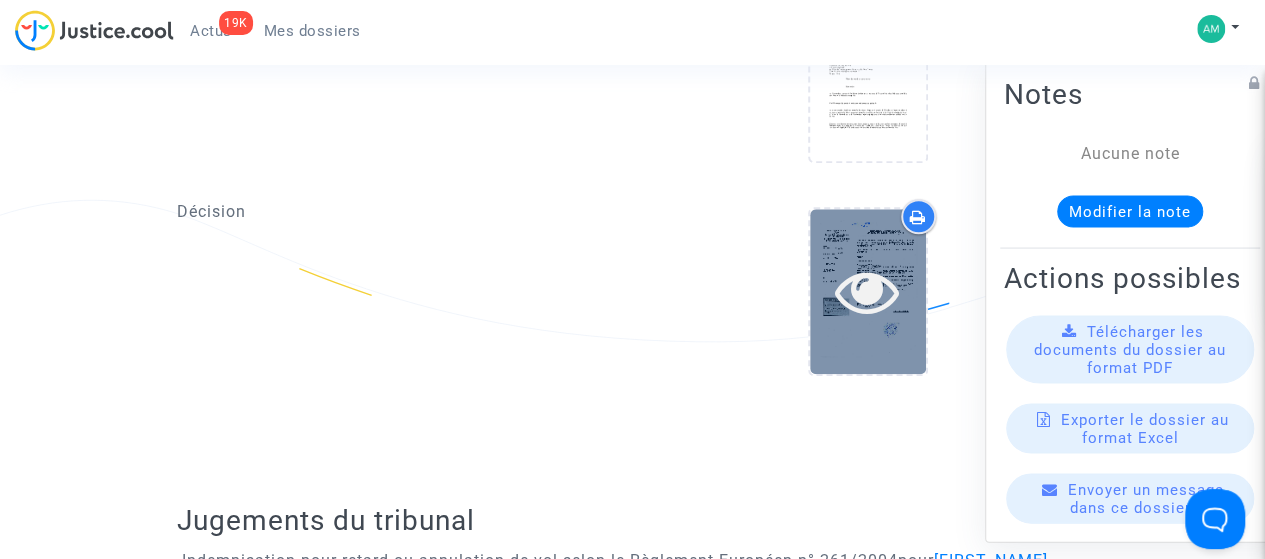 click at bounding box center (867, 291) 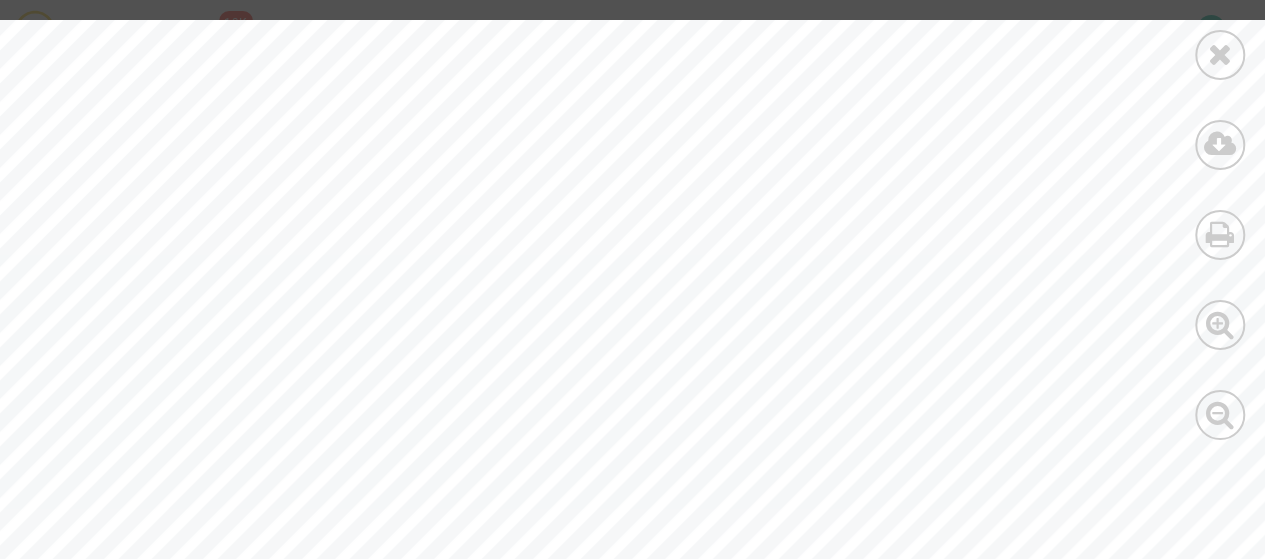 scroll, scrollTop: 6100, scrollLeft: 0, axis: vertical 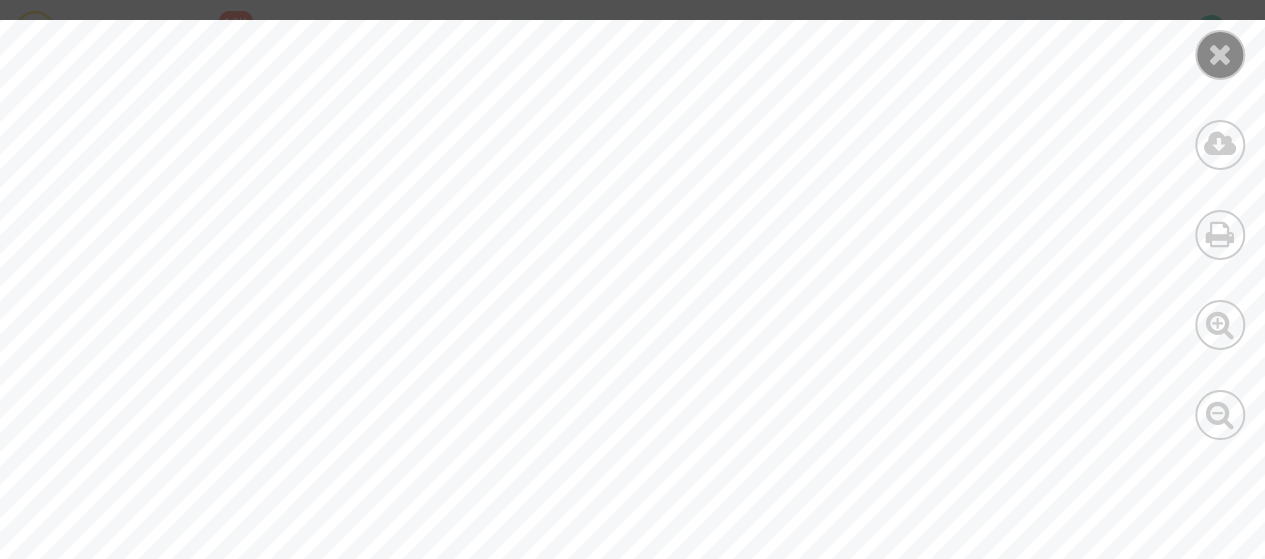 click at bounding box center [1220, 54] 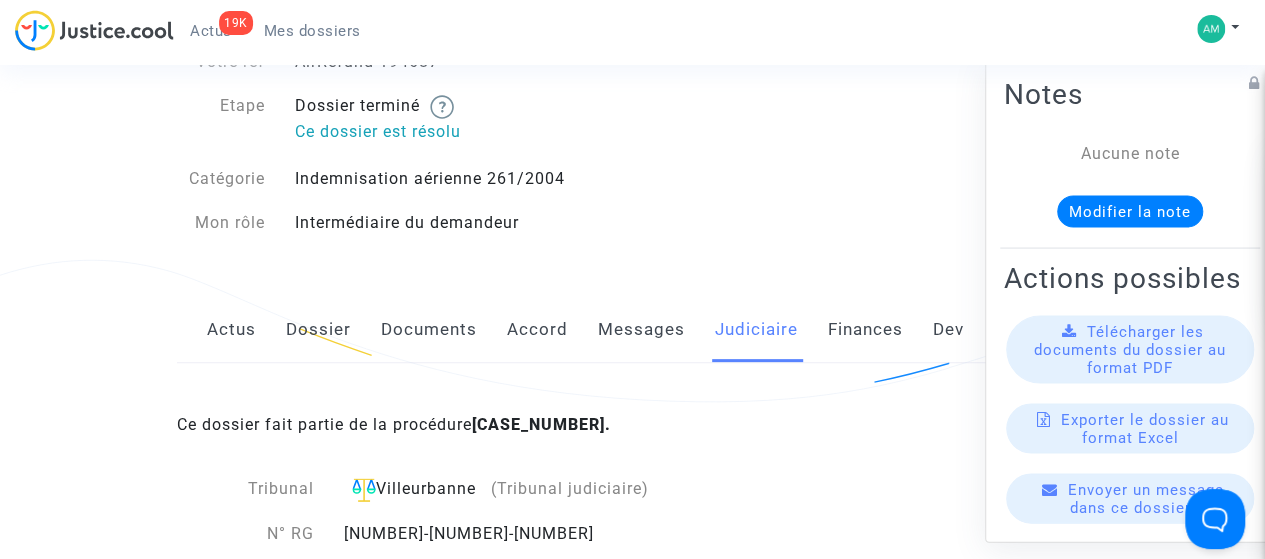 scroll, scrollTop: 0, scrollLeft: 0, axis: both 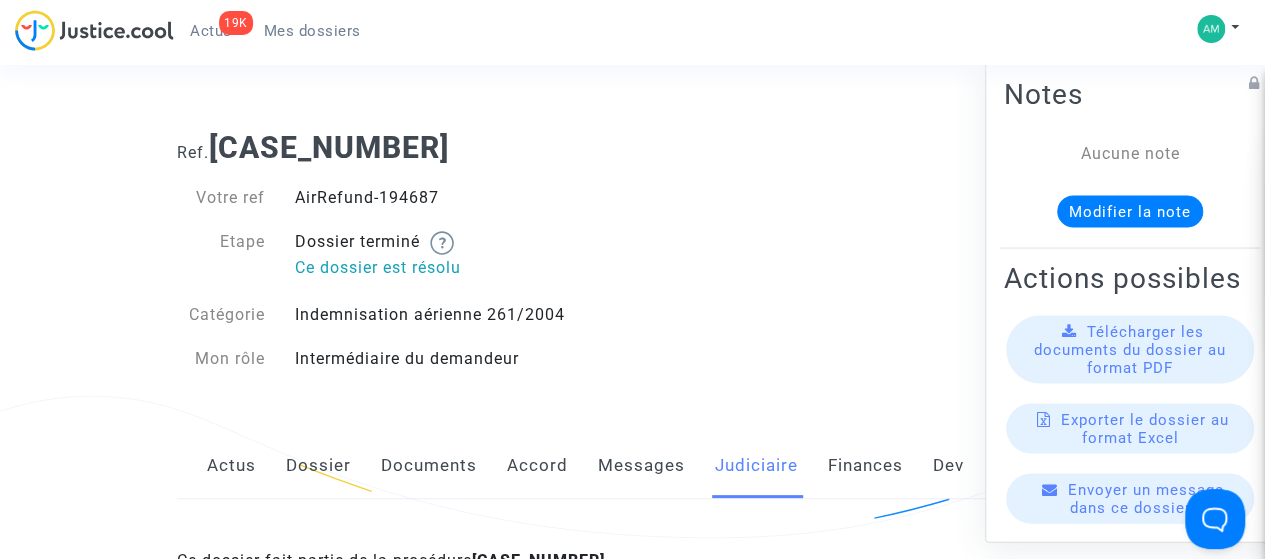 click on "Mes dossiers" at bounding box center [312, 31] 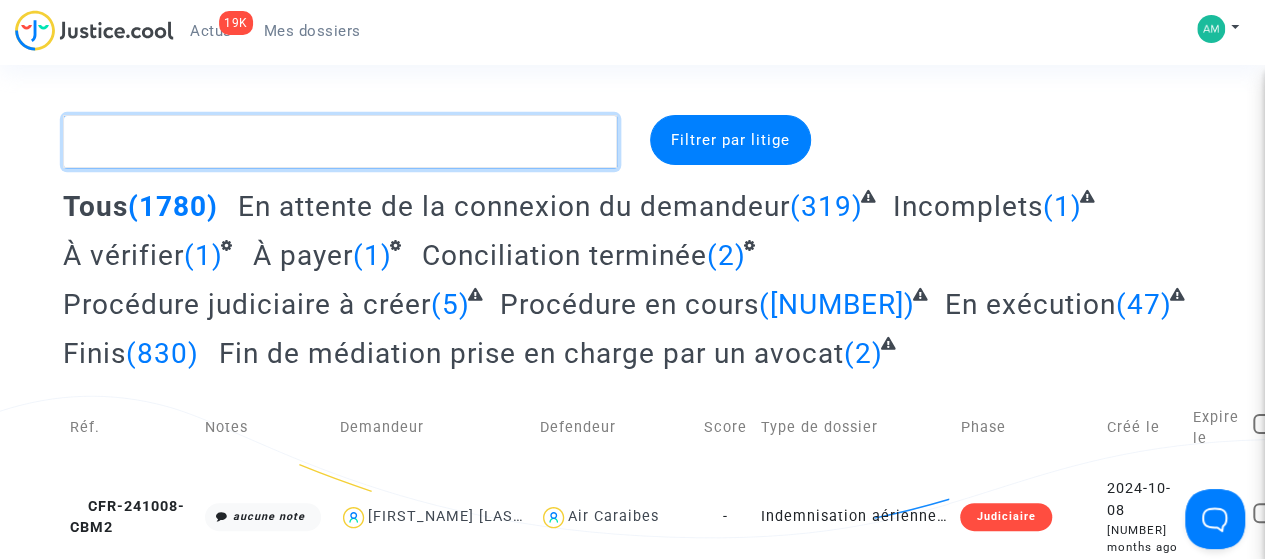 paste on "Zoé MADIA" 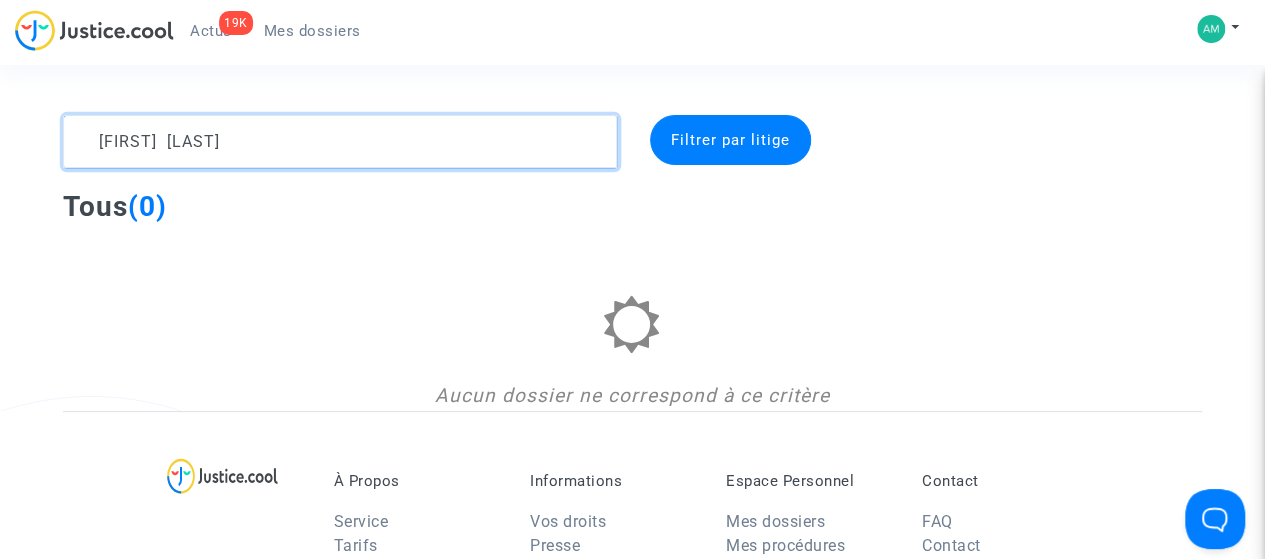 click 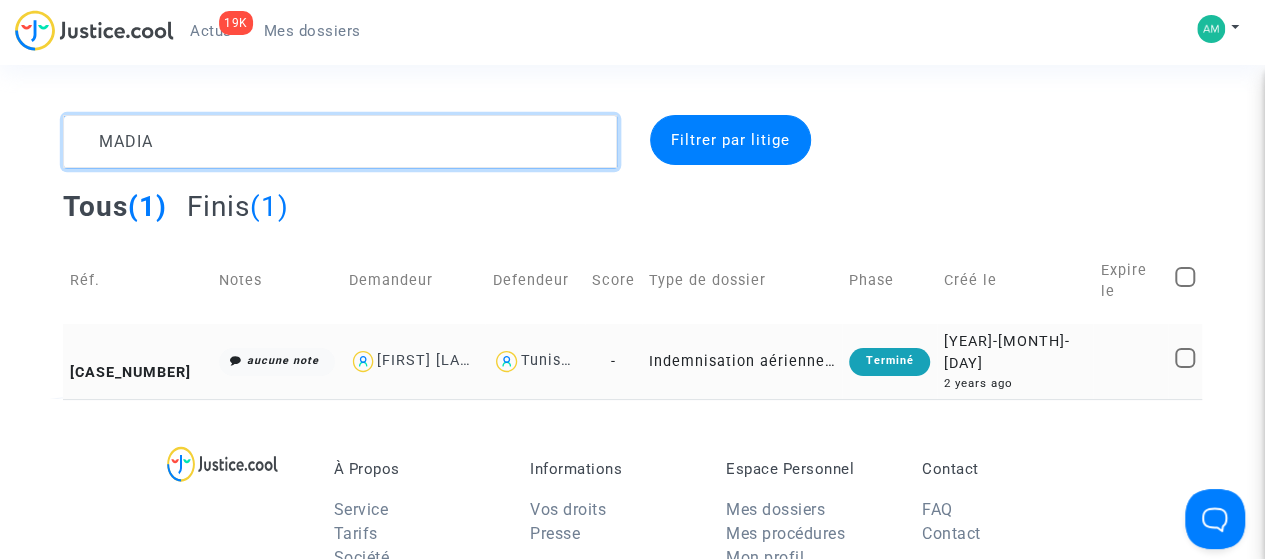 type on "MADIA" 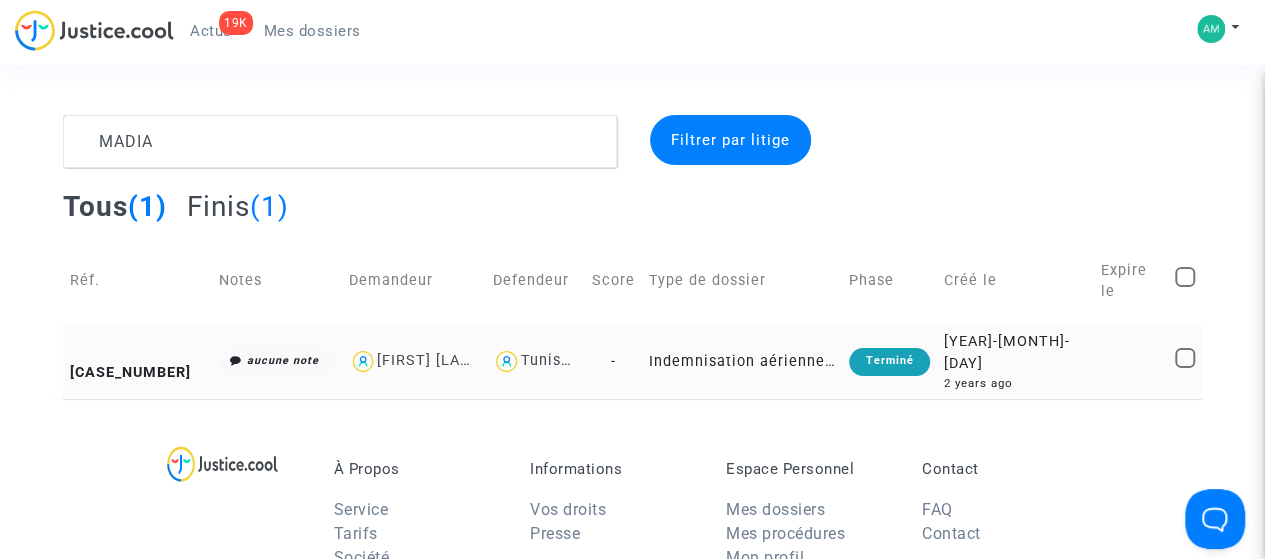 click on "CFR-231031-JACP" 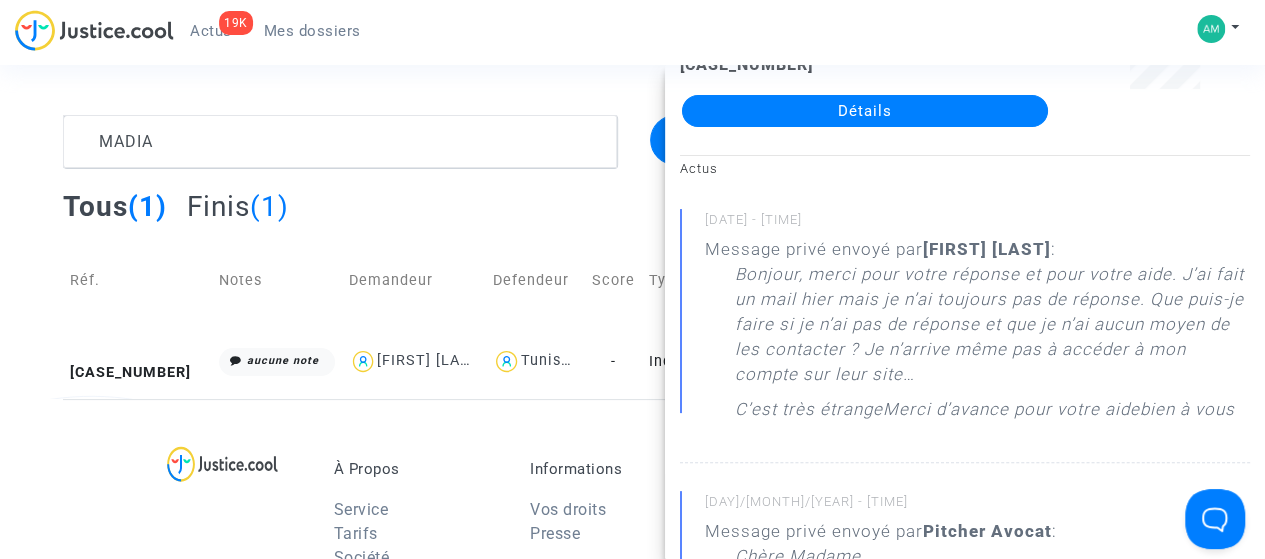 scroll, scrollTop: 0, scrollLeft: 0, axis: both 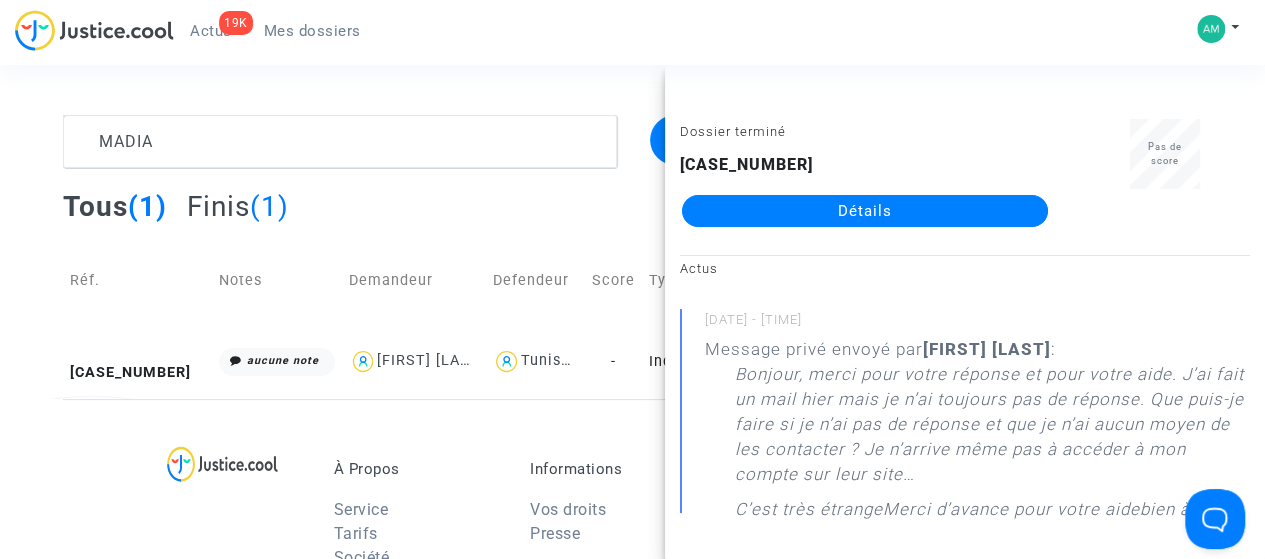click on "Détails" 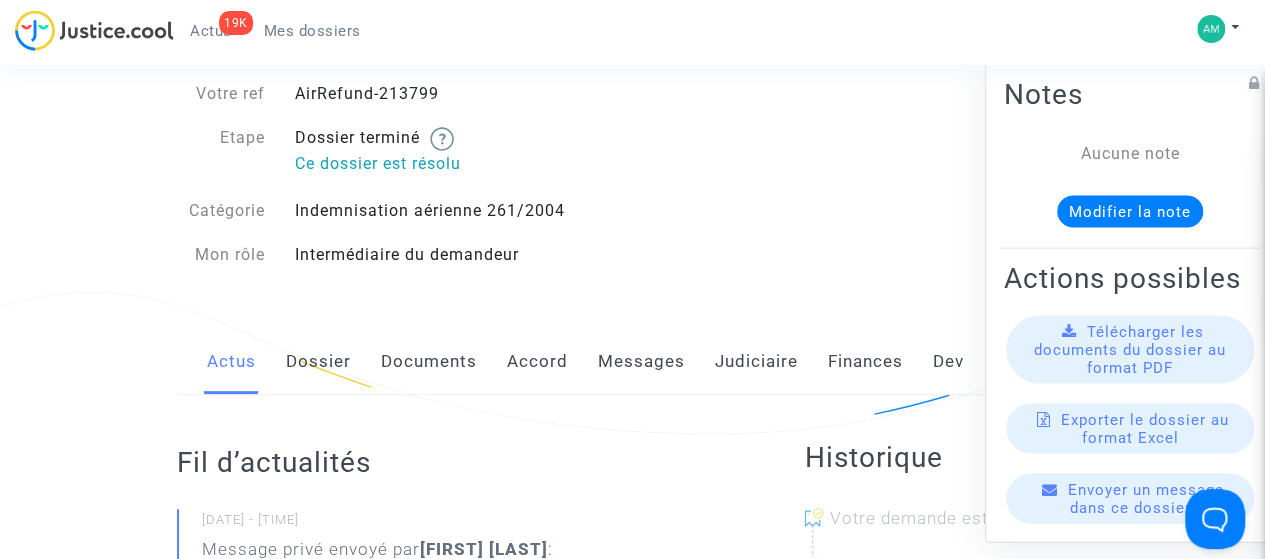 scroll, scrollTop: 100, scrollLeft: 0, axis: vertical 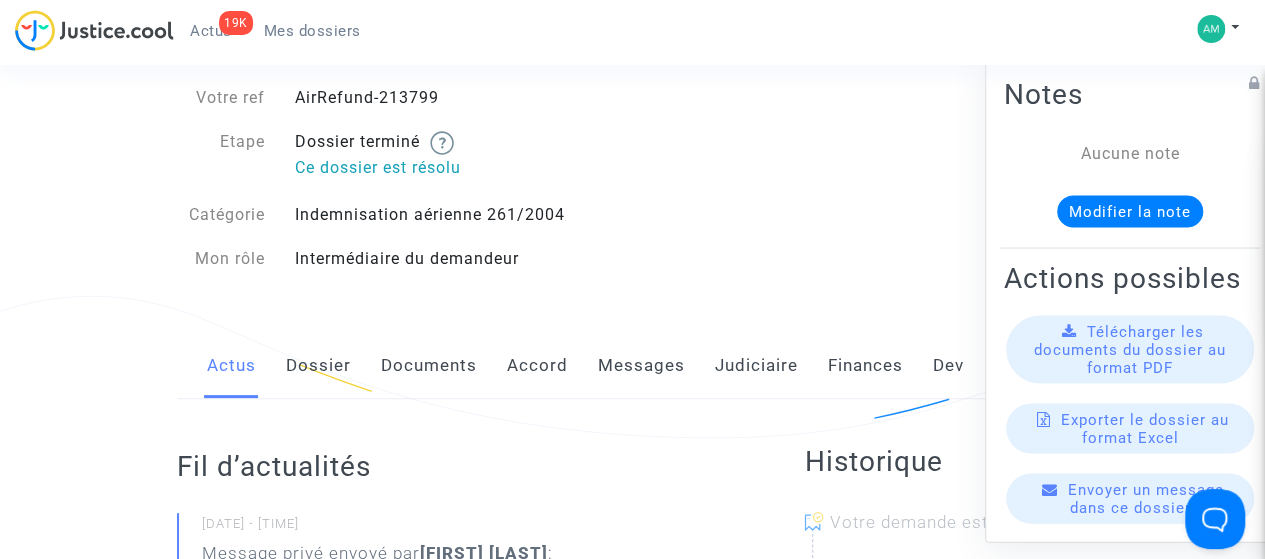 click on "Judiciaire" 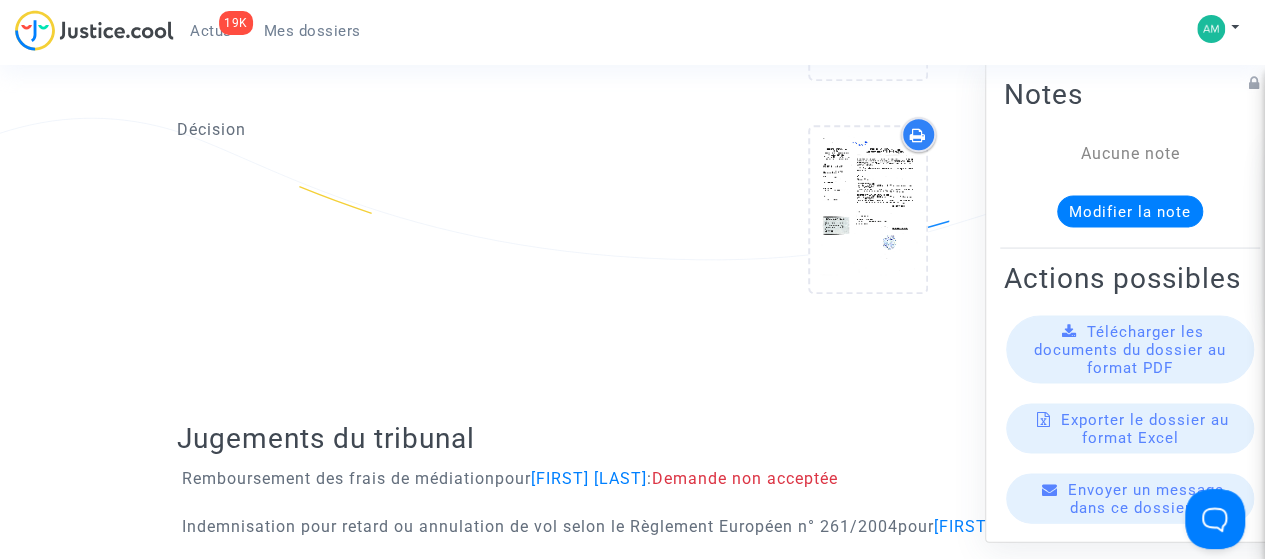 scroll, scrollTop: 1000, scrollLeft: 0, axis: vertical 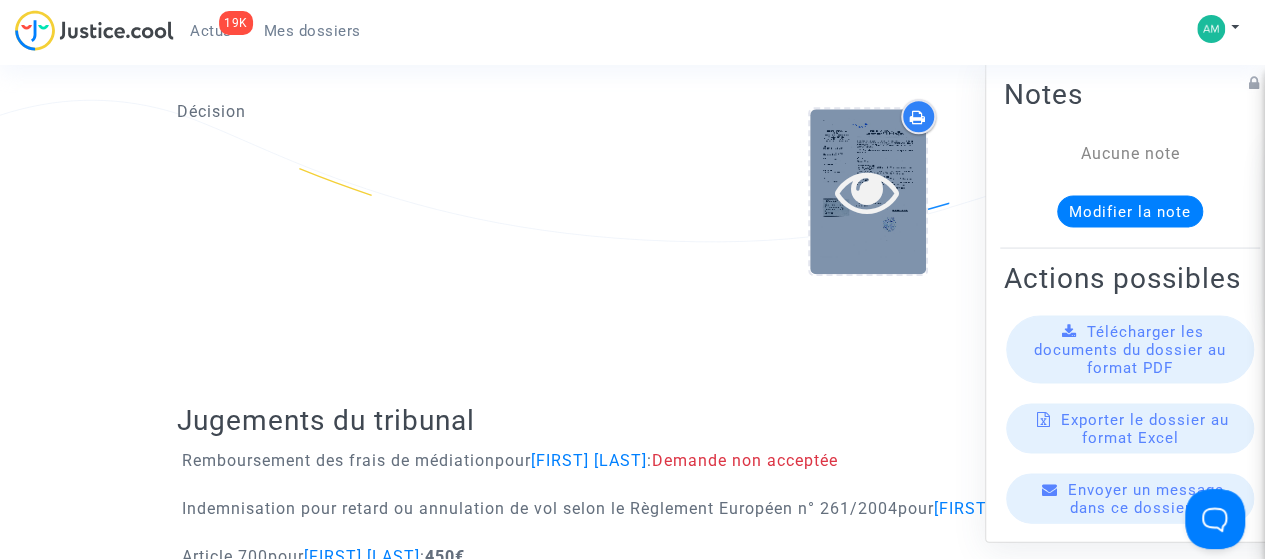 click at bounding box center (867, 191) 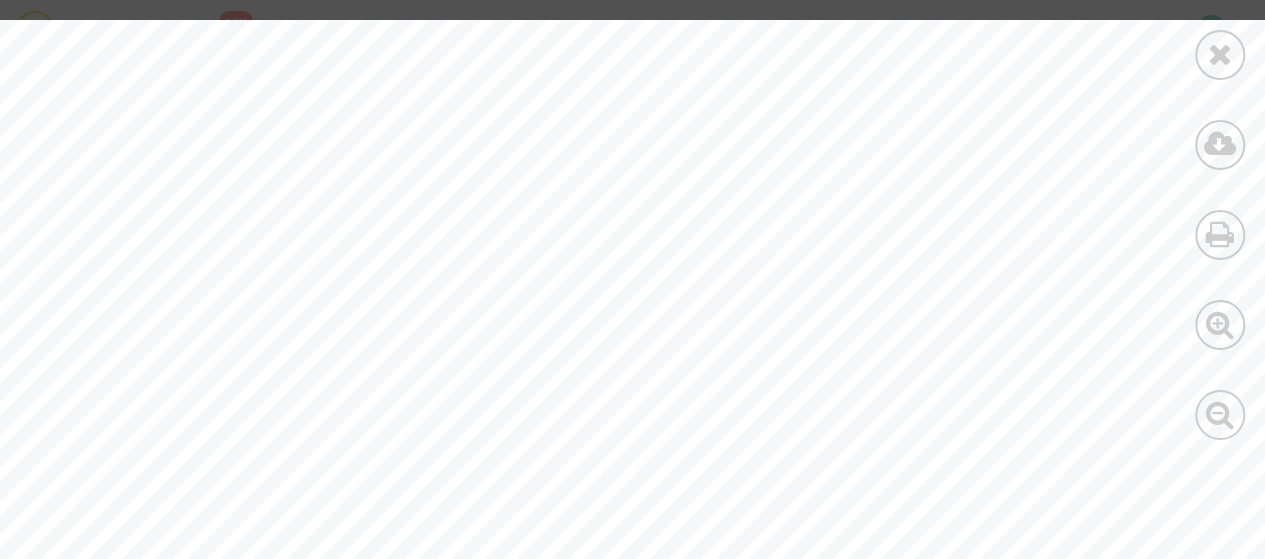 scroll, scrollTop: 5900, scrollLeft: 0, axis: vertical 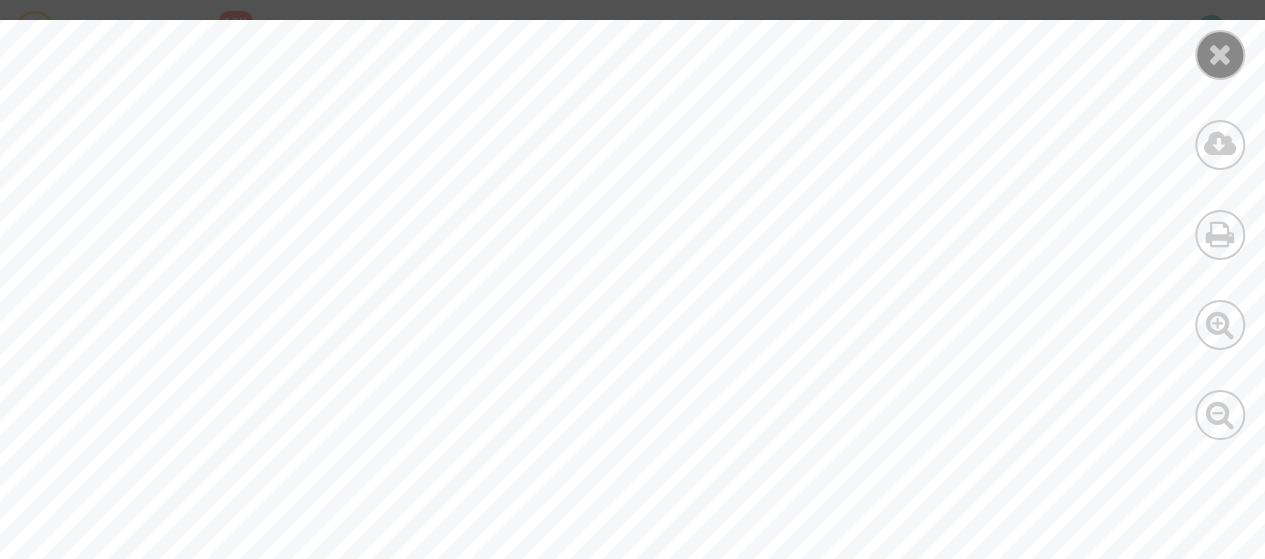 click at bounding box center [1220, 54] 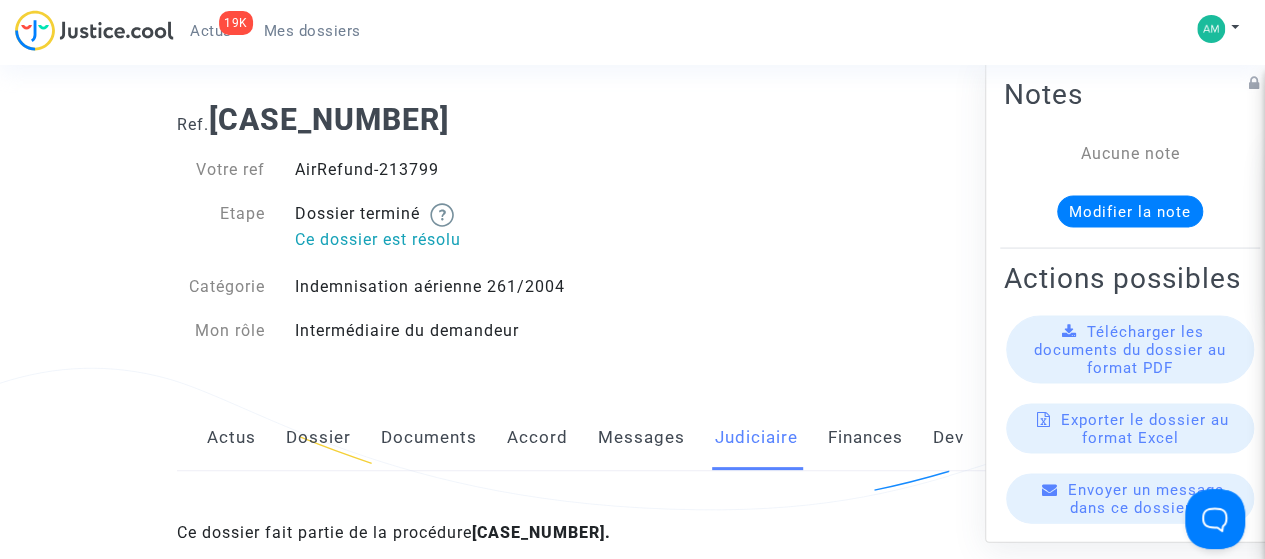 scroll, scrollTop: 0, scrollLeft: 0, axis: both 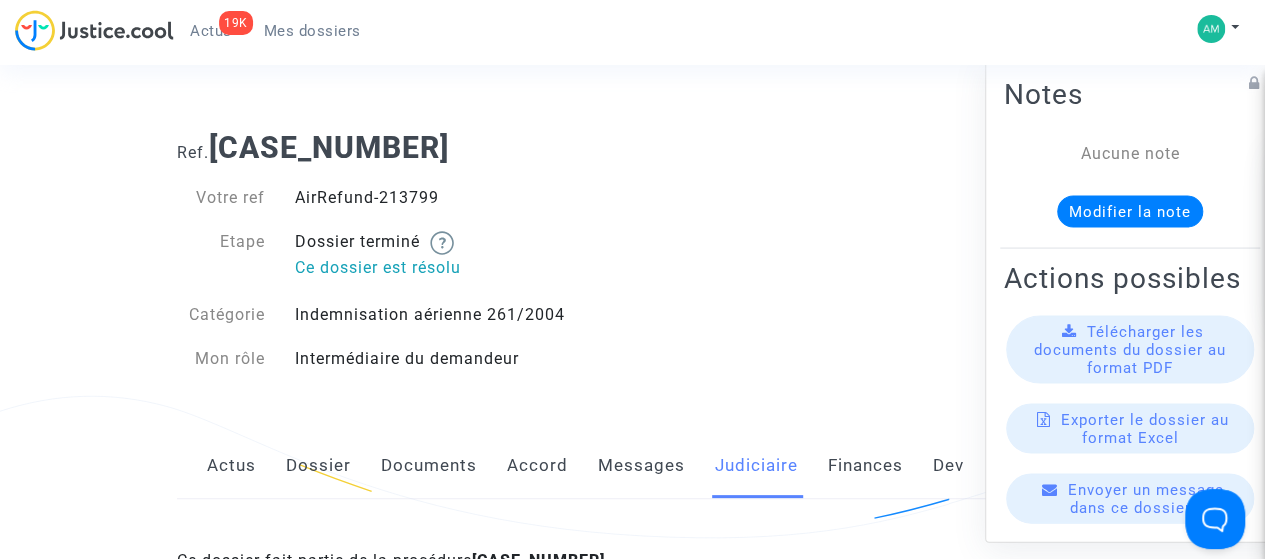 click at bounding box center (94, 30) 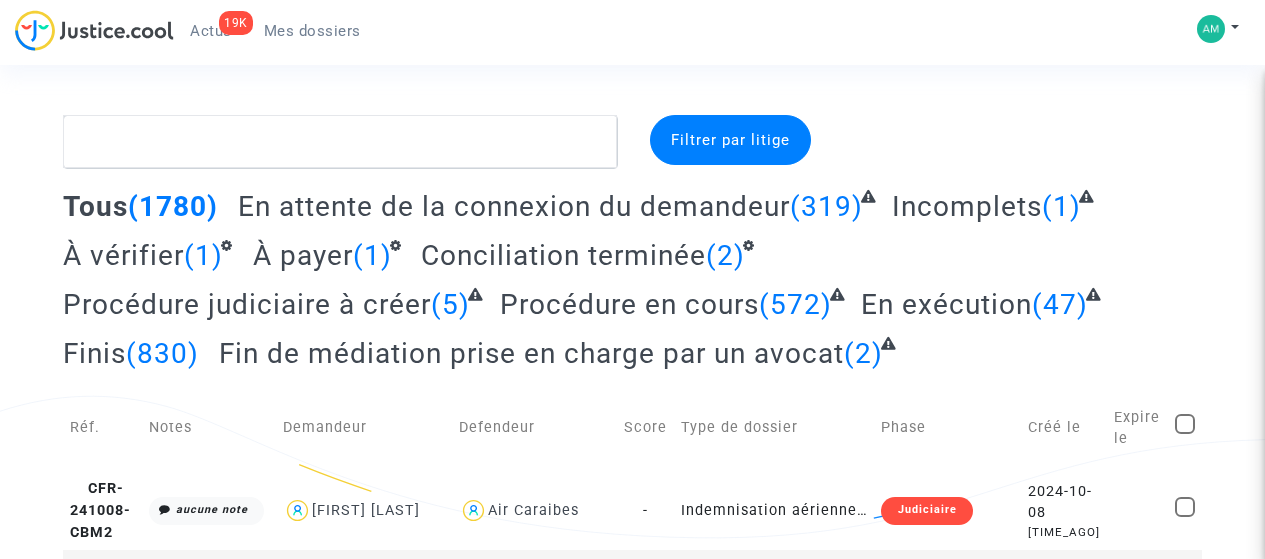 scroll, scrollTop: 0, scrollLeft: 0, axis: both 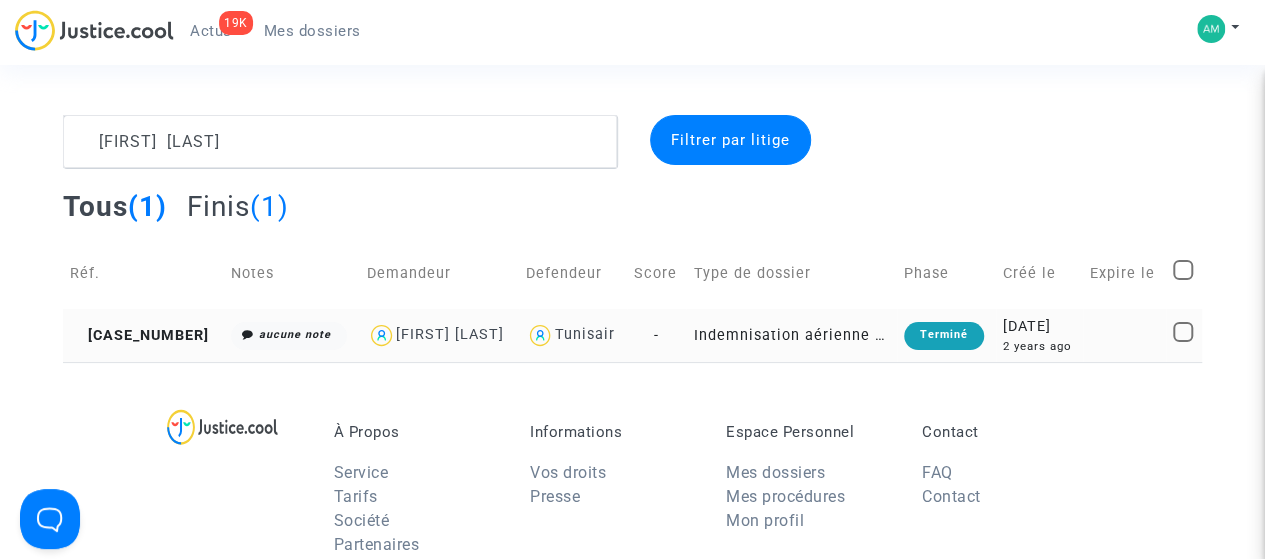type on "[FIRST] [LAST]" 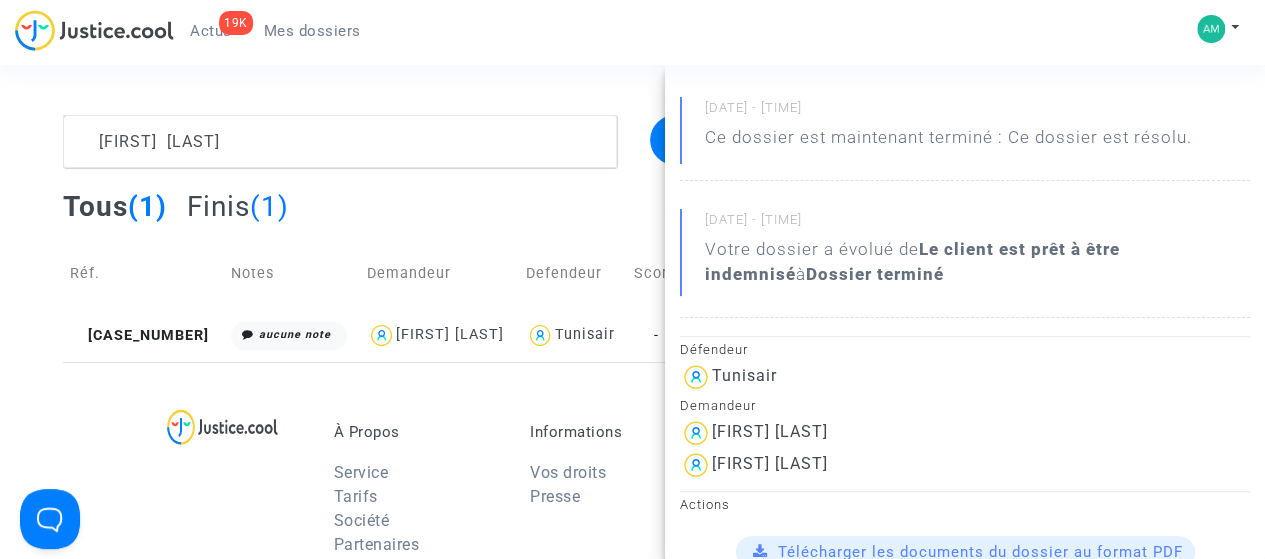 scroll, scrollTop: 0, scrollLeft: 0, axis: both 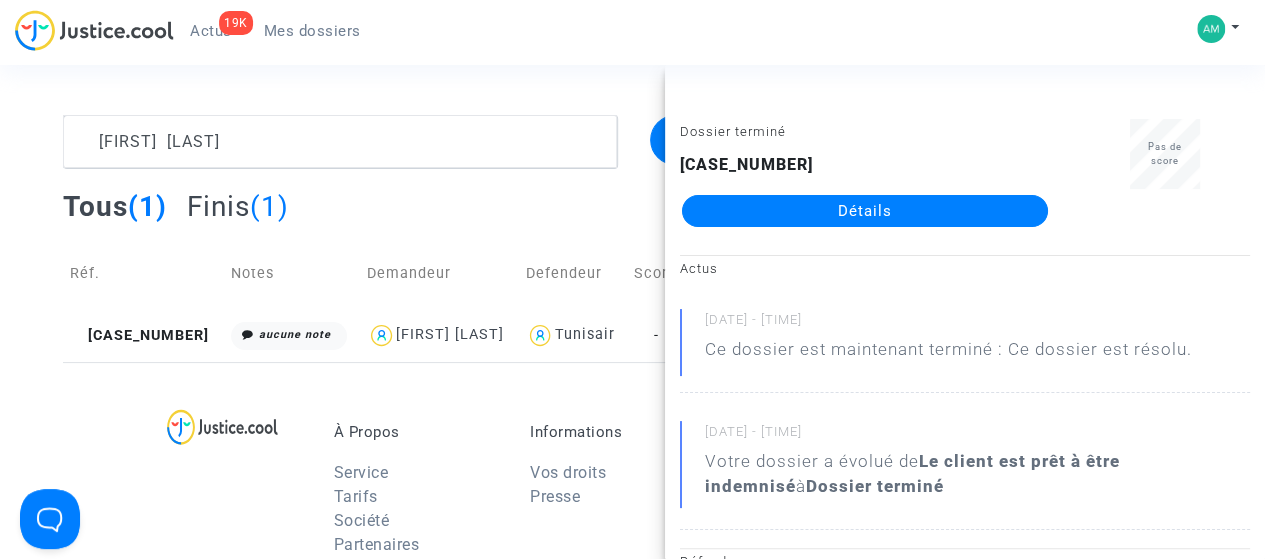 click on "Détails" 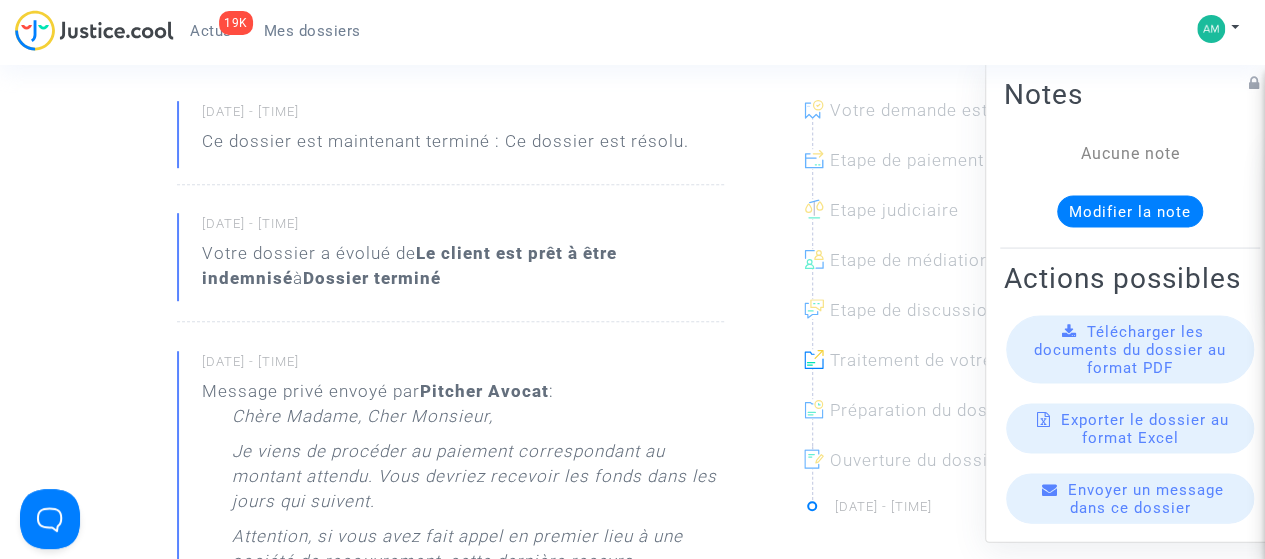 scroll, scrollTop: 300, scrollLeft: 0, axis: vertical 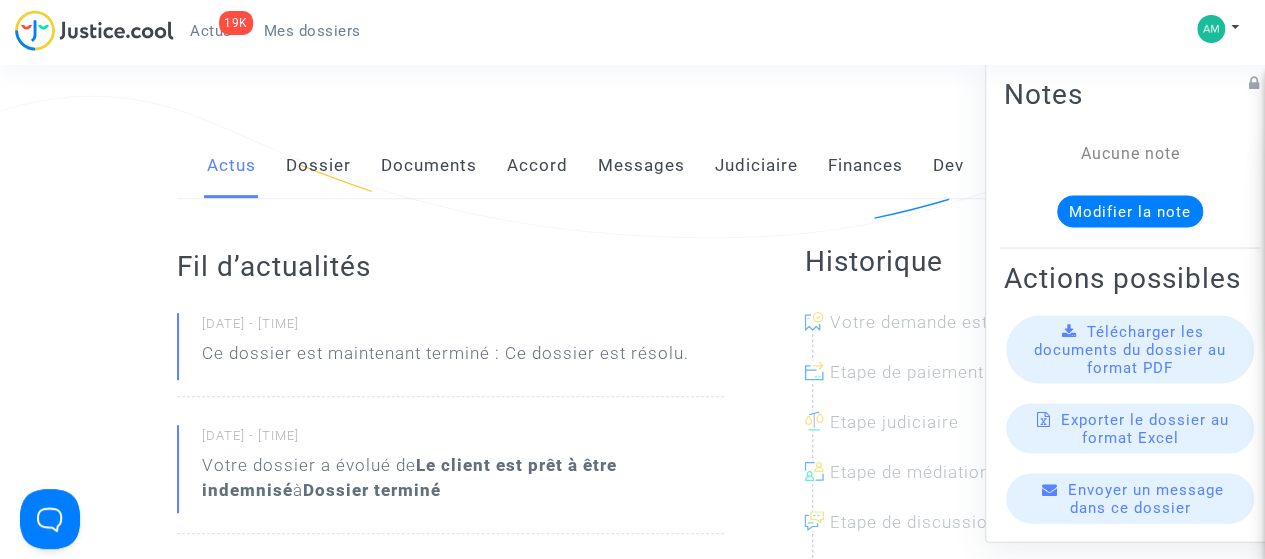 click on "Judiciaire" 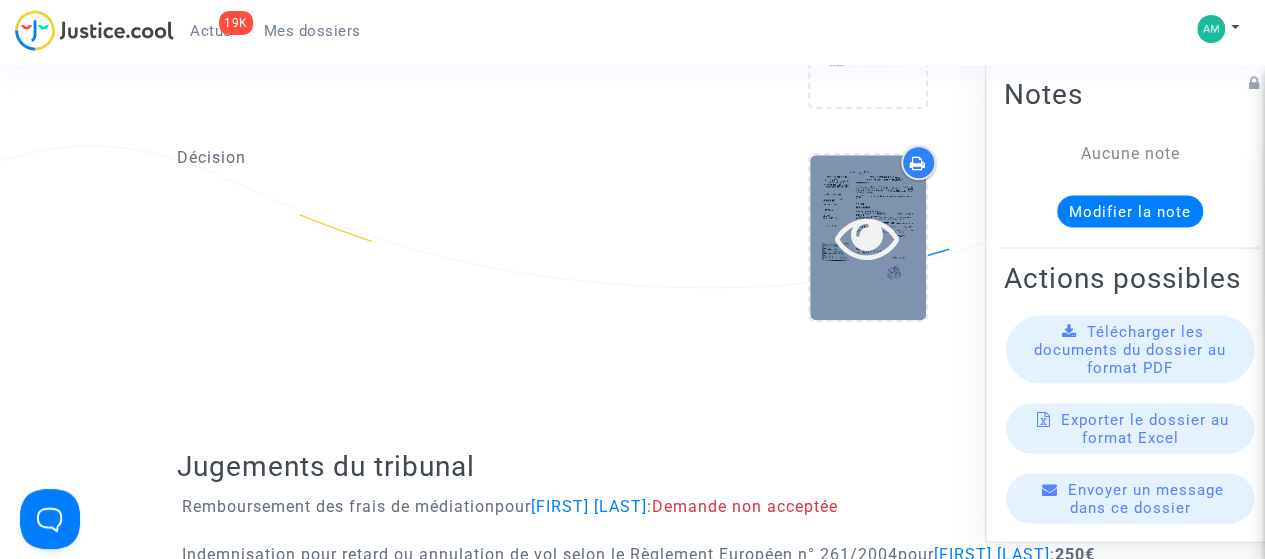 scroll, scrollTop: 1000, scrollLeft: 0, axis: vertical 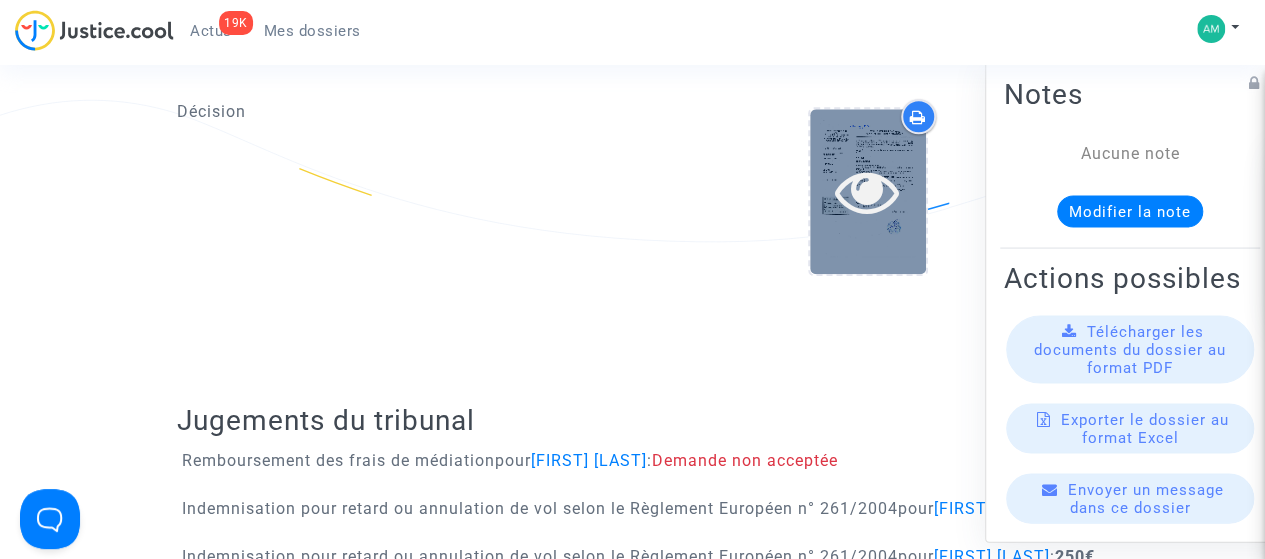click at bounding box center [868, 191] 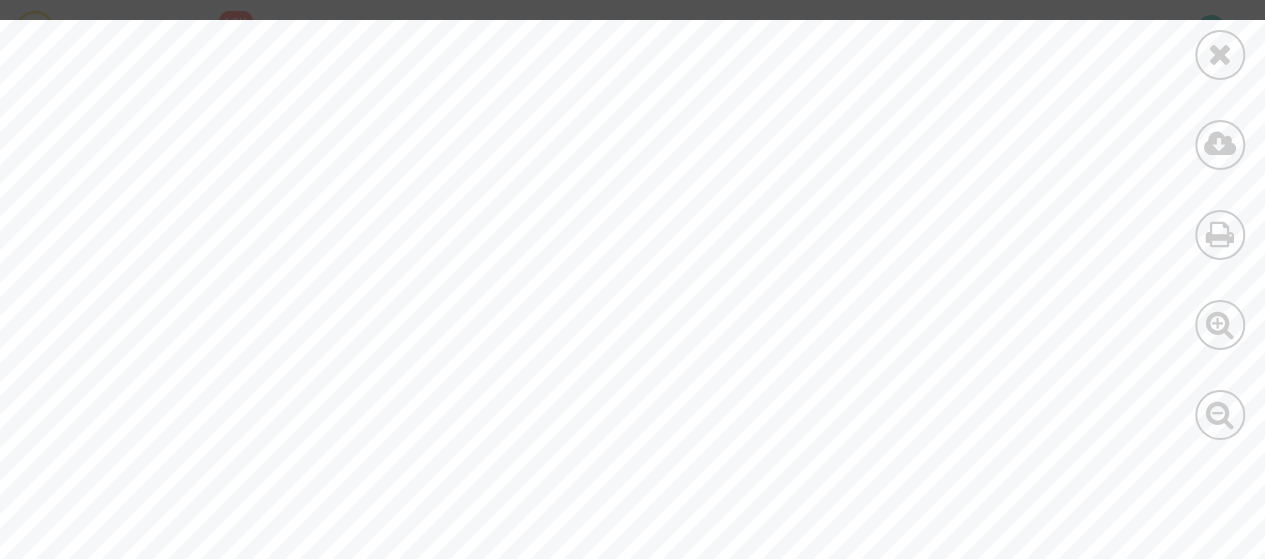 scroll, scrollTop: 6400, scrollLeft: 0, axis: vertical 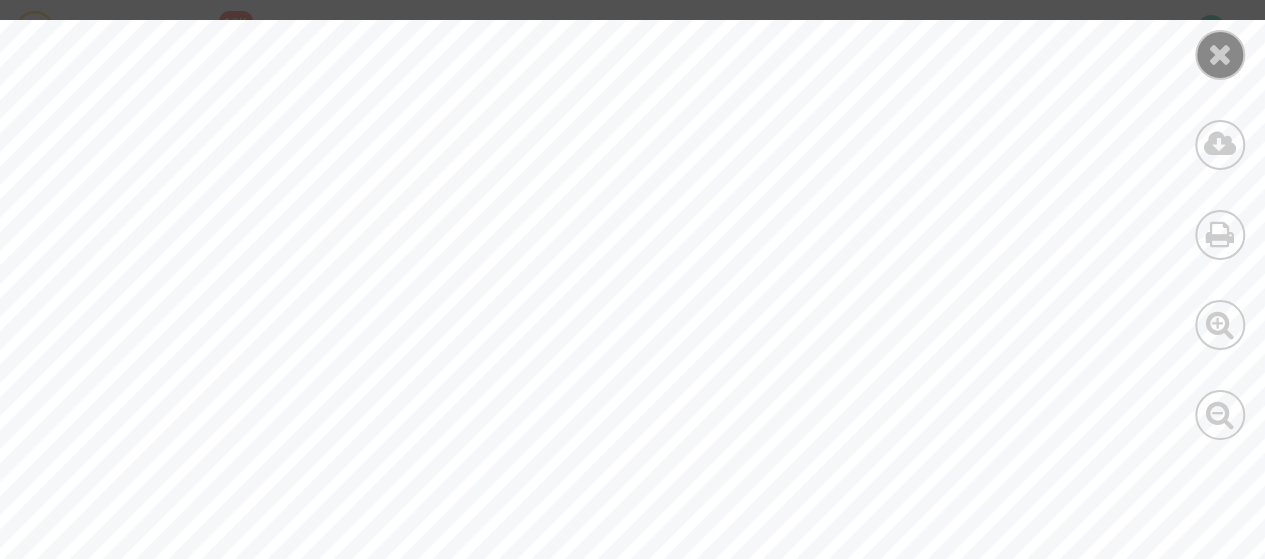 click at bounding box center [1220, 54] 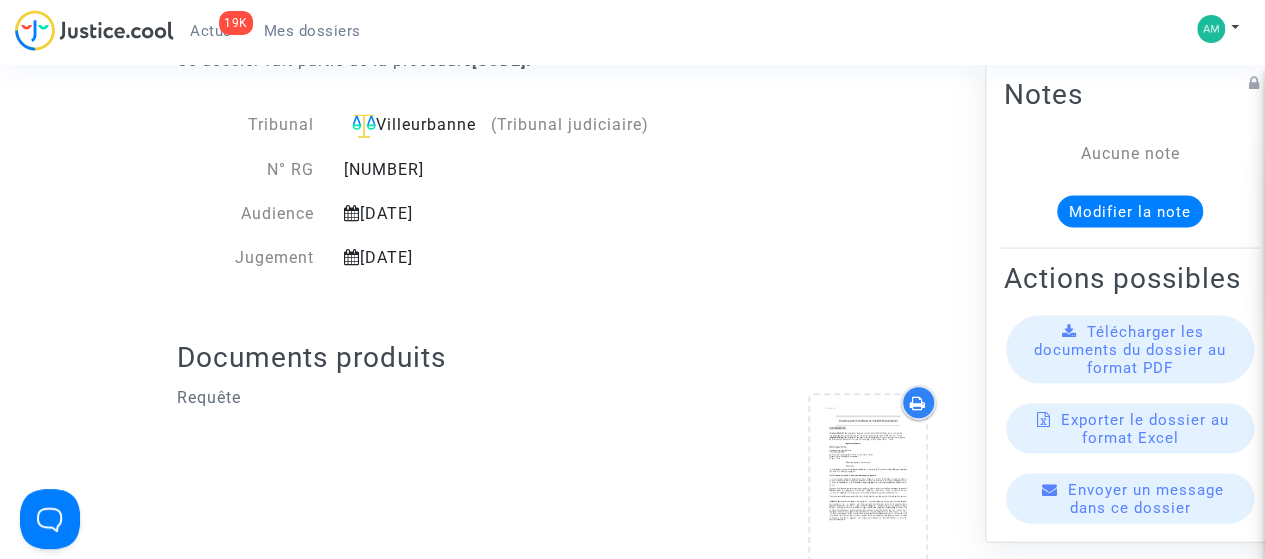 scroll, scrollTop: 0, scrollLeft: 0, axis: both 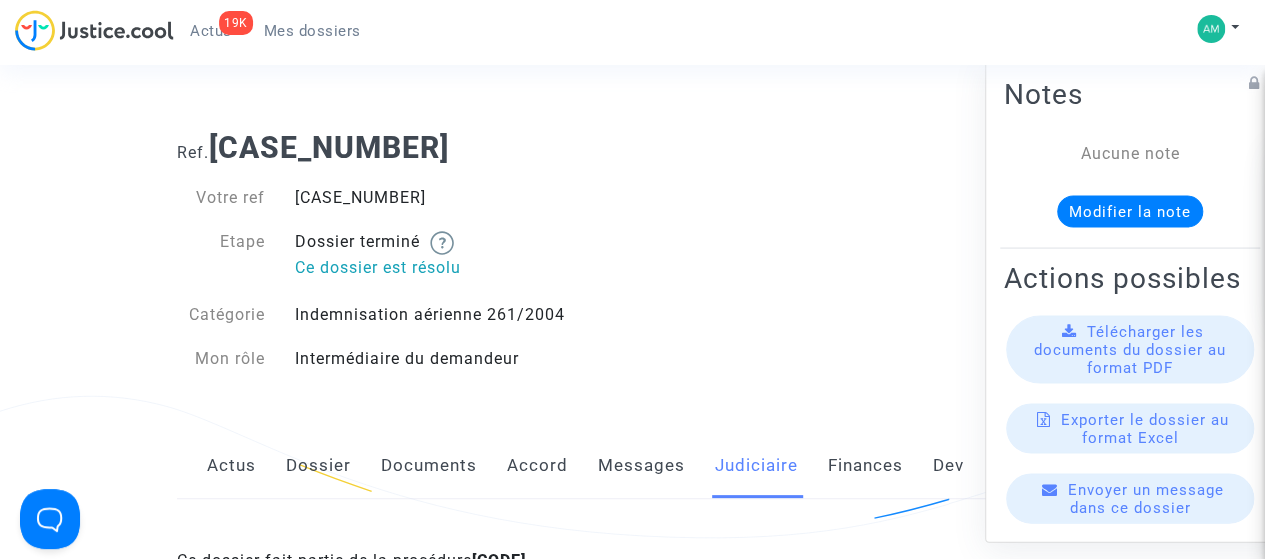 click on "Mes dossiers" at bounding box center (312, 31) 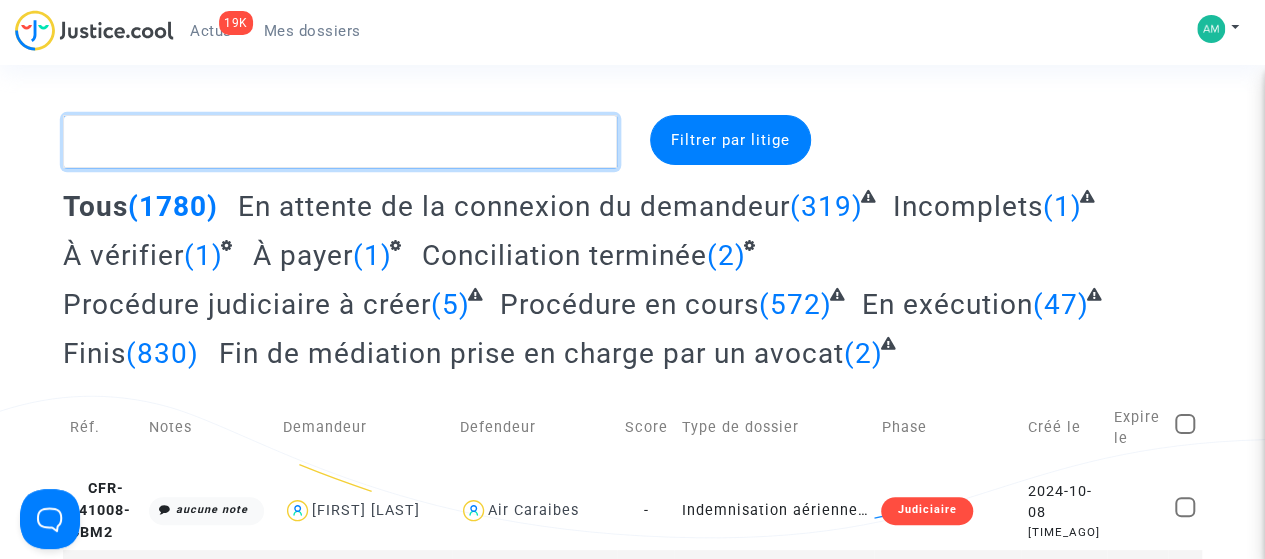 paste on "[FIRST] [LAST]" 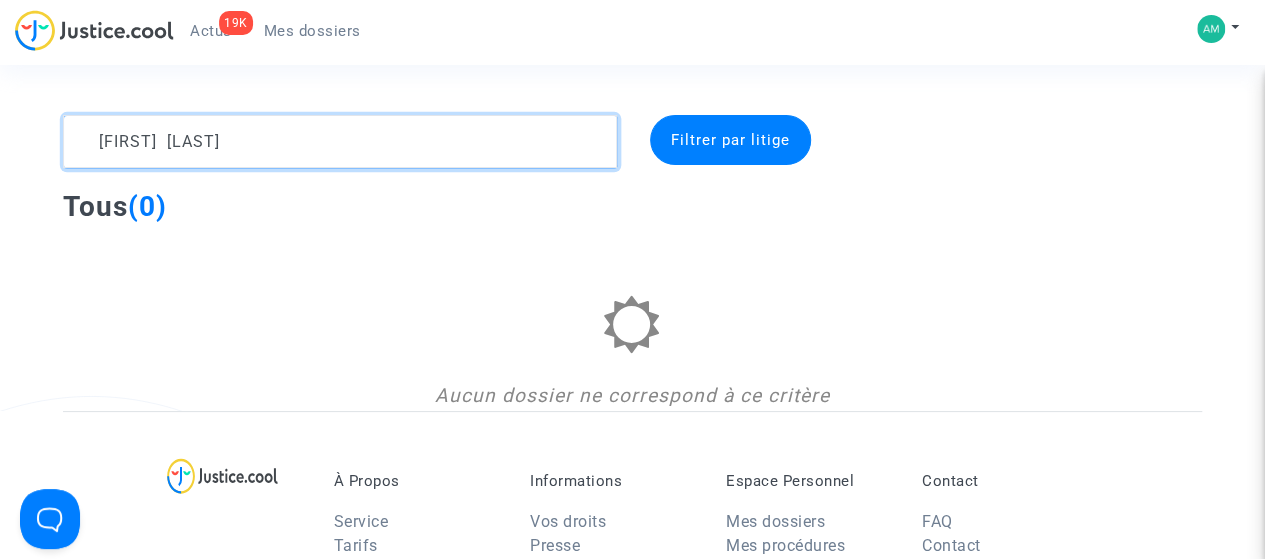 click 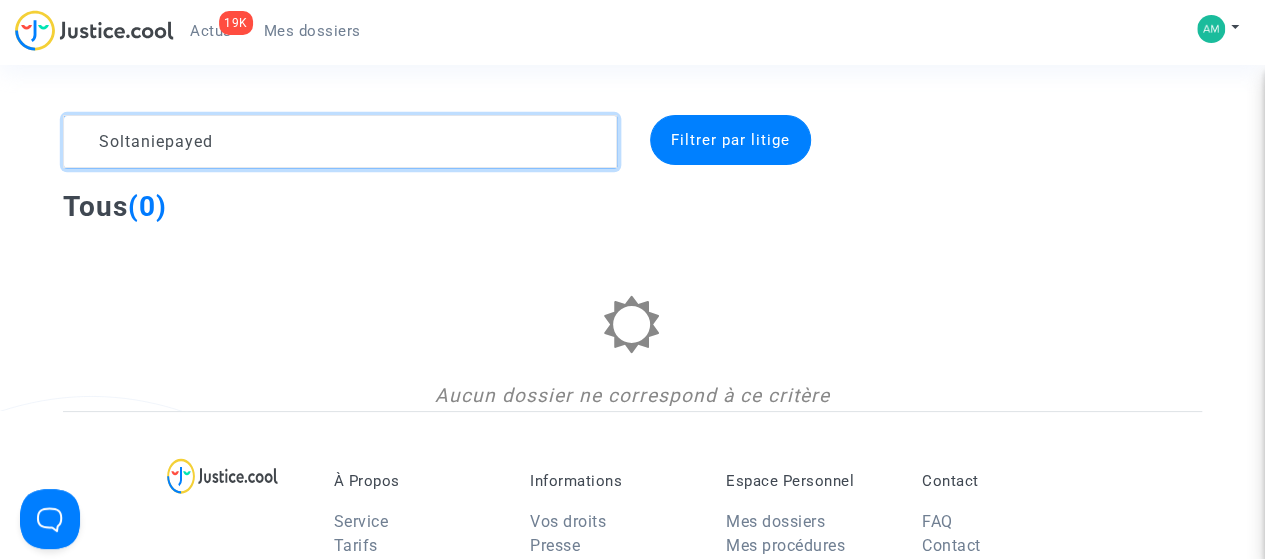 click 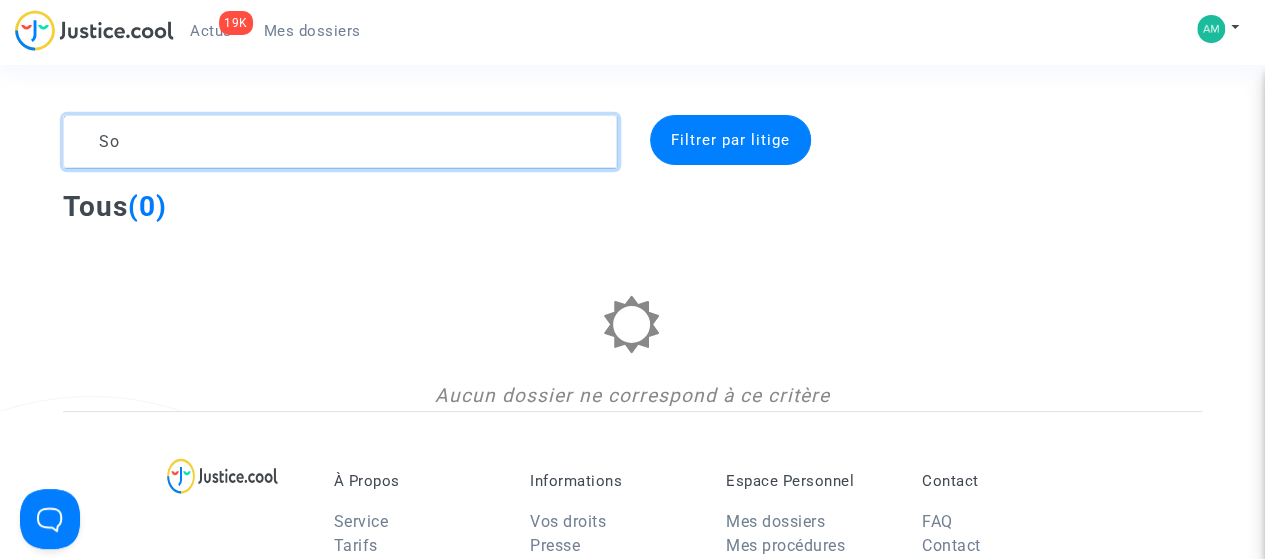 type on "S" 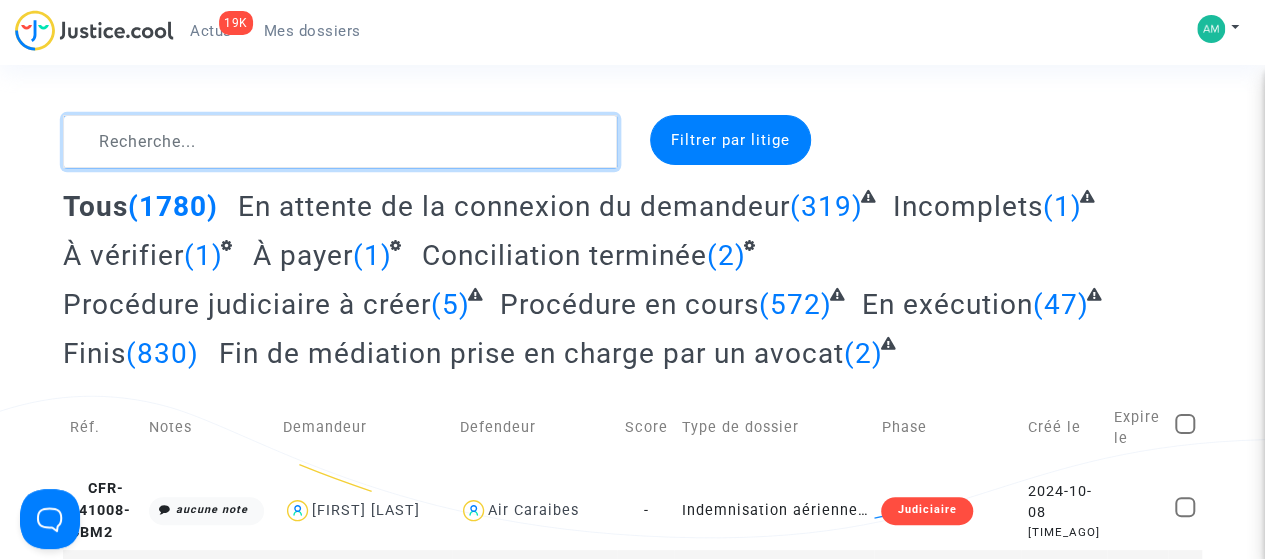 paste on "[LAST]" 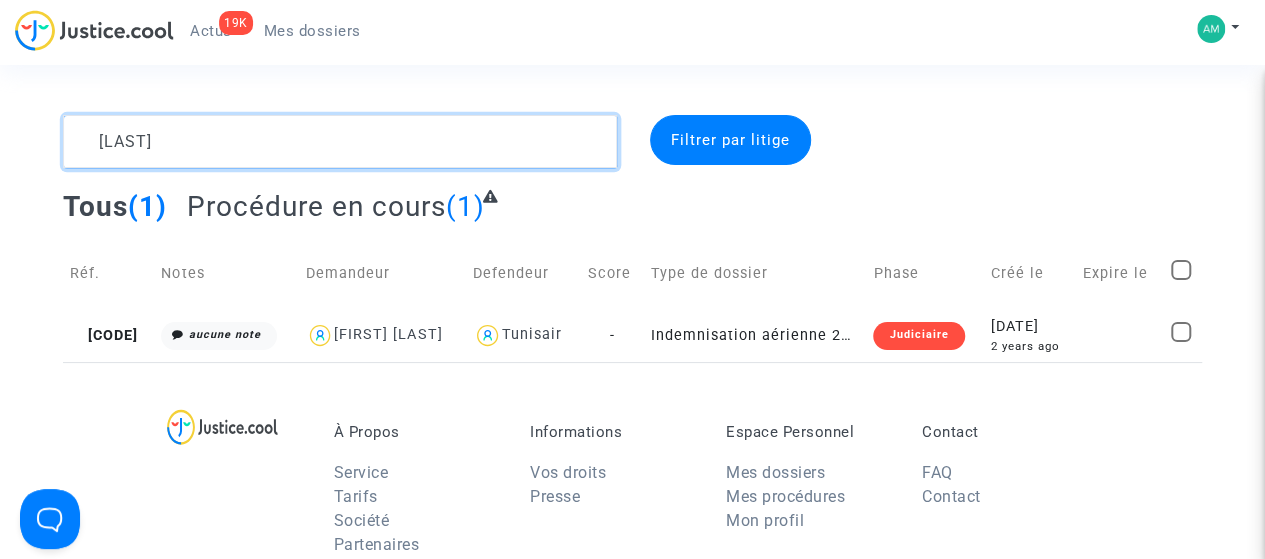 type on "[LAST]" 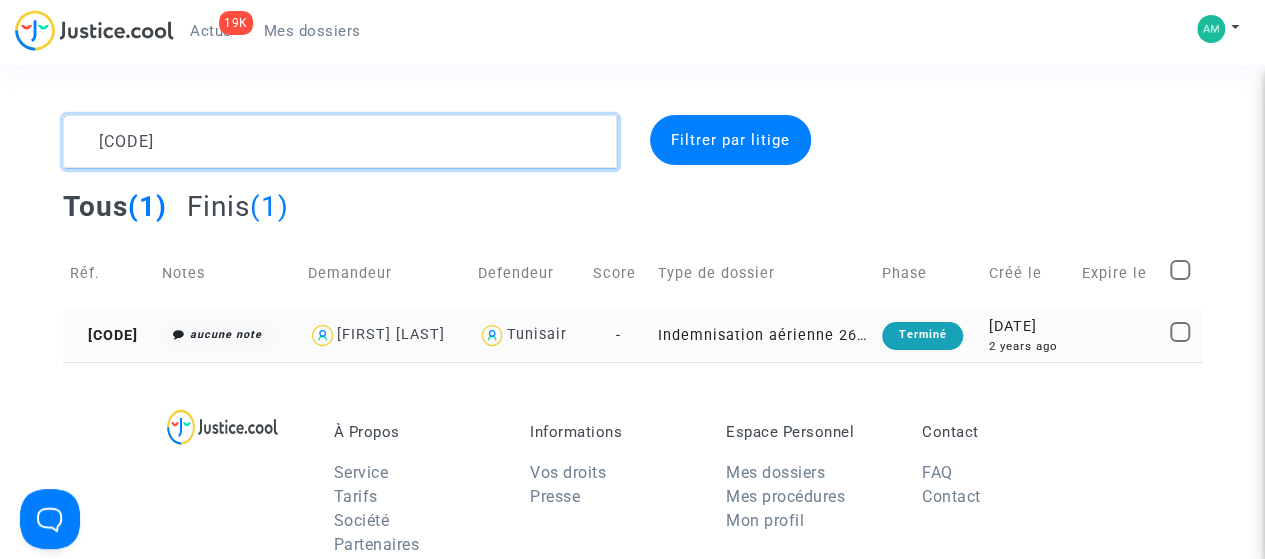 type on "[CODE]" 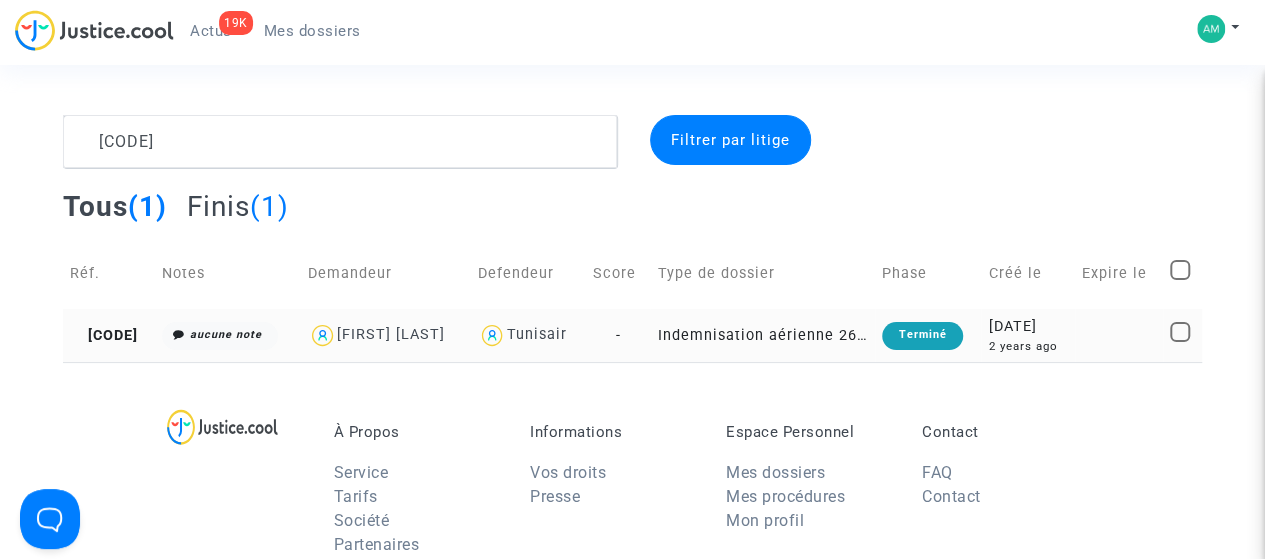 click on "[CODE]" 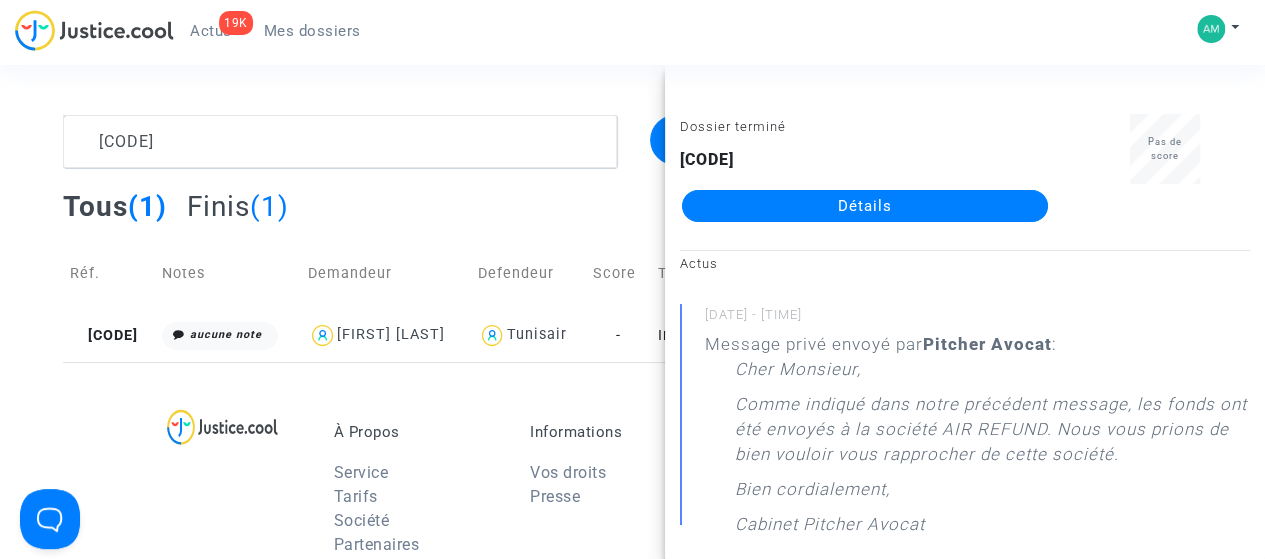 scroll, scrollTop: 0, scrollLeft: 0, axis: both 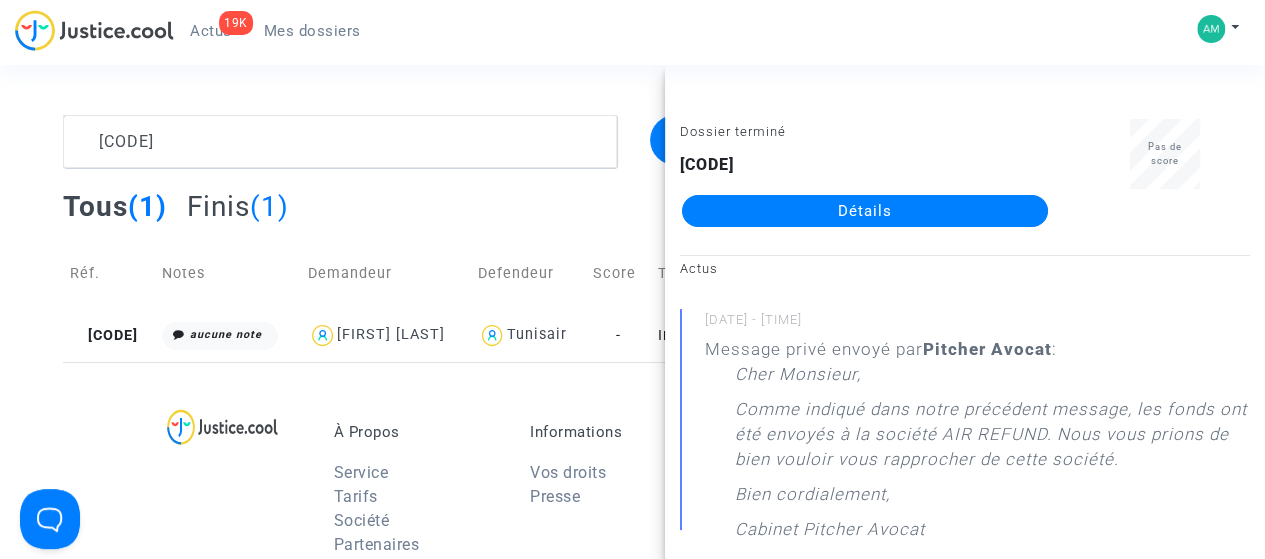 click on "Détails" 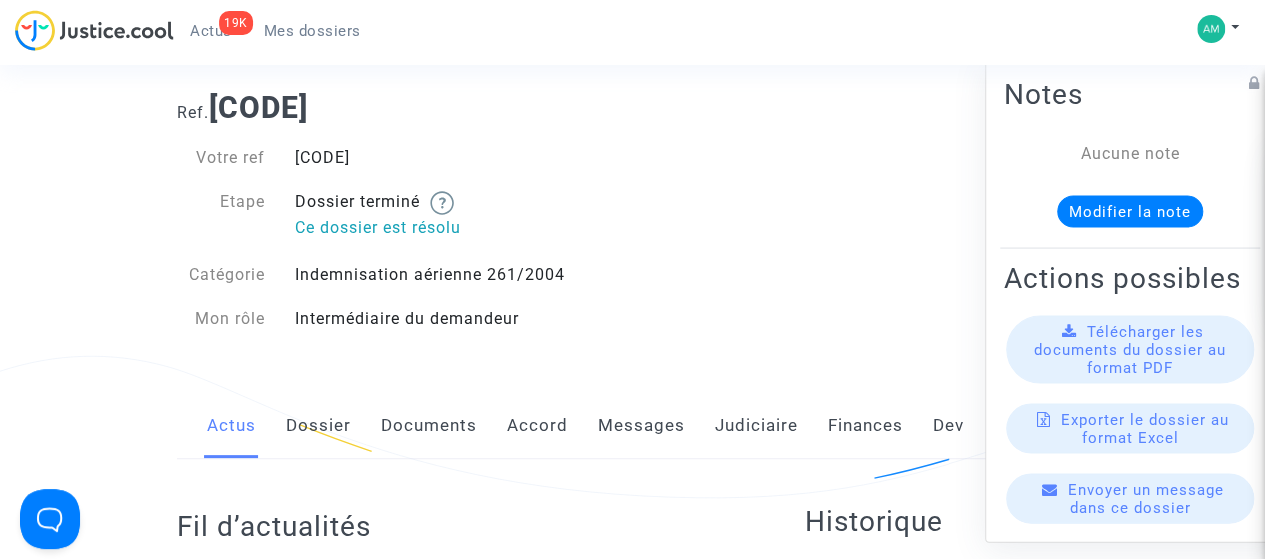 scroll, scrollTop: 0, scrollLeft: 0, axis: both 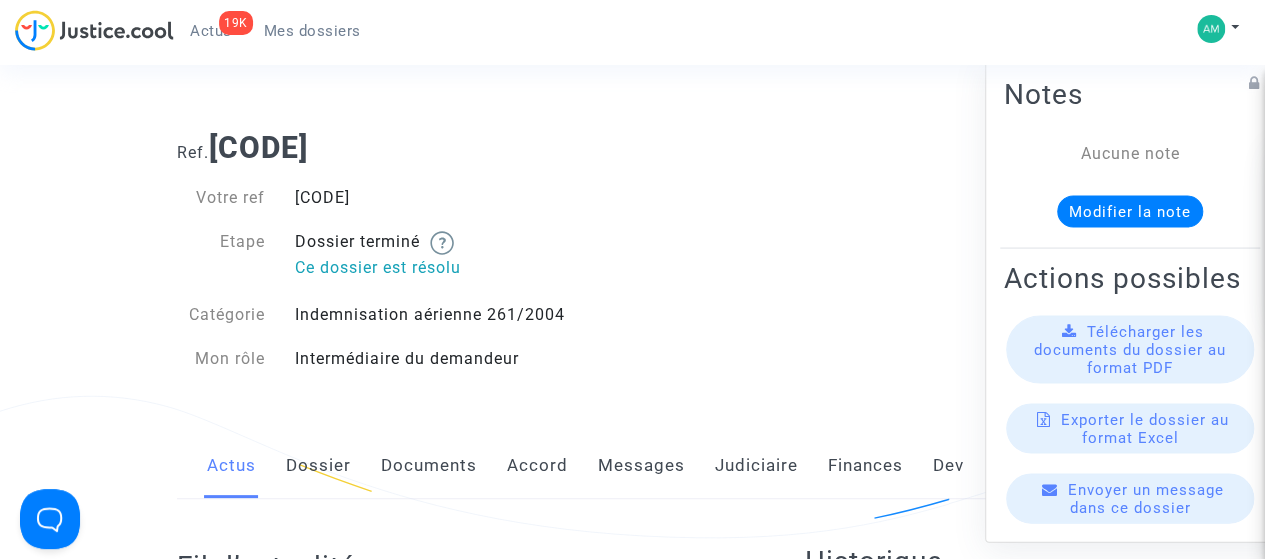 click on "Judiciaire" 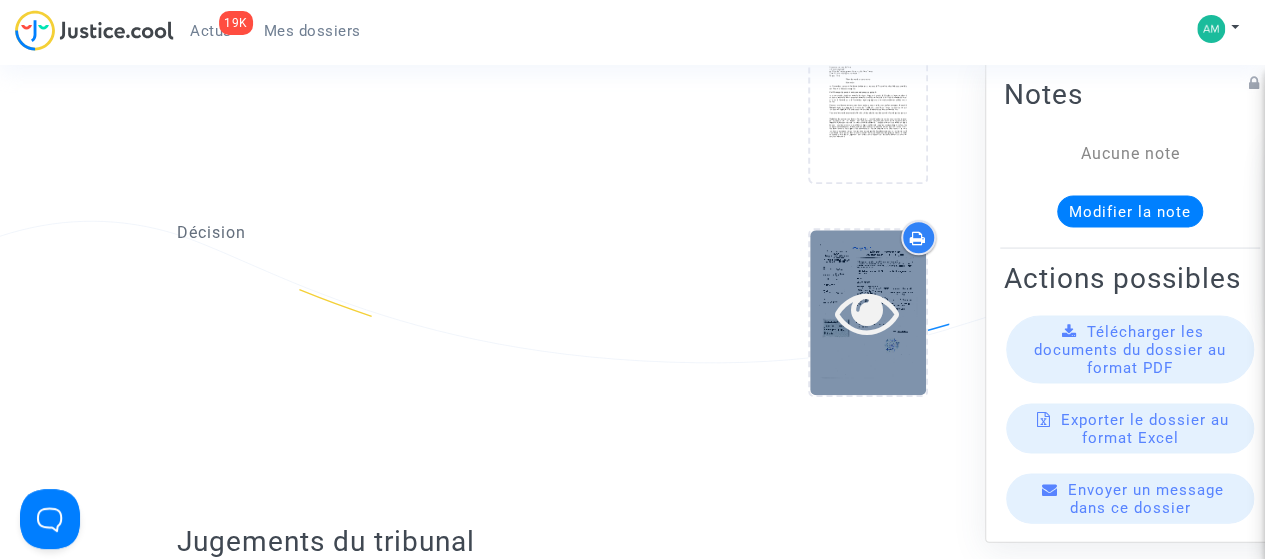 scroll, scrollTop: 900, scrollLeft: 0, axis: vertical 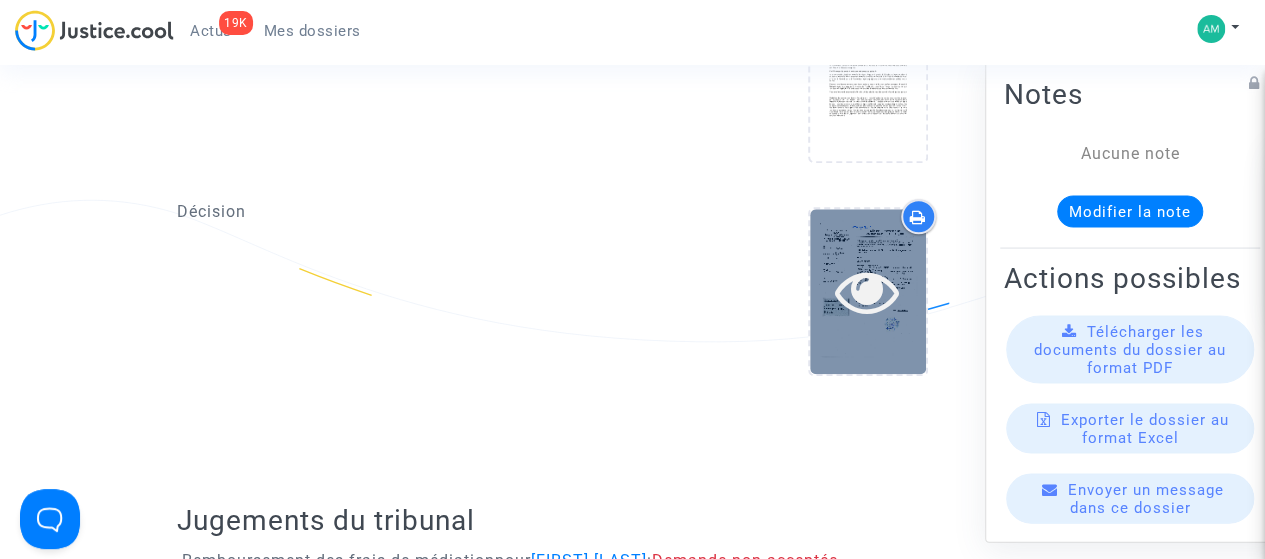 click at bounding box center [867, 291] 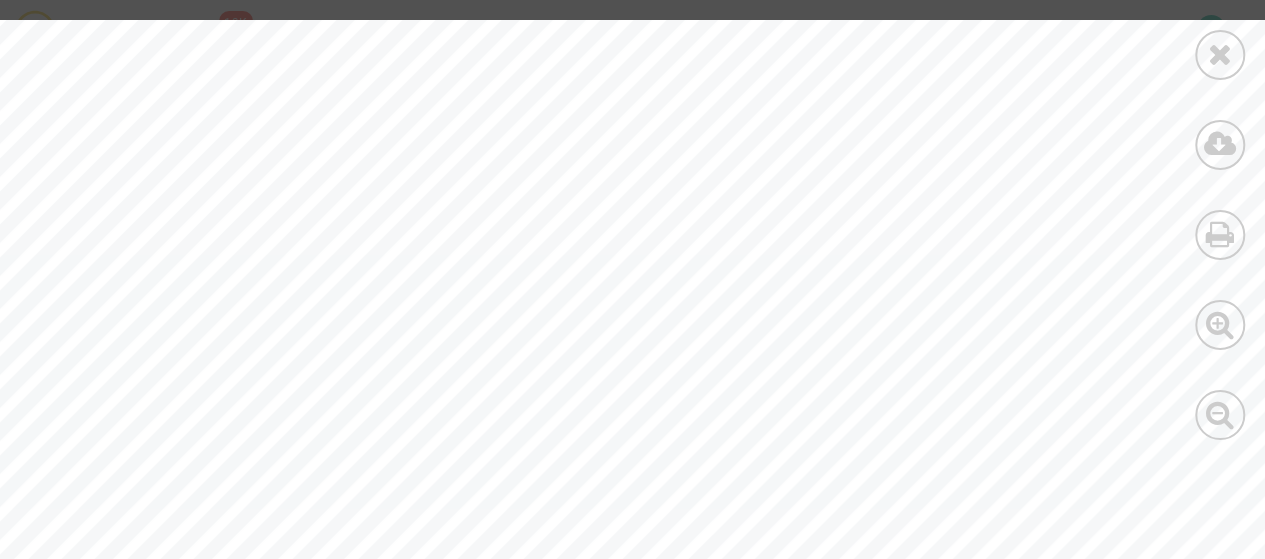 scroll, scrollTop: 6700, scrollLeft: 0, axis: vertical 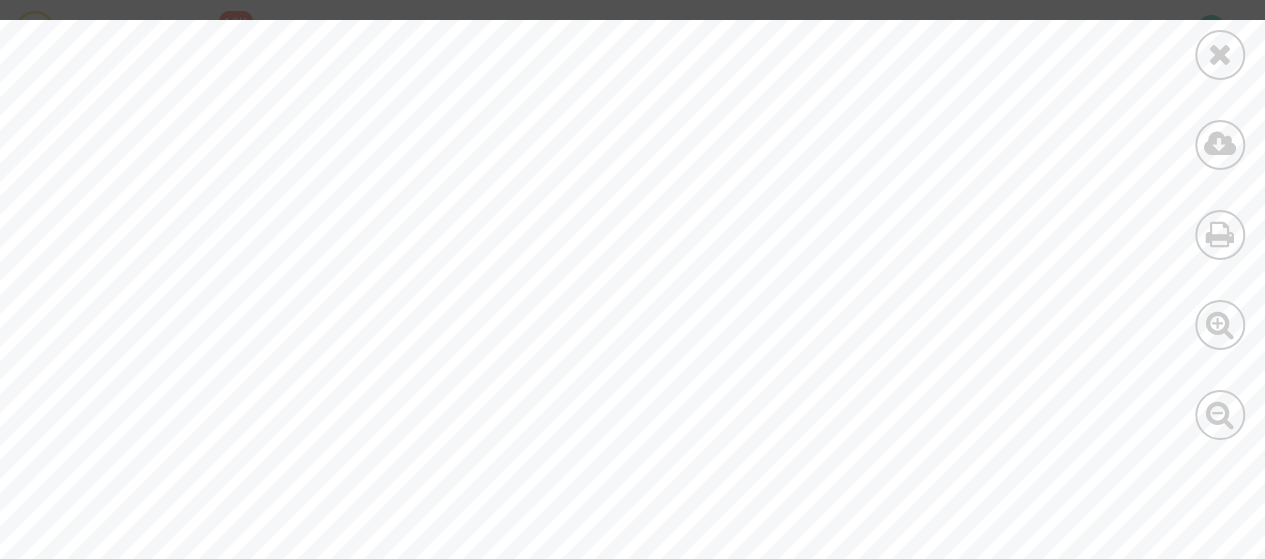 click at bounding box center [1220, 54] 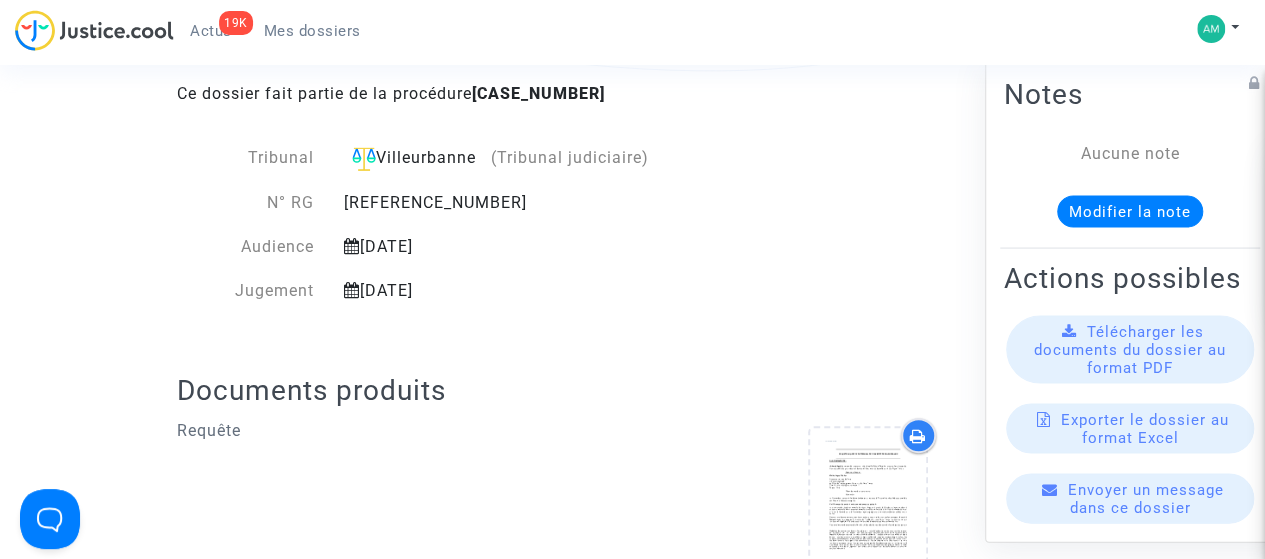 scroll, scrollTop: 0, scrollLeft: 0, axis: both 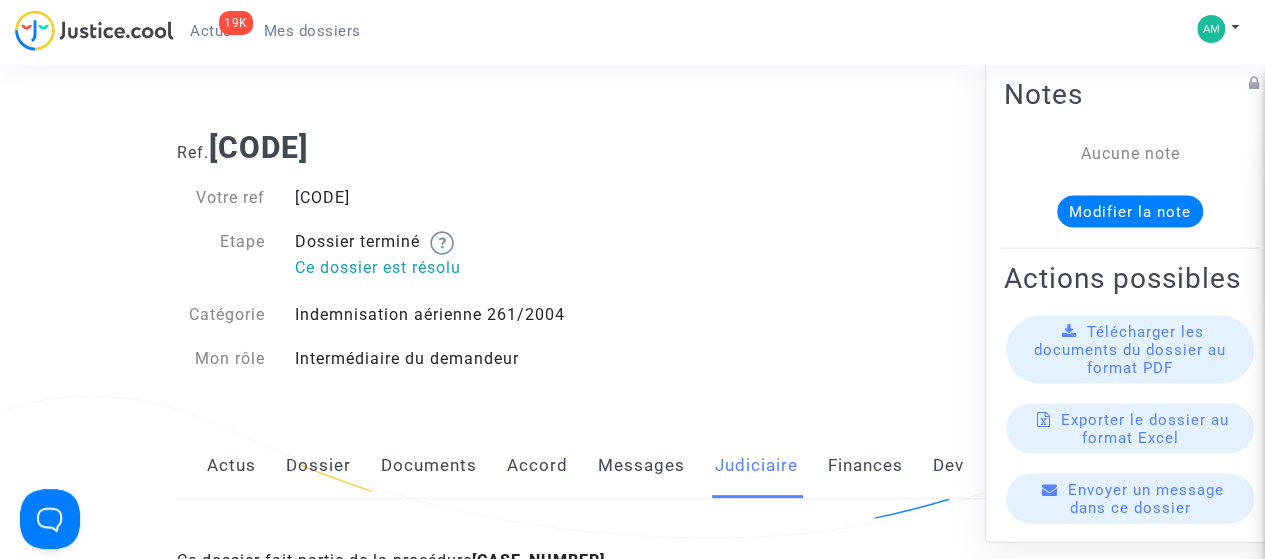 click on "Mes dossiers" at bounding box center [312, 31] 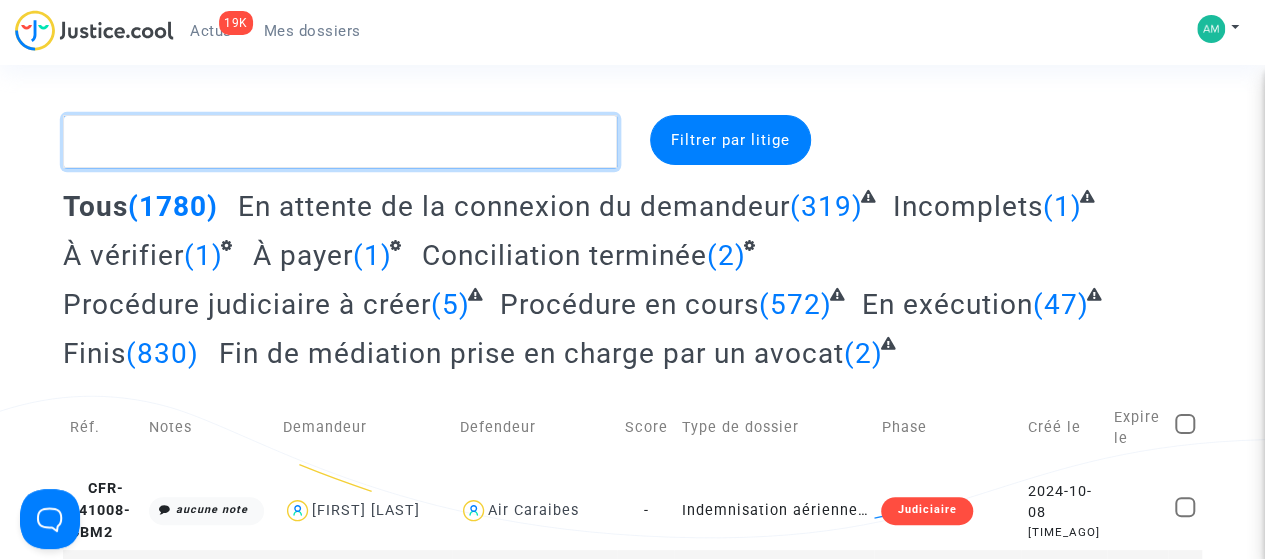 paste on "[FIRST] [LAST]" 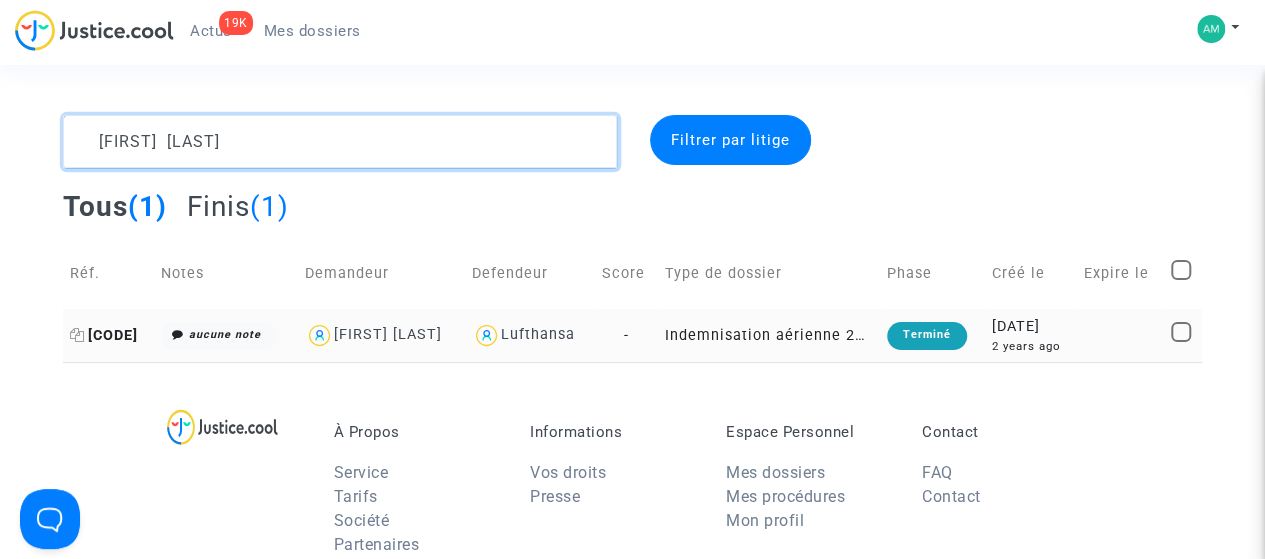 type on "[FIRST] [LAST]" 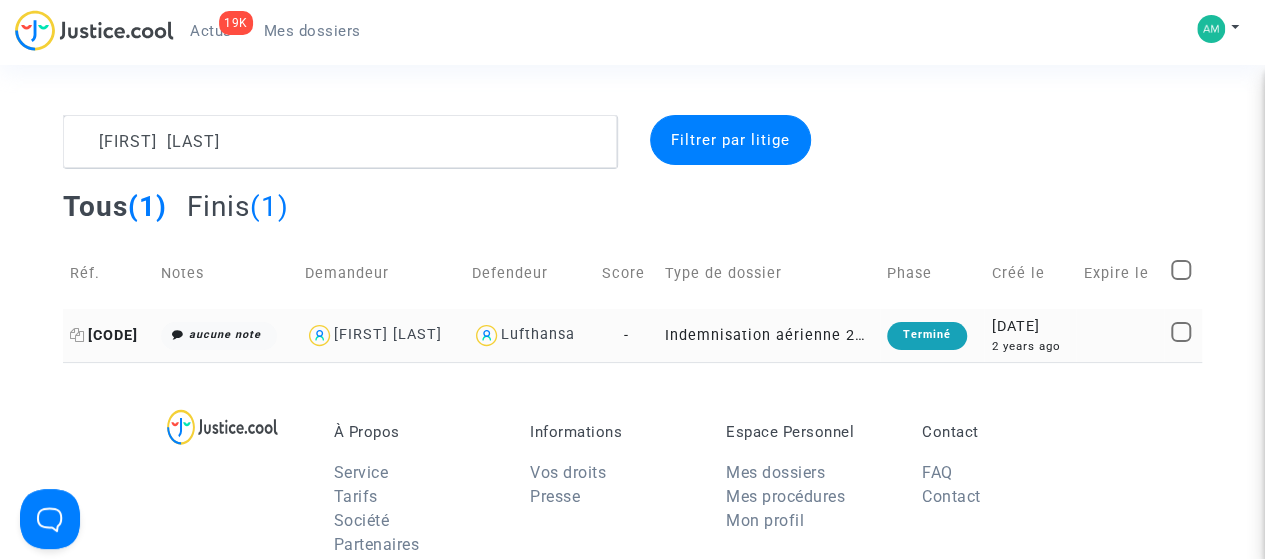 click on "[CODE]" 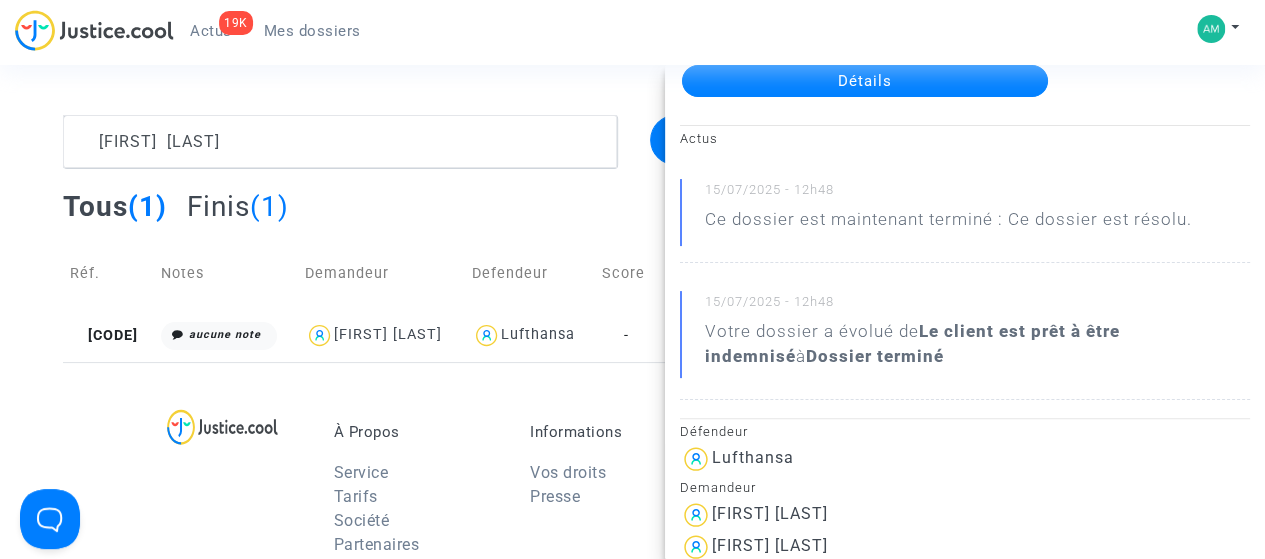 scroll, scrollTop: 100, scrollLeft: 0, axis: vertical 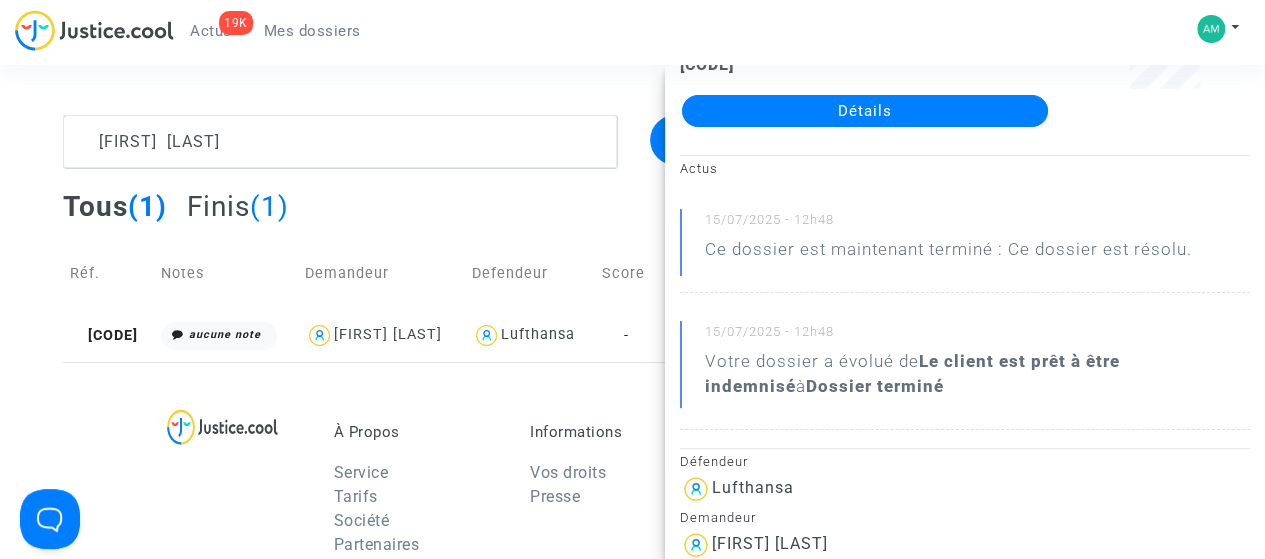 click on "Détails" 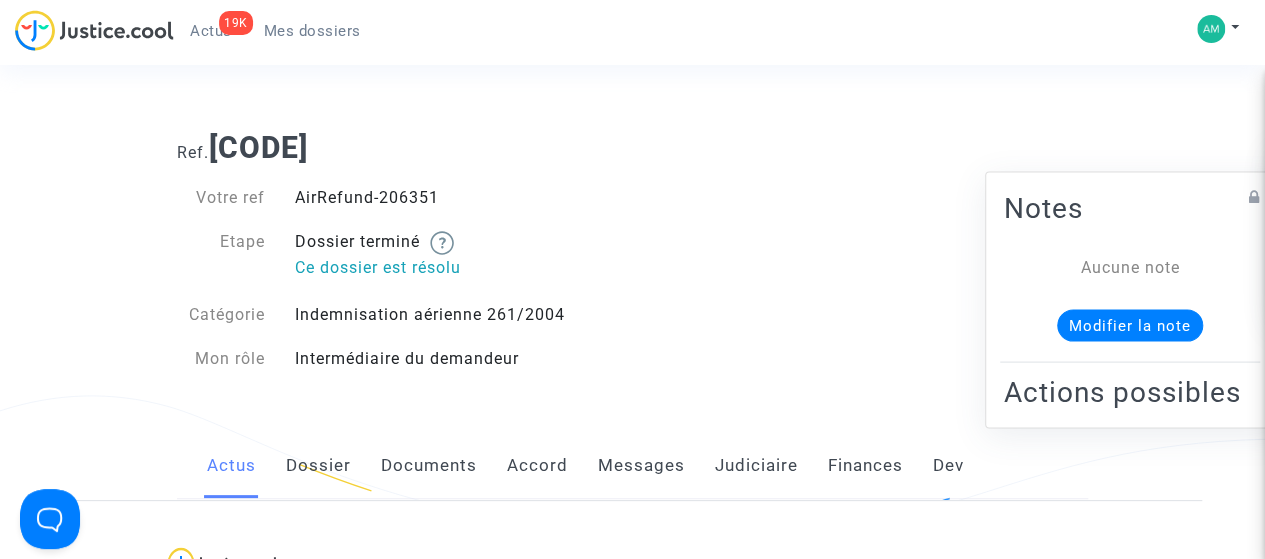 scroll, scrollTop: 0, scrollLeft: 0, axis: both 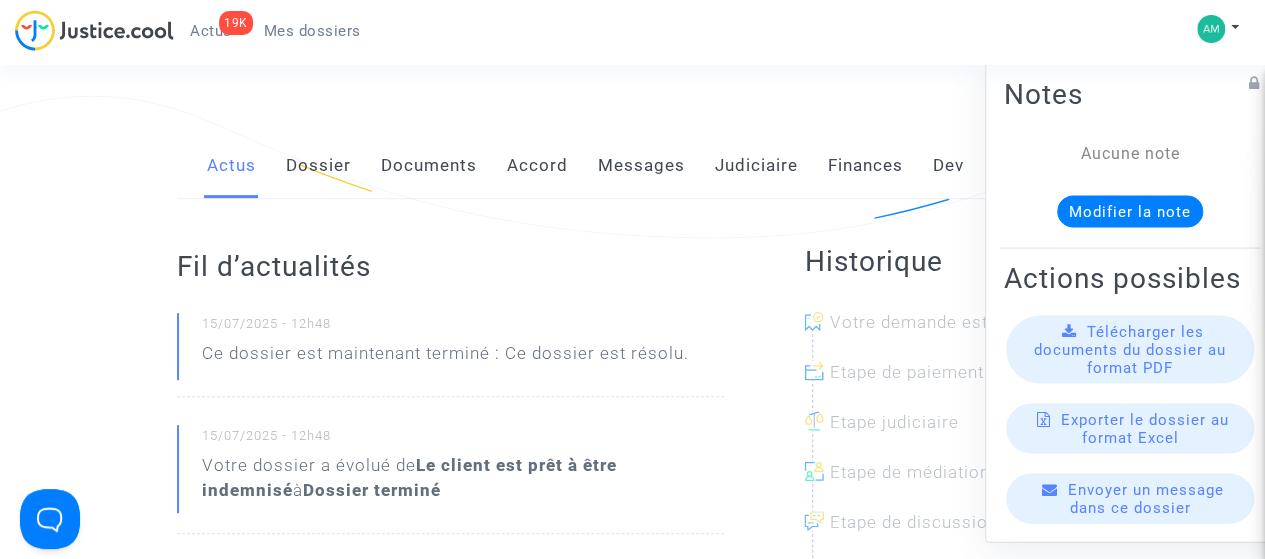 click on "Judiciaire" 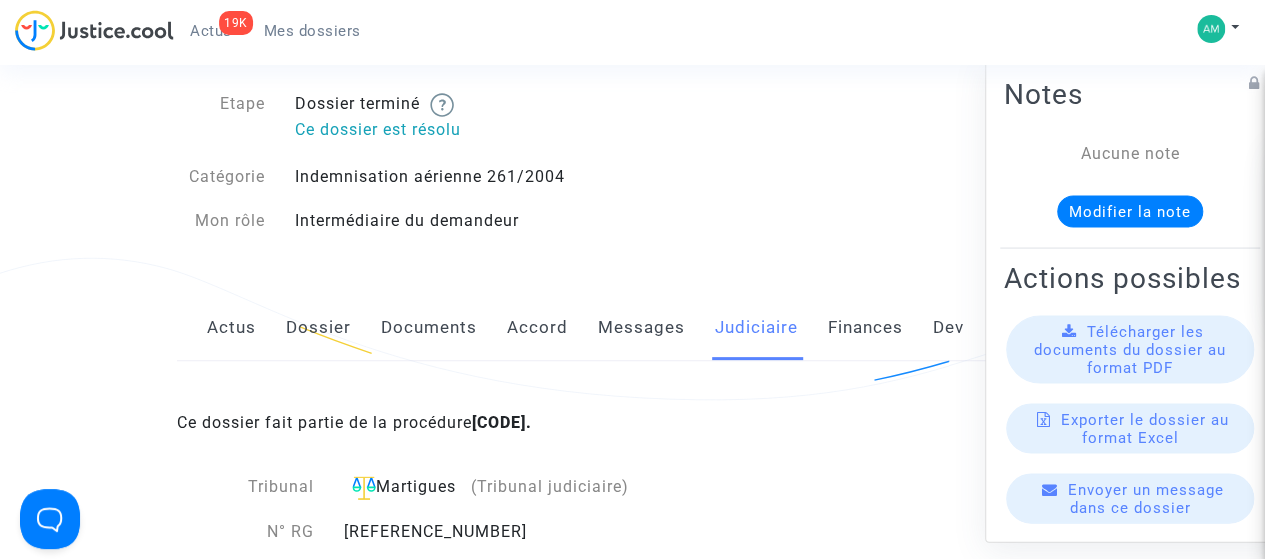 scroll, scrollTop: 400, scrollLeft: 0, axis: vertical 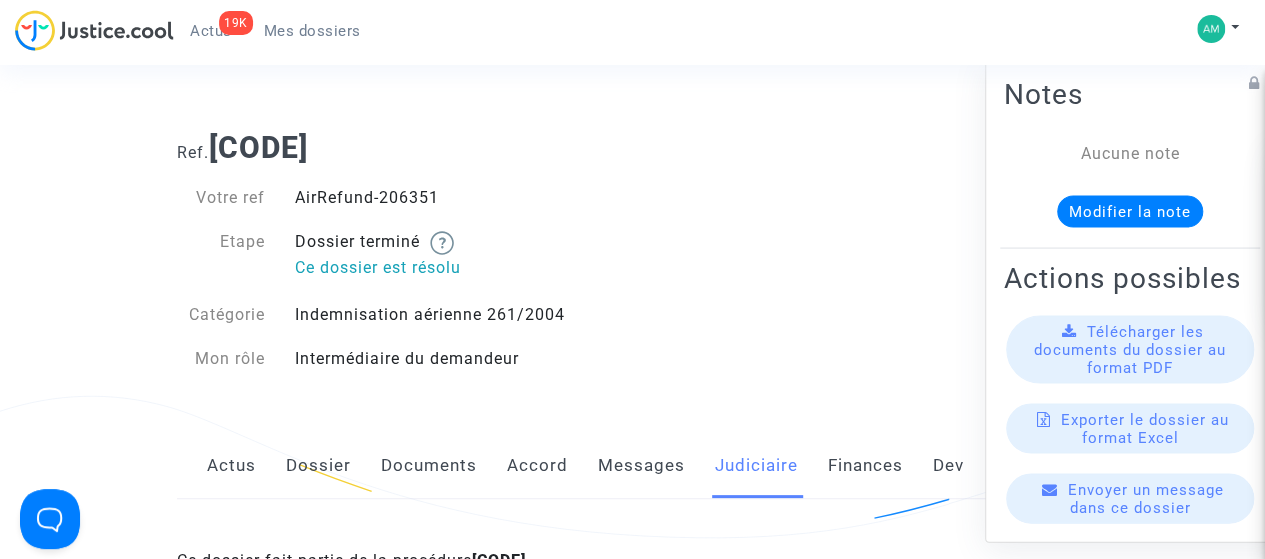click on "Mes dossiers" at bounding box center (312, 31) 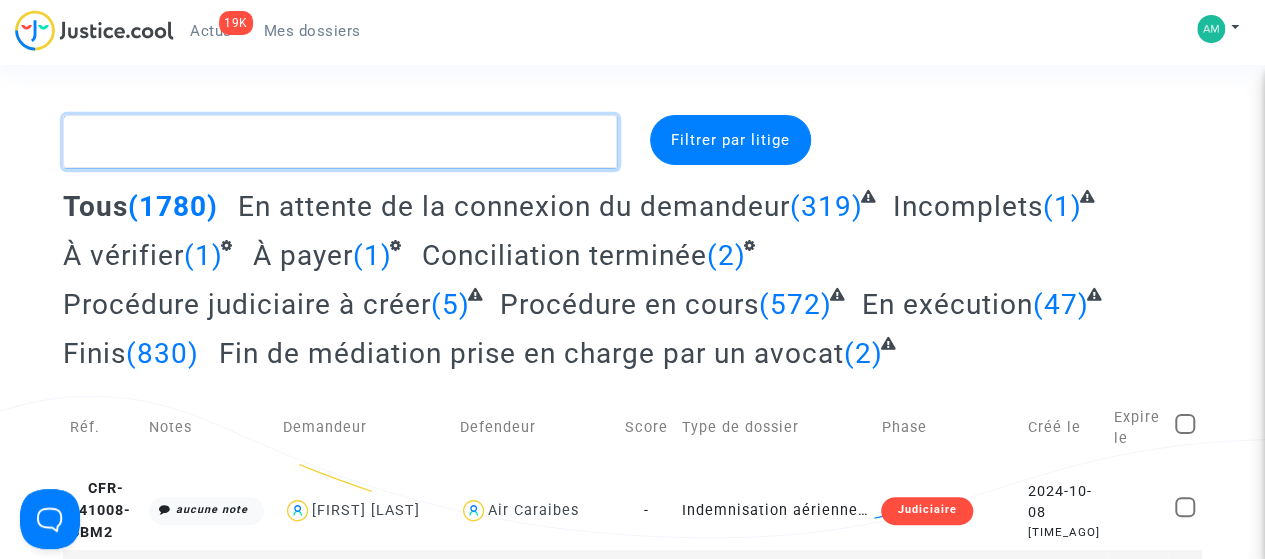 paste on "[FIRST] [LAST]" 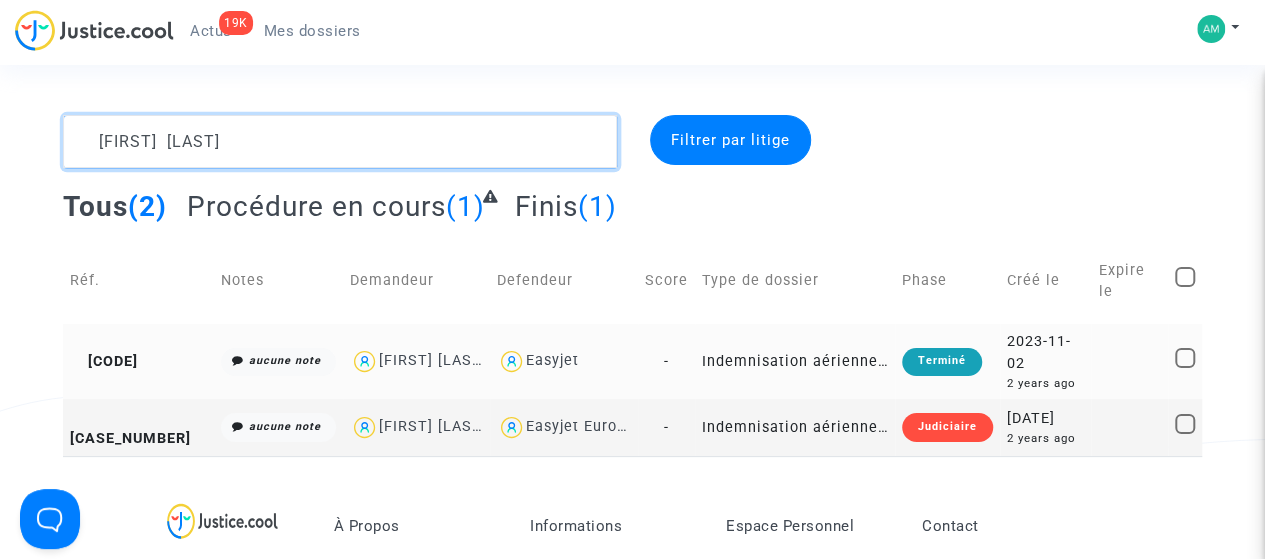 type on "[FIRST] [LAST]" 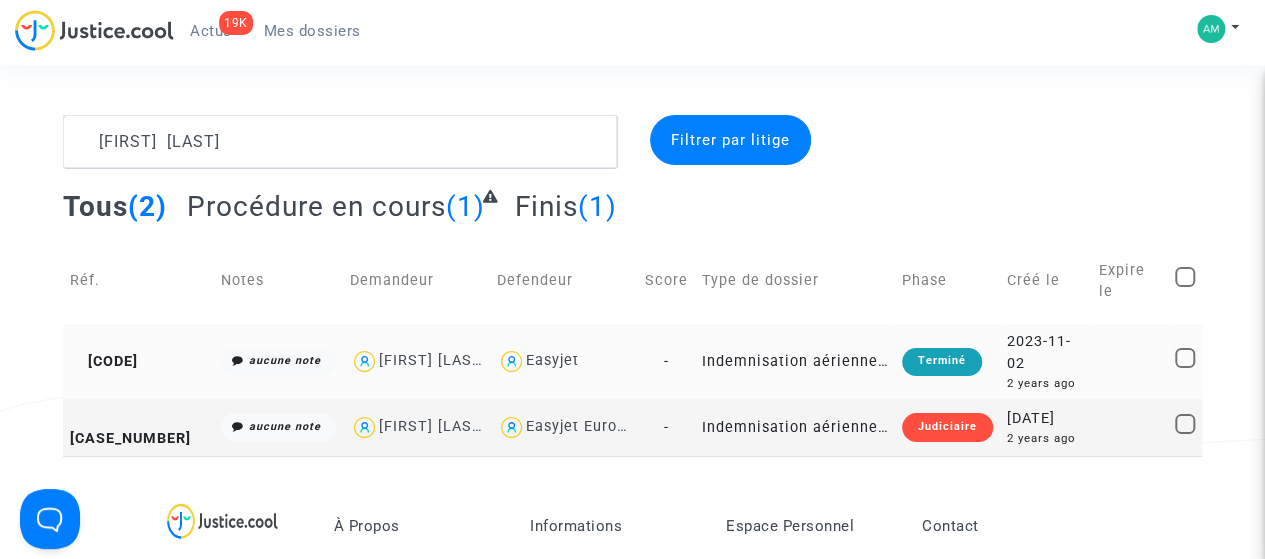click on "[CODE]" 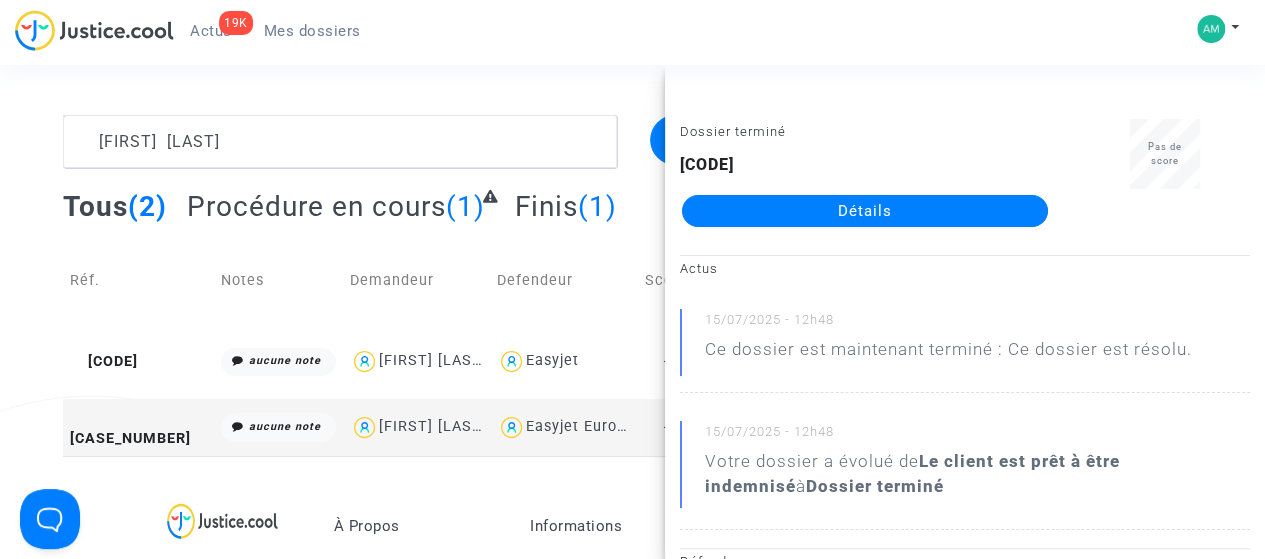scroll, scrollTop: 100, scrollLeft: 0, axis: vertical 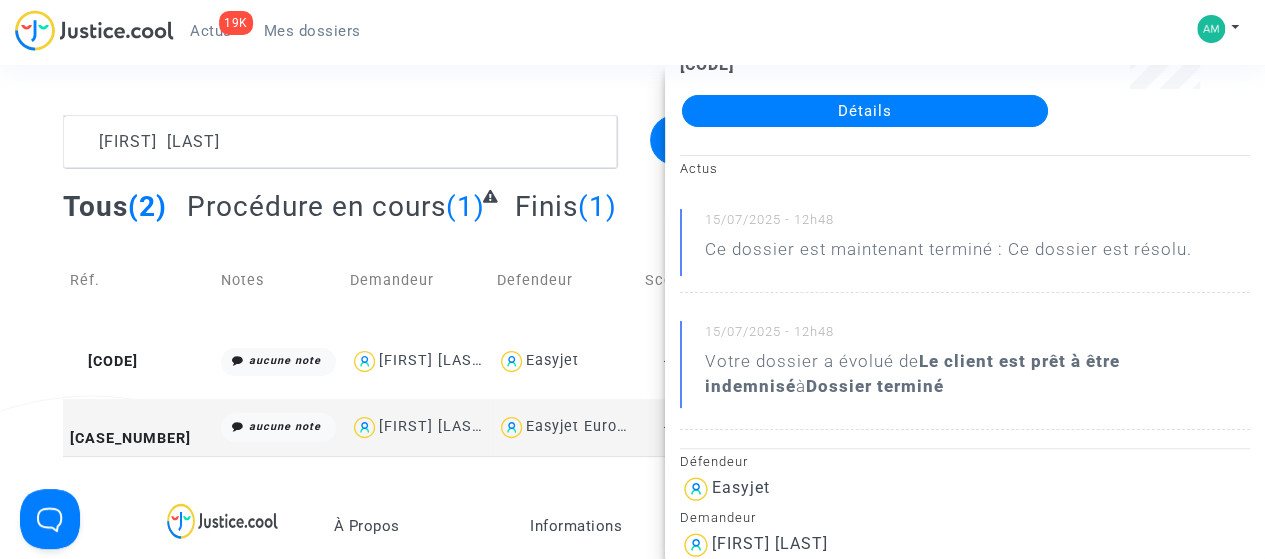 click on "Détails" 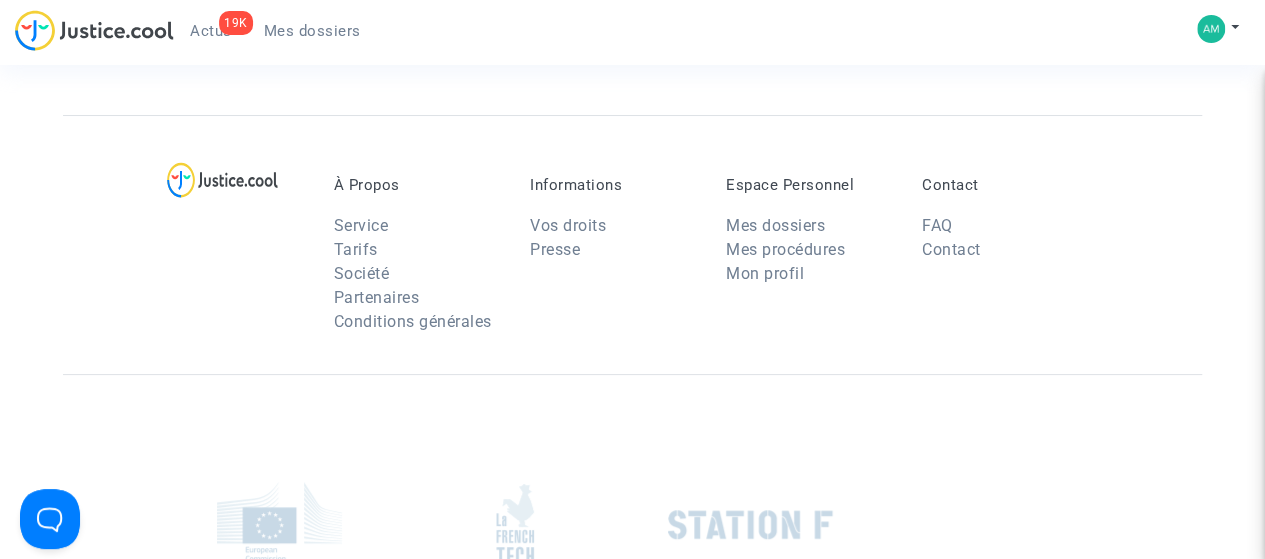 scroll, scrollTop: 0, scrollLeft: 0, axis: both 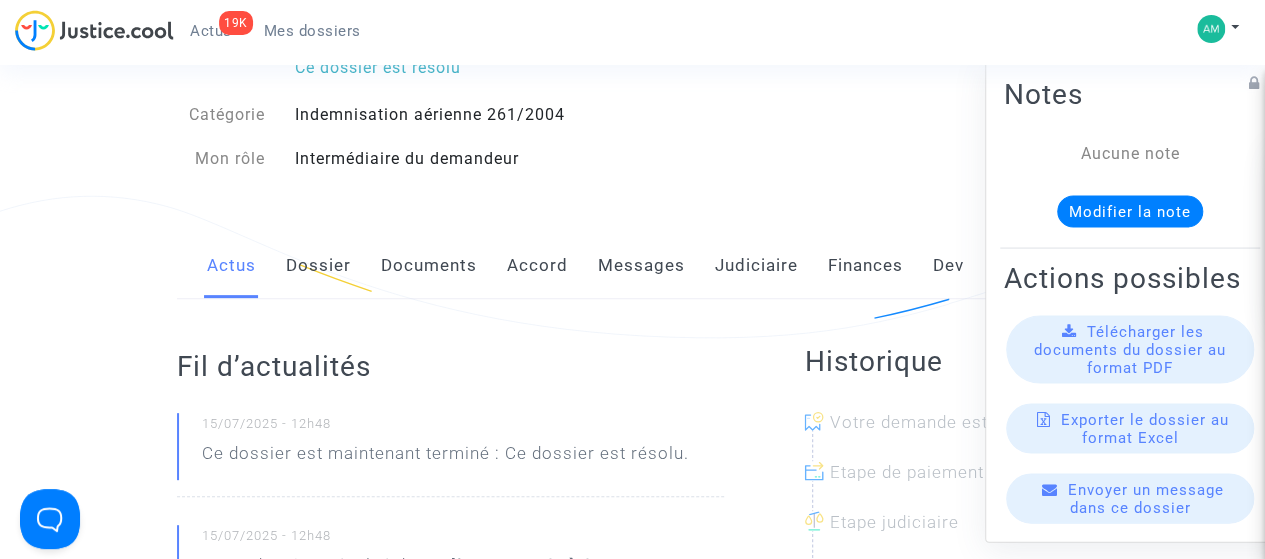 click on "Judiciaire" 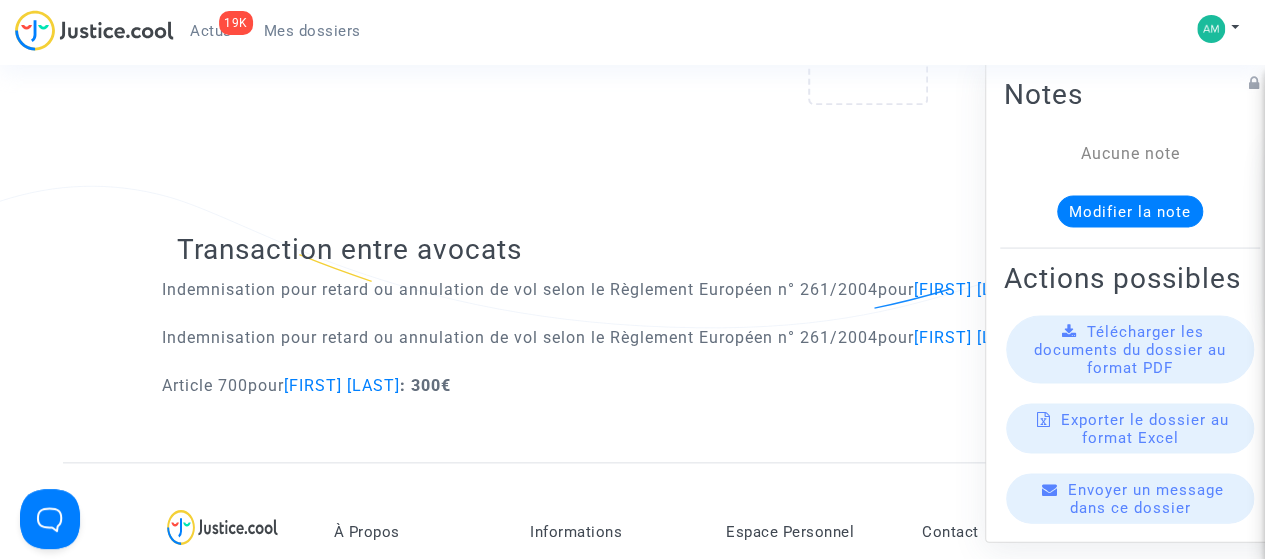 scroll, scrollTop: 1000, scrollLeft: 0, axis: vertical 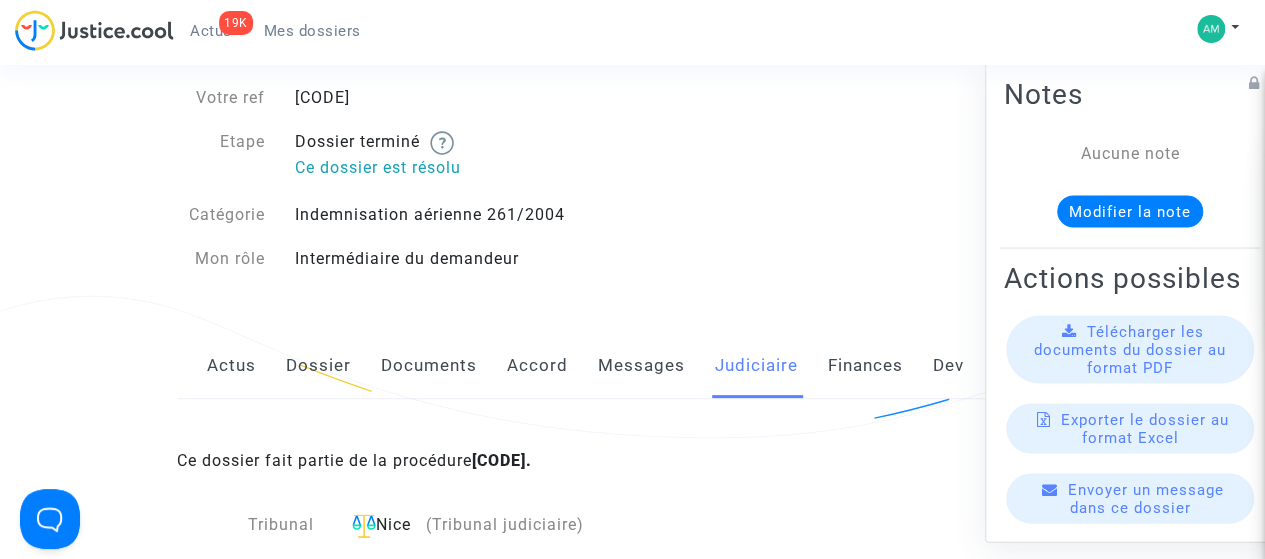 click on "Mes dossiers" at bounding box center [312, 31] 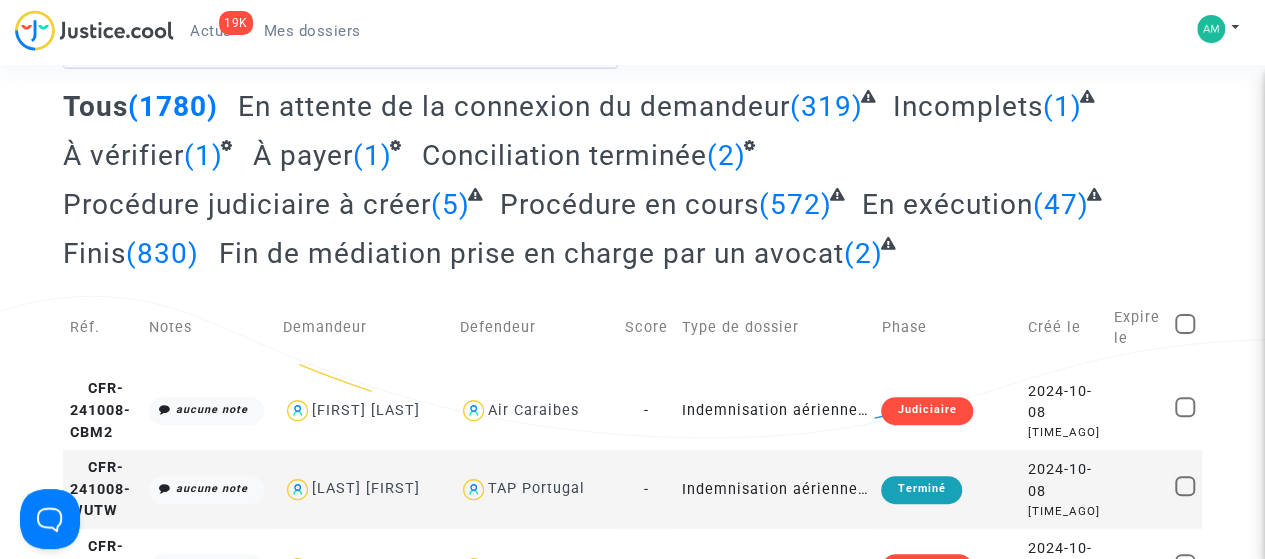scroll, scrollTop: 0, scrollLeft: 0, axis: both 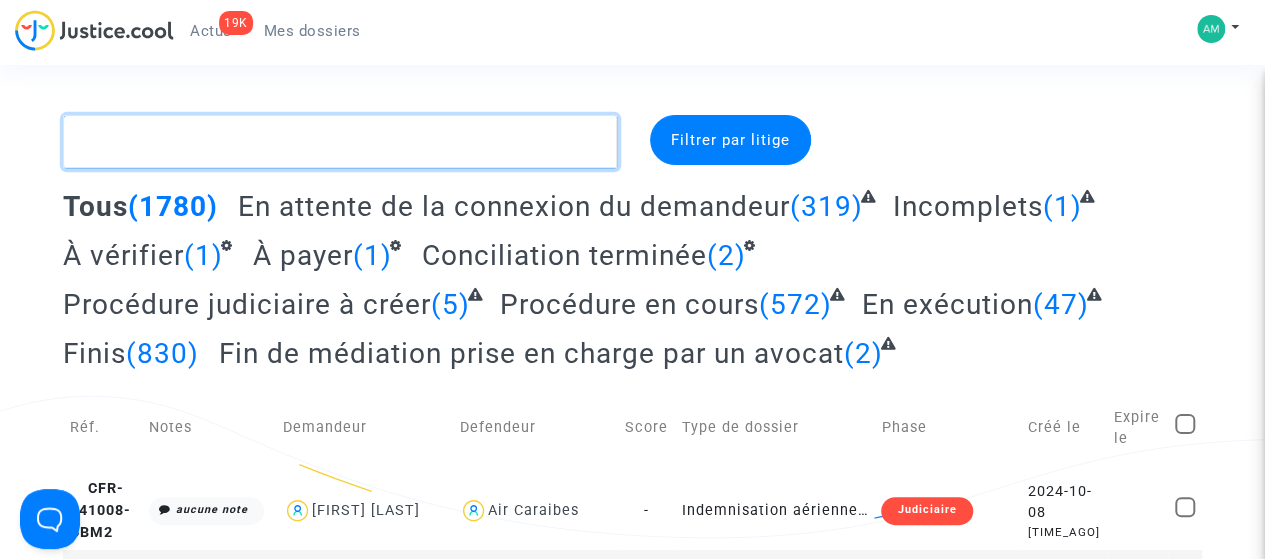 paste on "[FIRST] [LAST]" 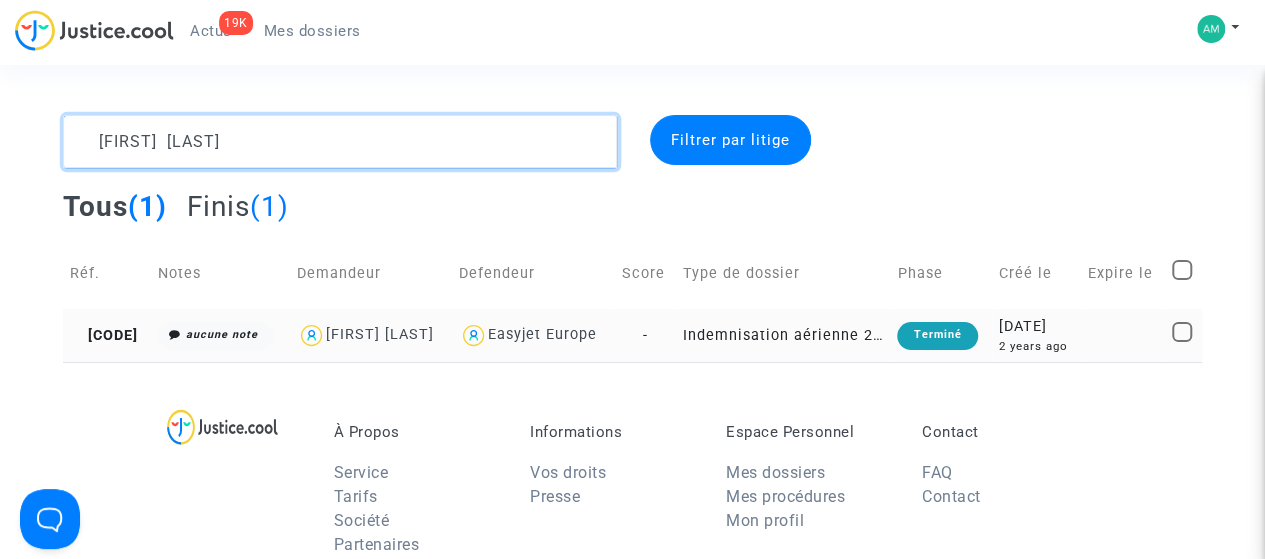 type on "[FIRST] [LAST]" 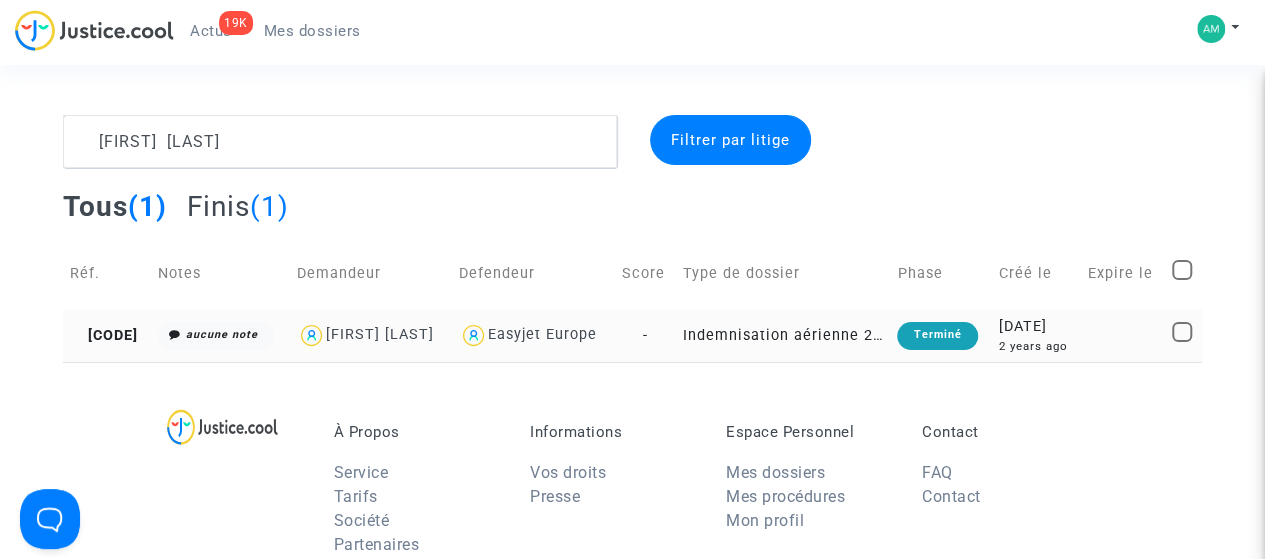 click on "[CODE]" 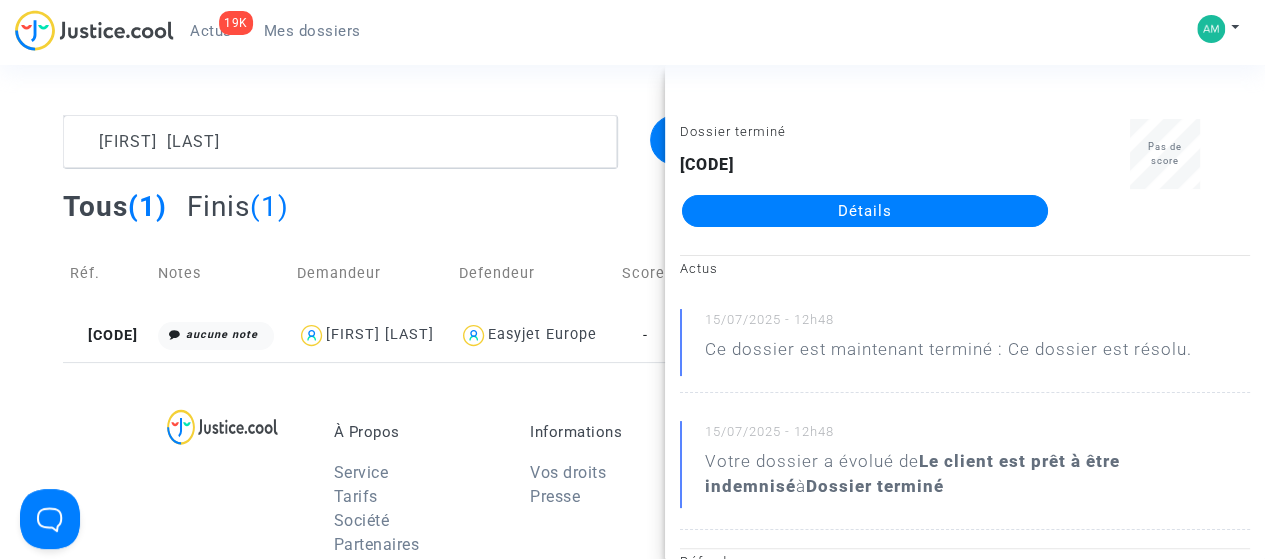 click on "Détails" 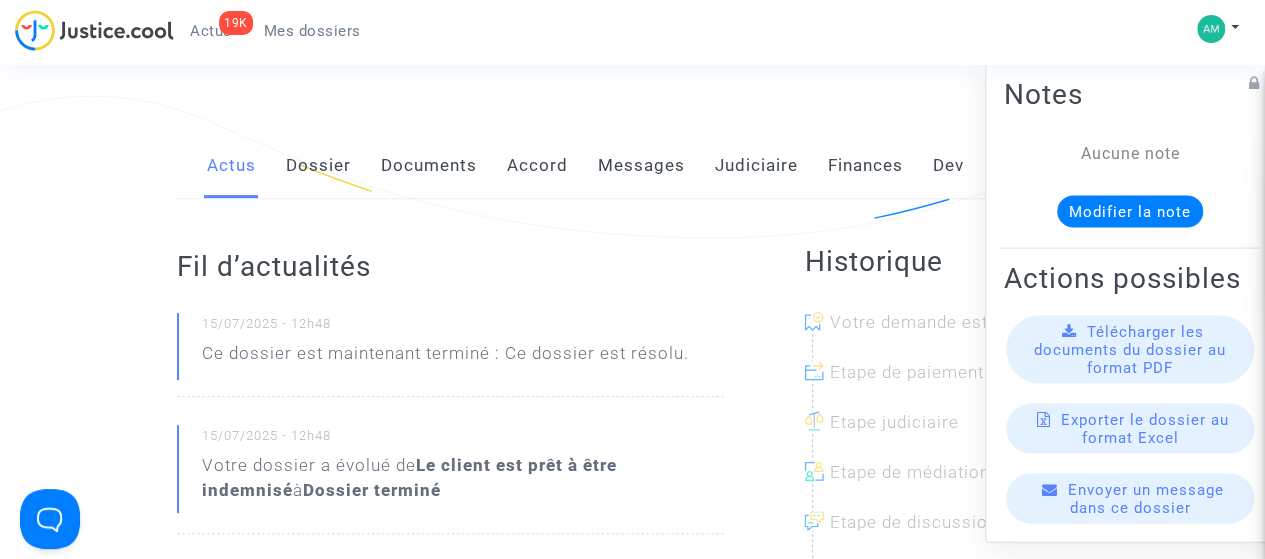 click on "Judiciaire" 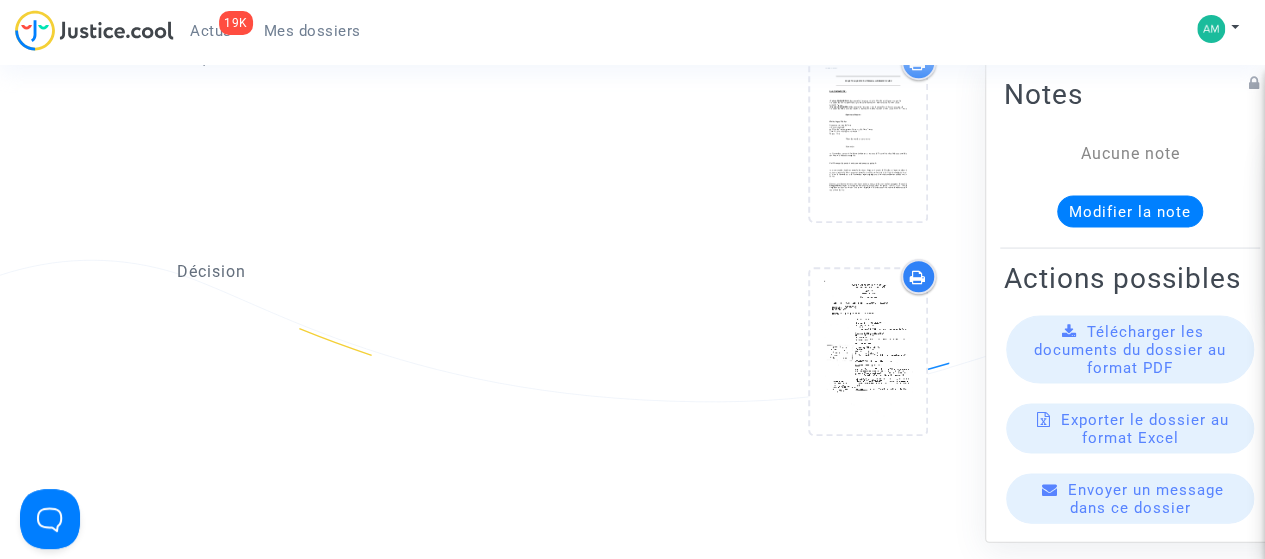 scroll, scrollTop: 900, scrollLeft: 0, axis: vertical 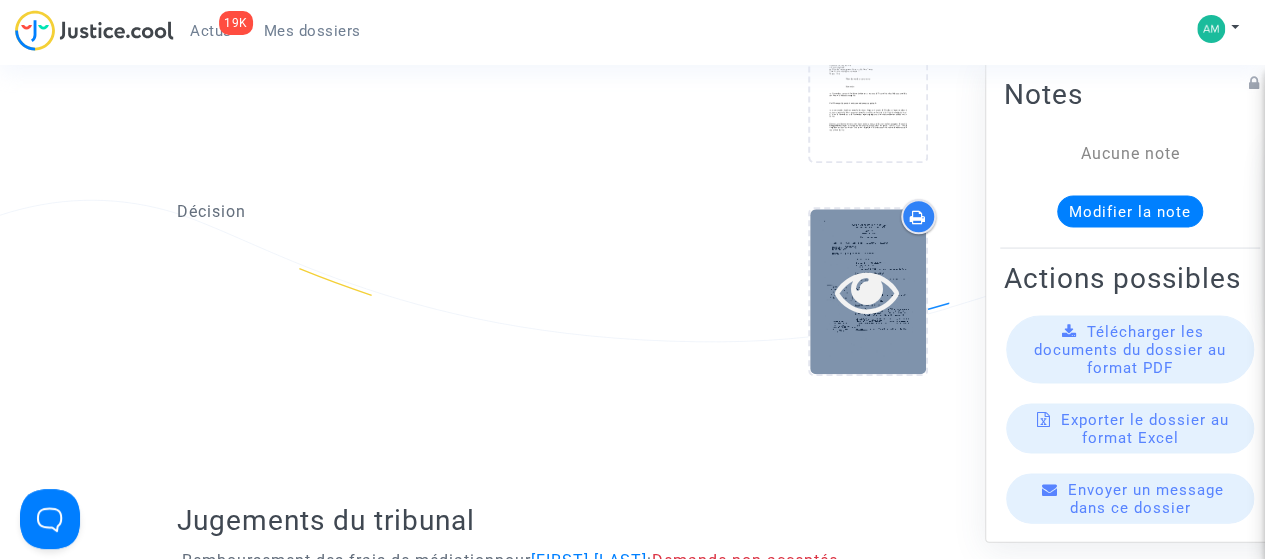 click at bounding box center (867, 291) 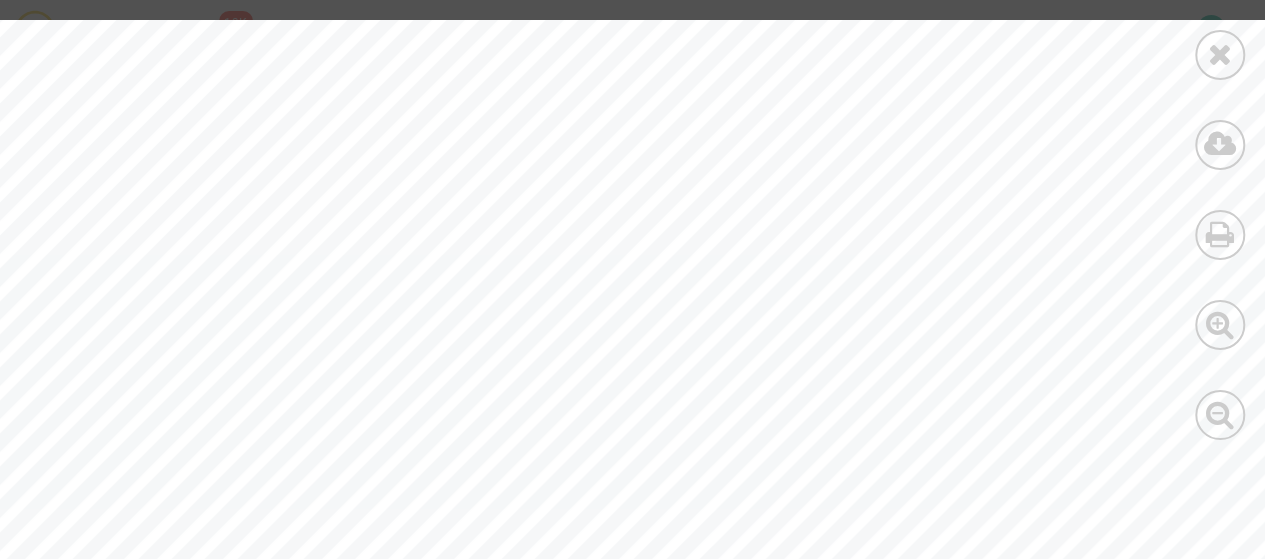 scroll, scrollTop: 0, scrollLeft: 0, axis: both 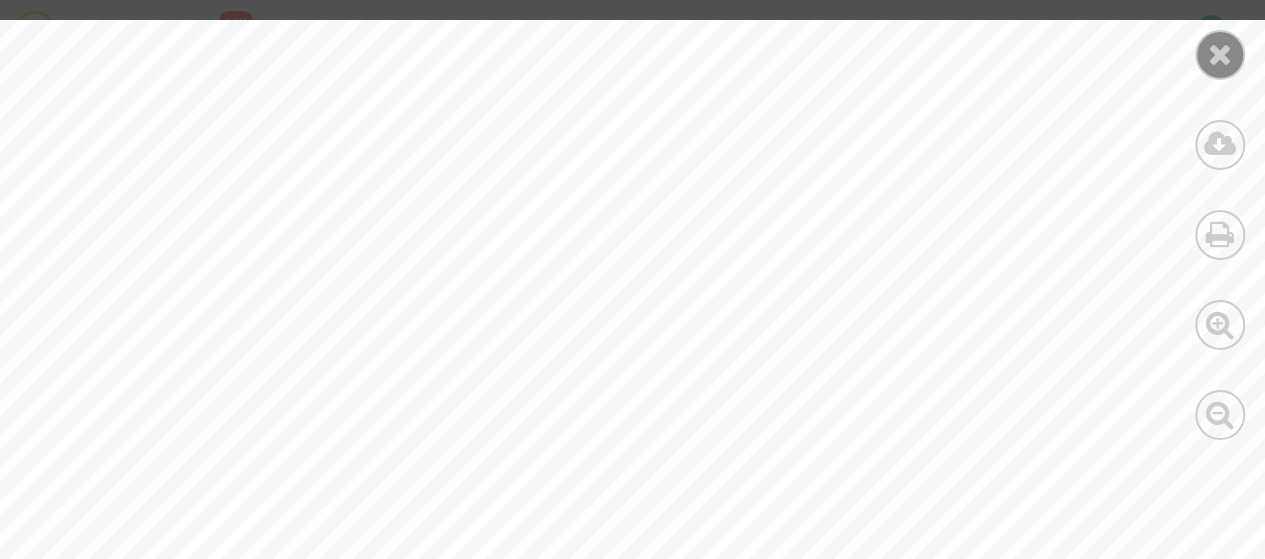 click at bounding box center [1220, 54] 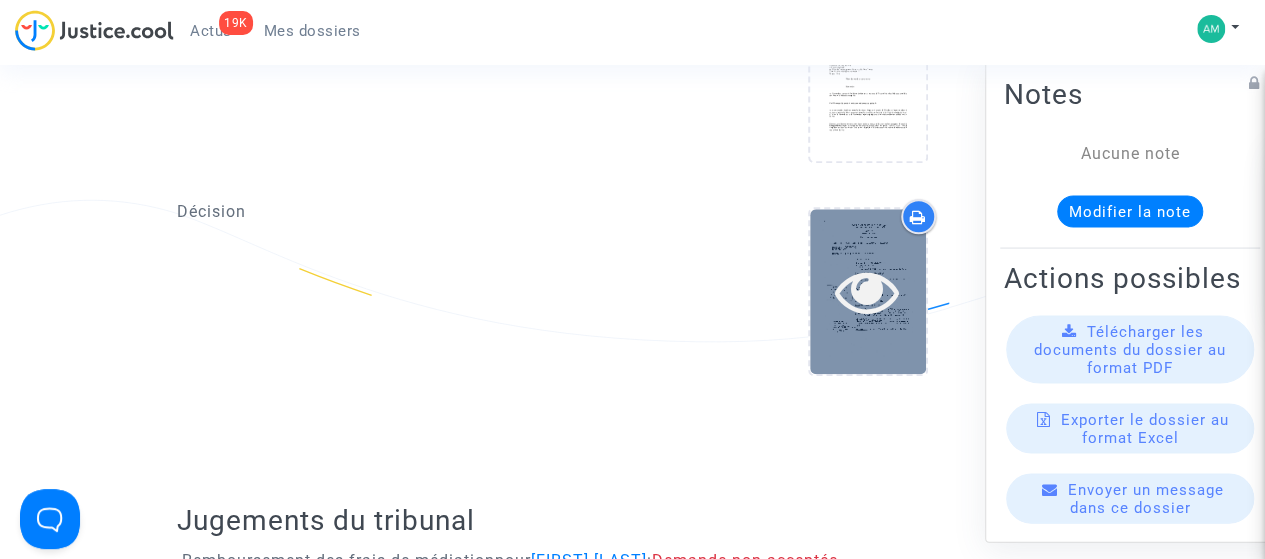 click at bounding box center [868, 291] 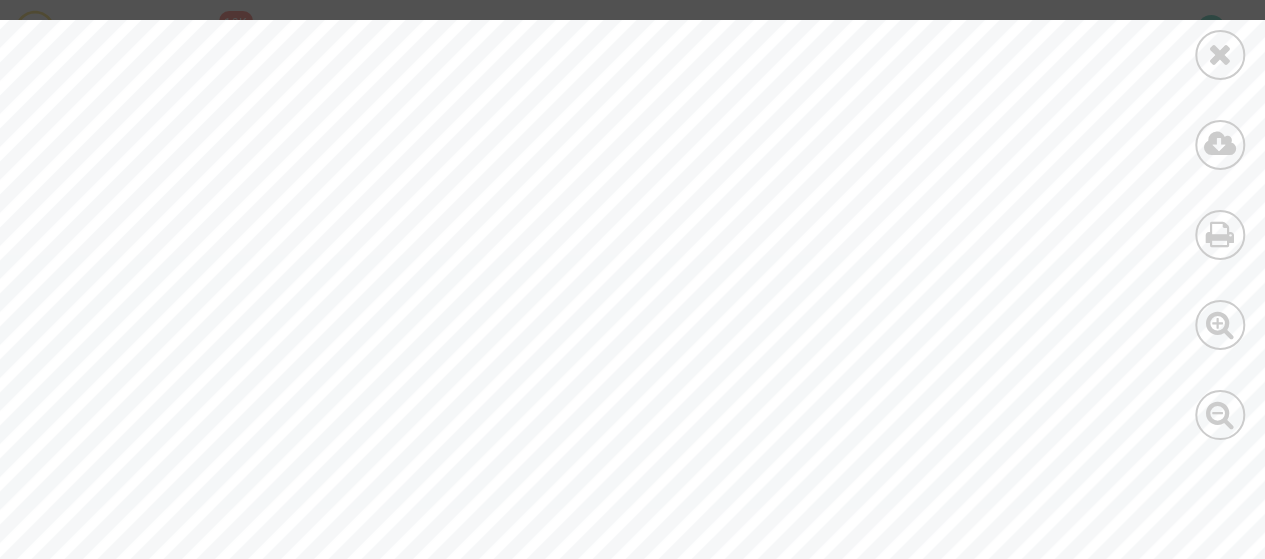 scroll, scrollTop: 1900, scrollLeft: 0, axis: vertical 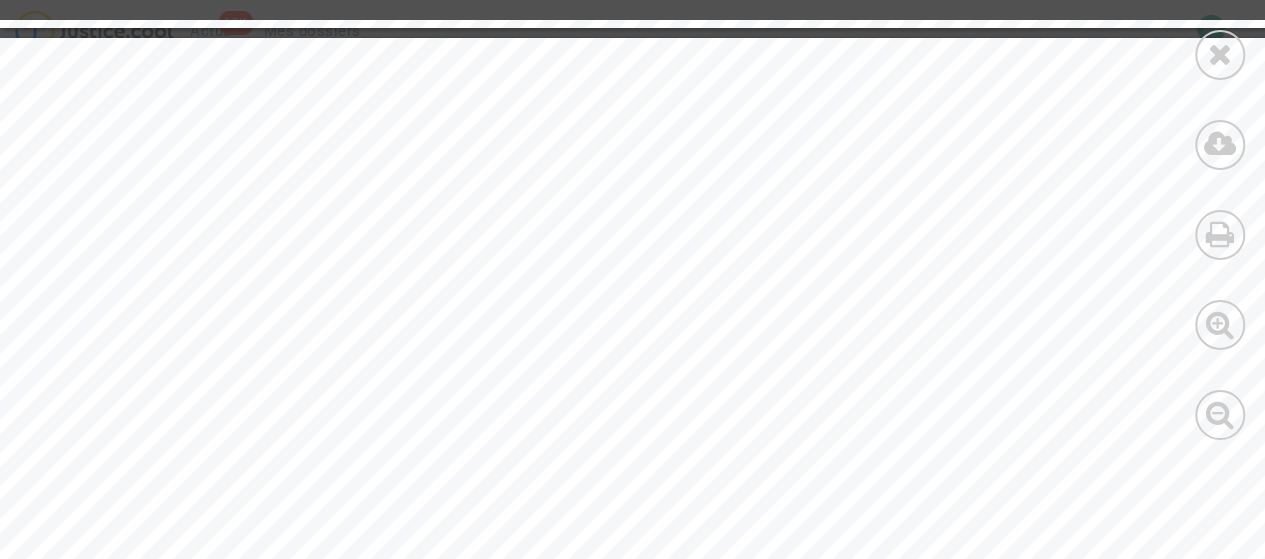 click at bounding box center (1220, 54) 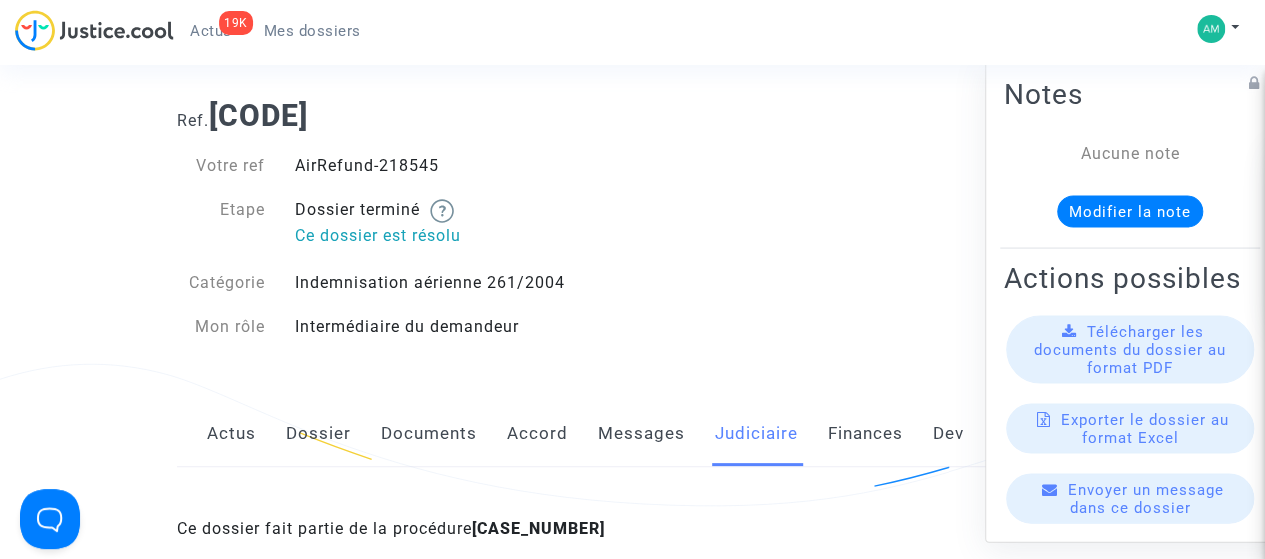 scroll, scrollTop: 0, scrollLeft: 0, axis: both 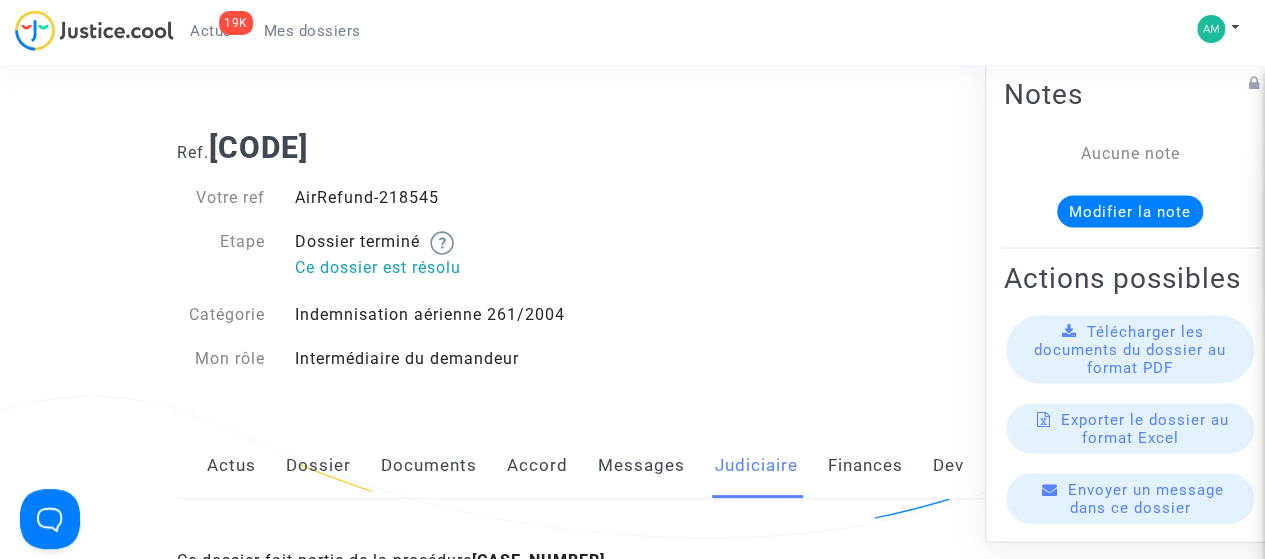 click on "Mes dossiers" at bounding box center (312, 31) 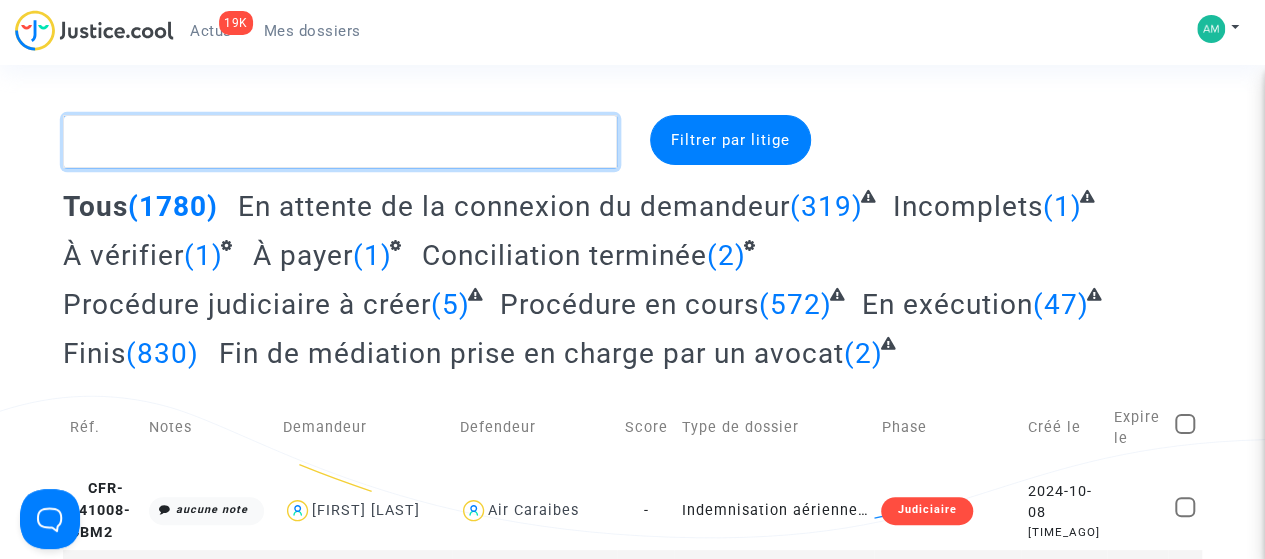 paste on "[FIRST] [LAST]" 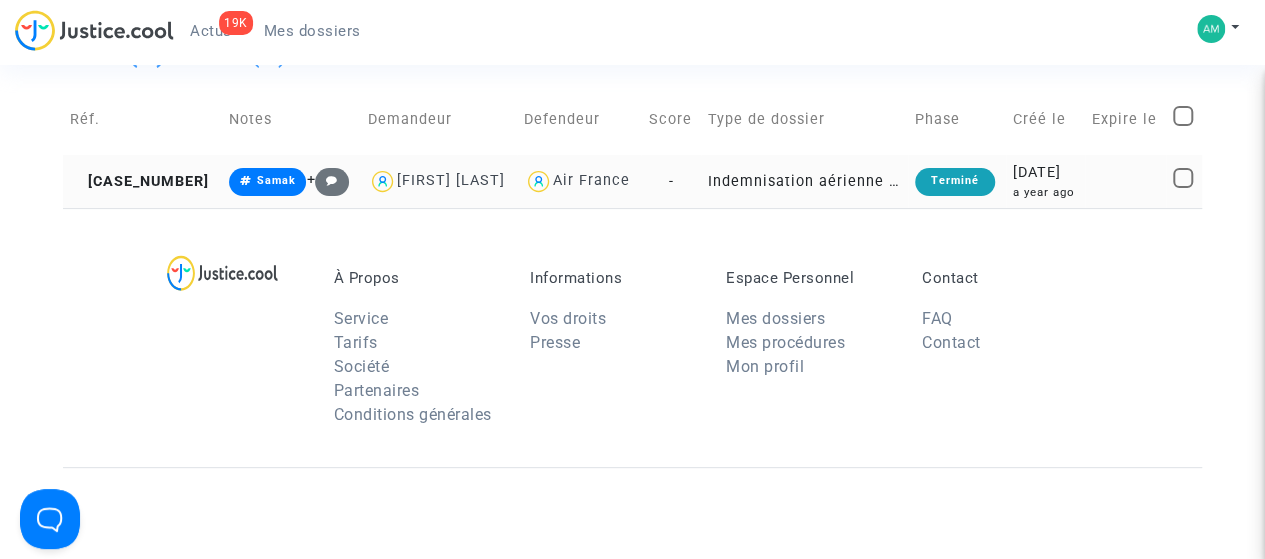 scroll, scrollTop: 200, scrollLeft: 0, axis: vertical 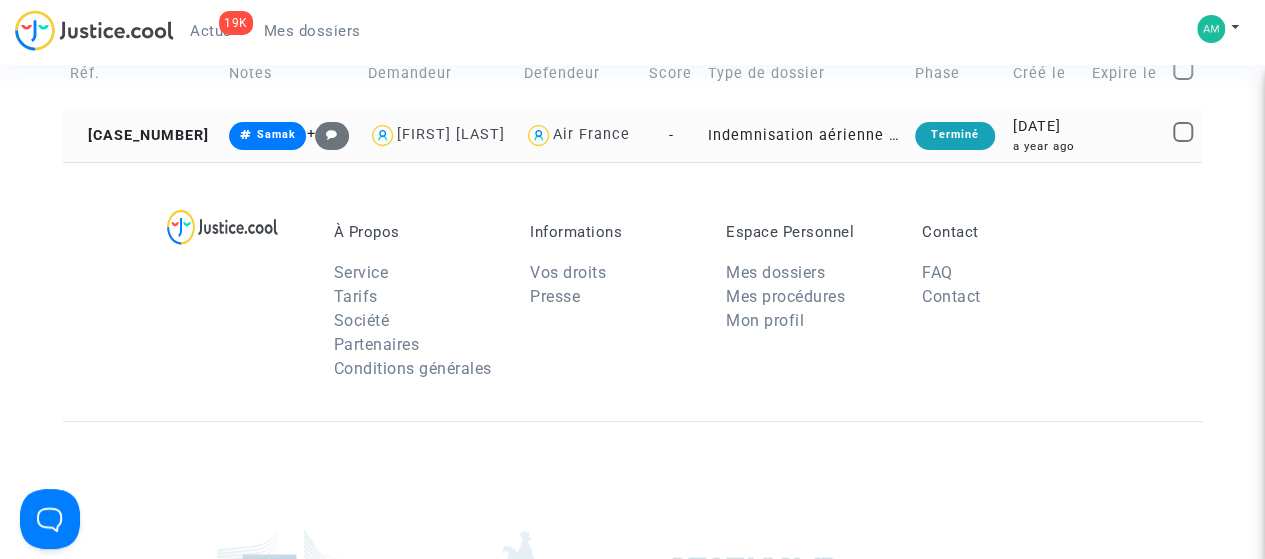 type on "[FIRST] [LAST]" 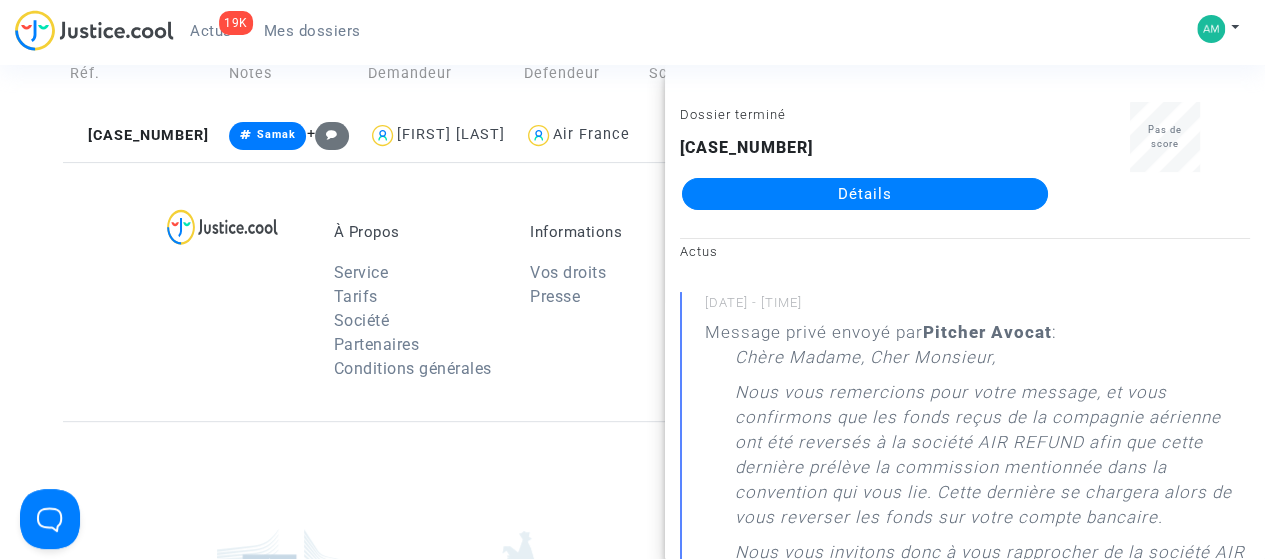 scroll, scrollTop: 0, scrollLeft: 0, axis: both 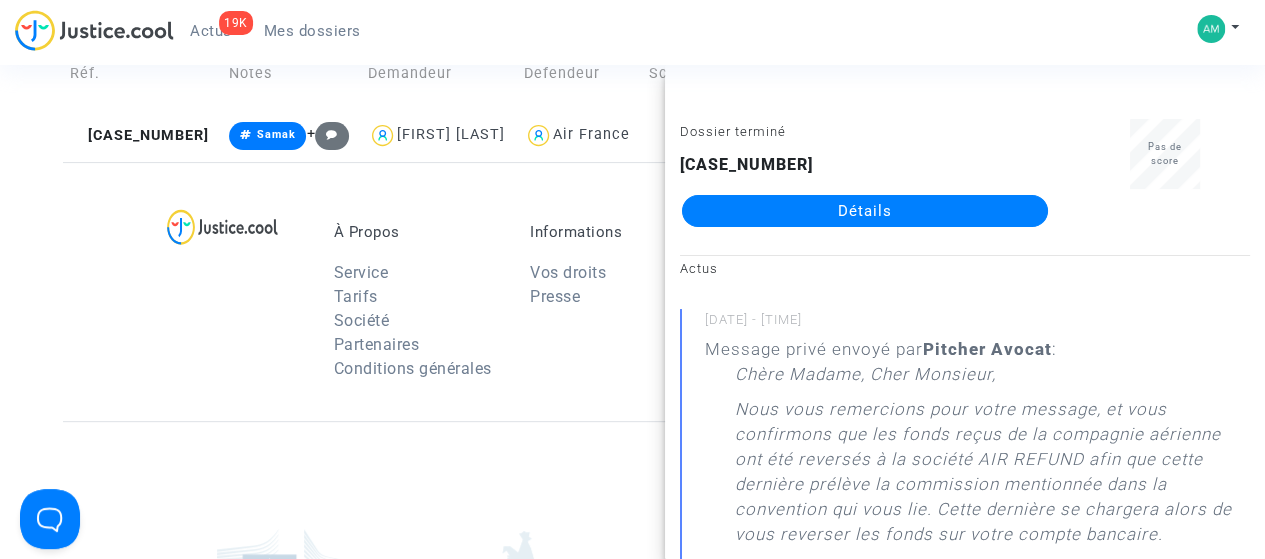 click on "Détails" 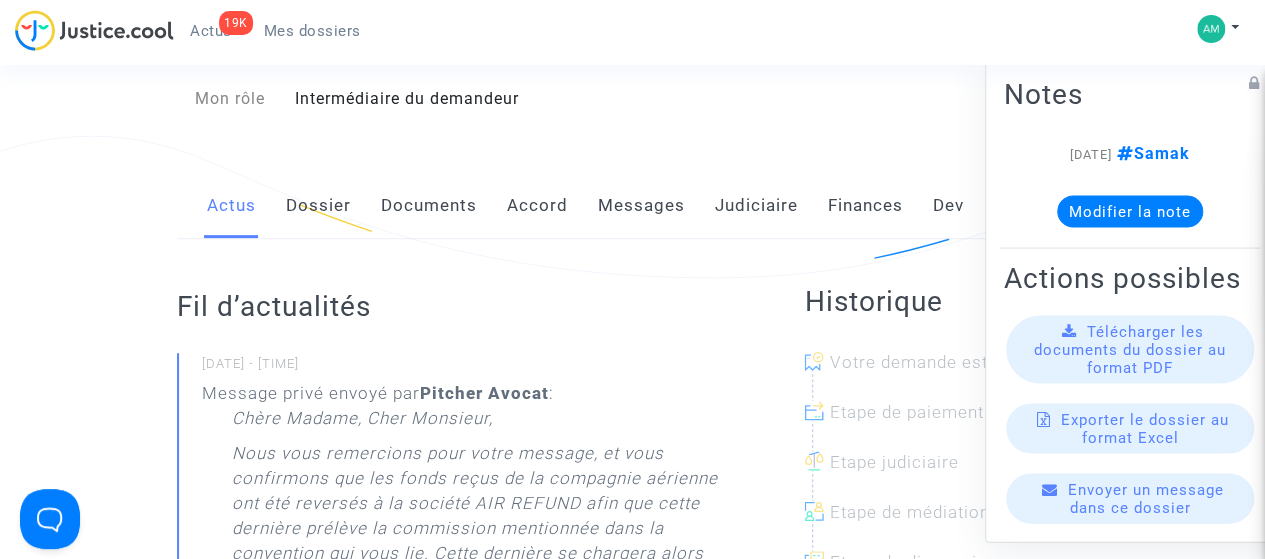 scroll, scrollTop: 300, scrollLeft: 0, axis: vertical 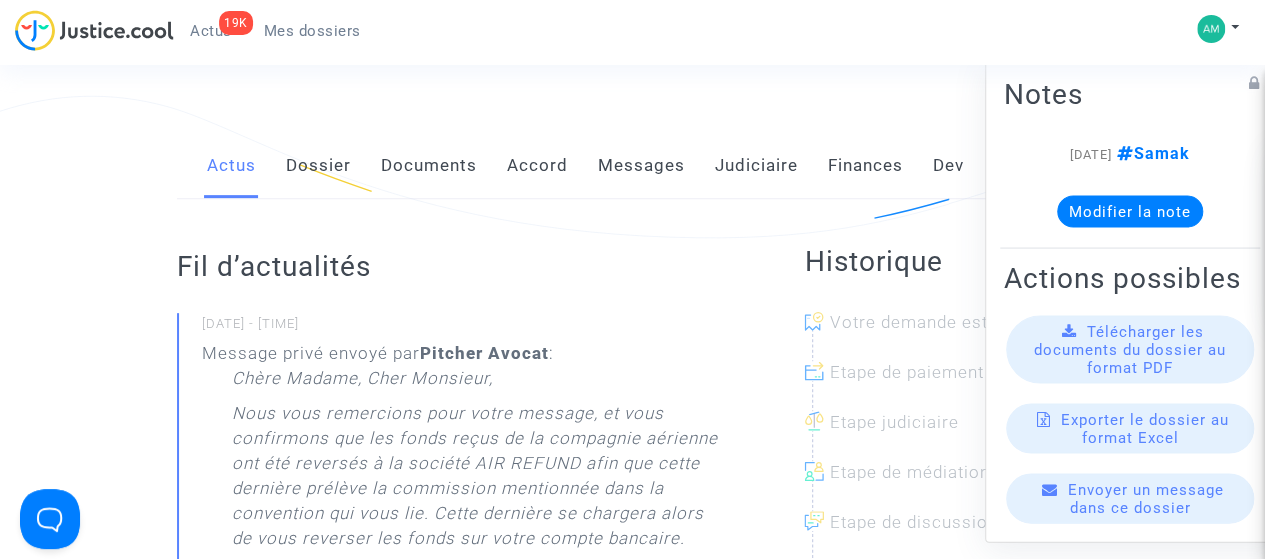 click on "Judiciaire" 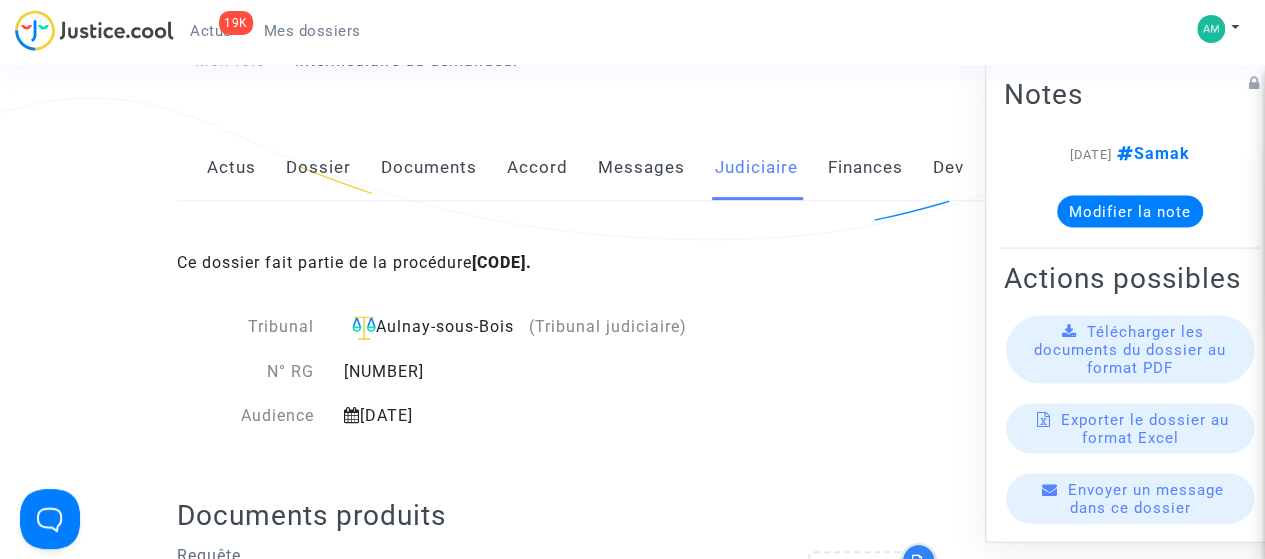 scroll, scrollTop: 0, scrollLeft: 0, axis: both 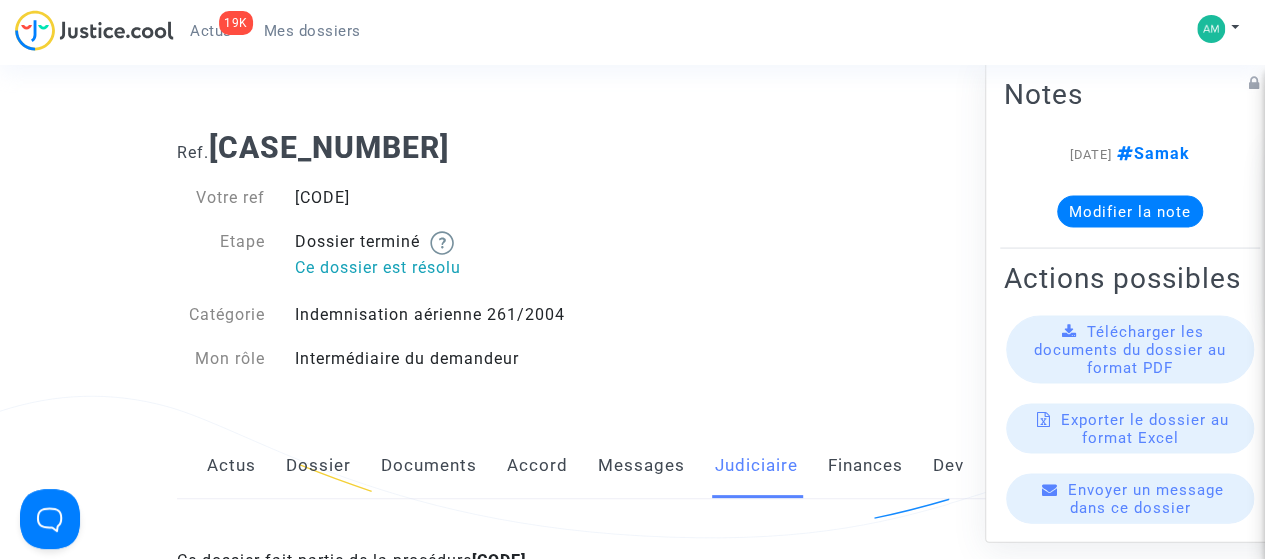 click on "Mes dossiers" at bounding box center (312, 31) 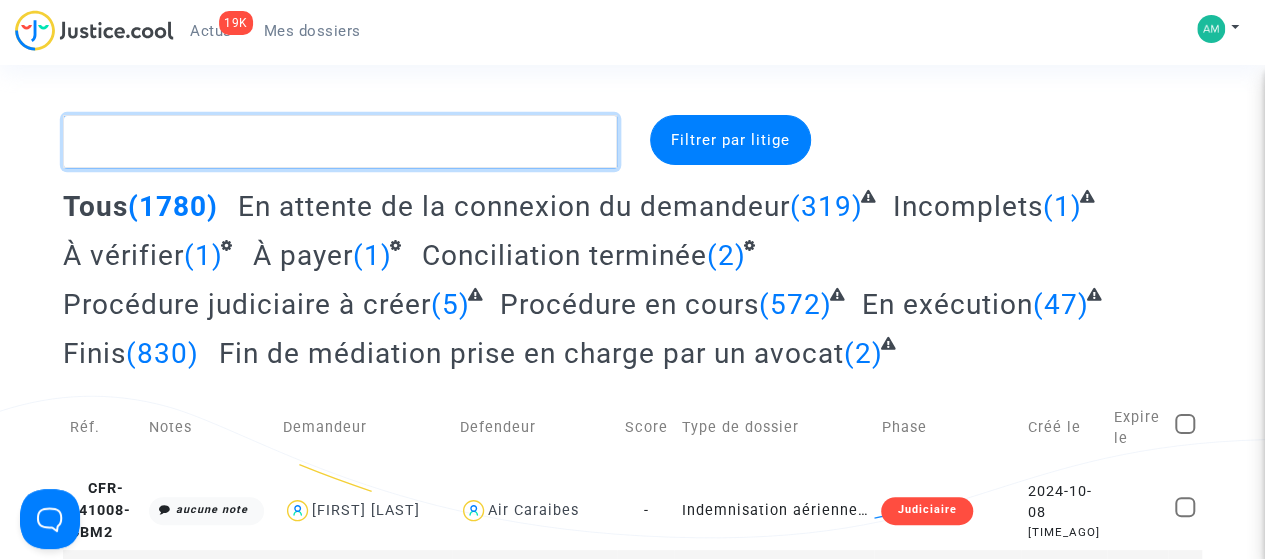 paste on "[FIRST] [LAST]" 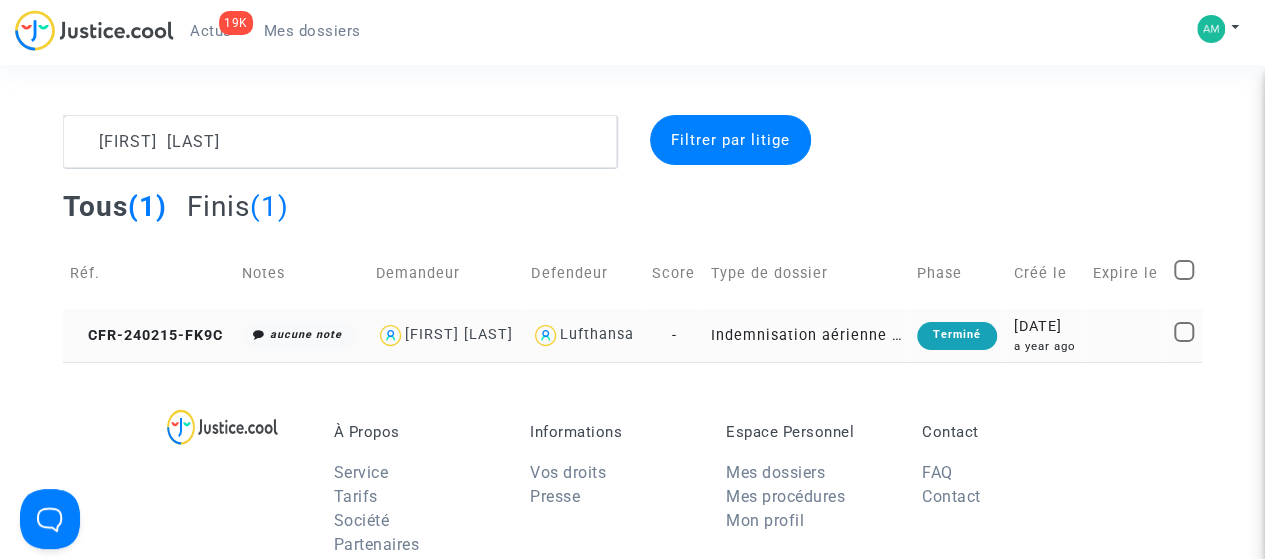 click on "[FIRST] [LAST]" 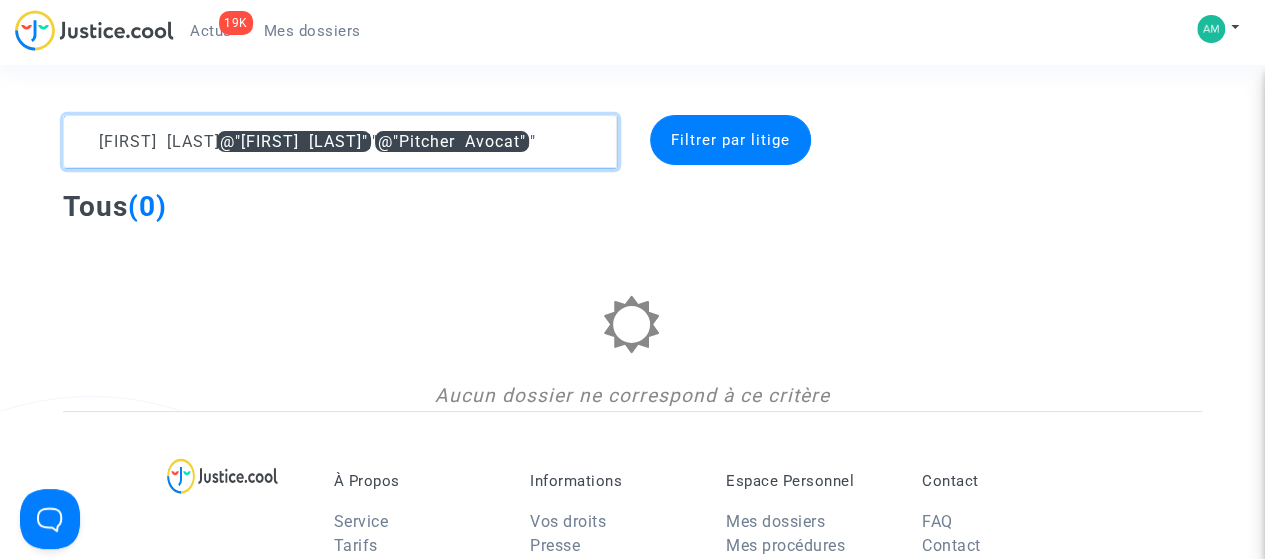 drag, startPoint x: 574, startPoint y: 140, endPoint x: 51, endPoint y: 130, distance: 523.0956 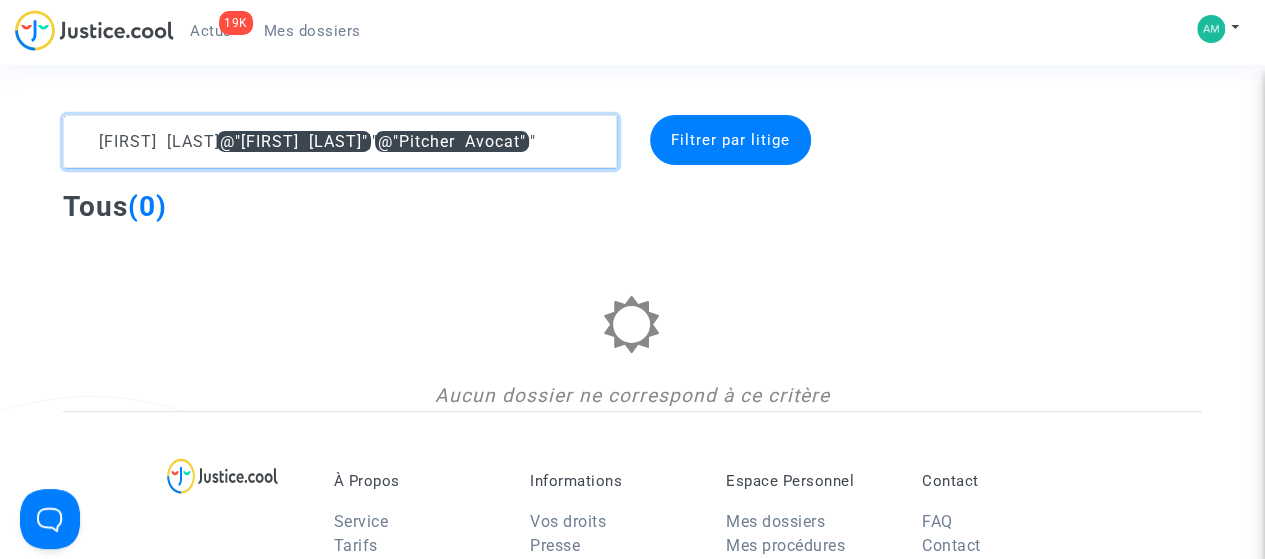 click on "[FIRST] [LAST] @"[FIRST] [LAST]" @"Pitcher Avocat"" 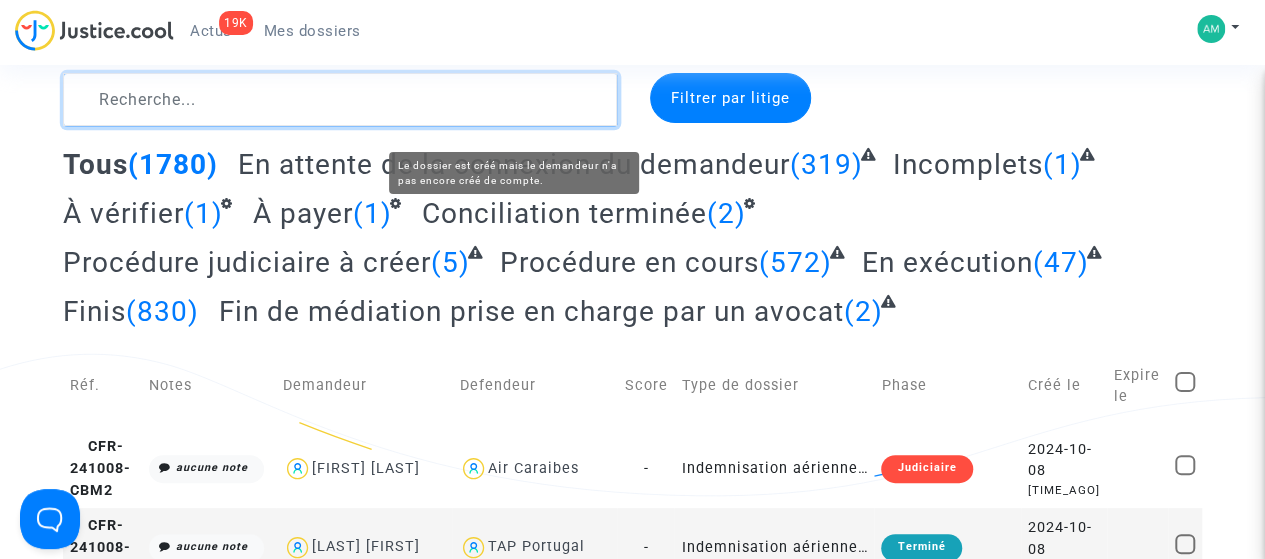 scroll, scrollTop: 0, scrollLeft: 0, axis: both 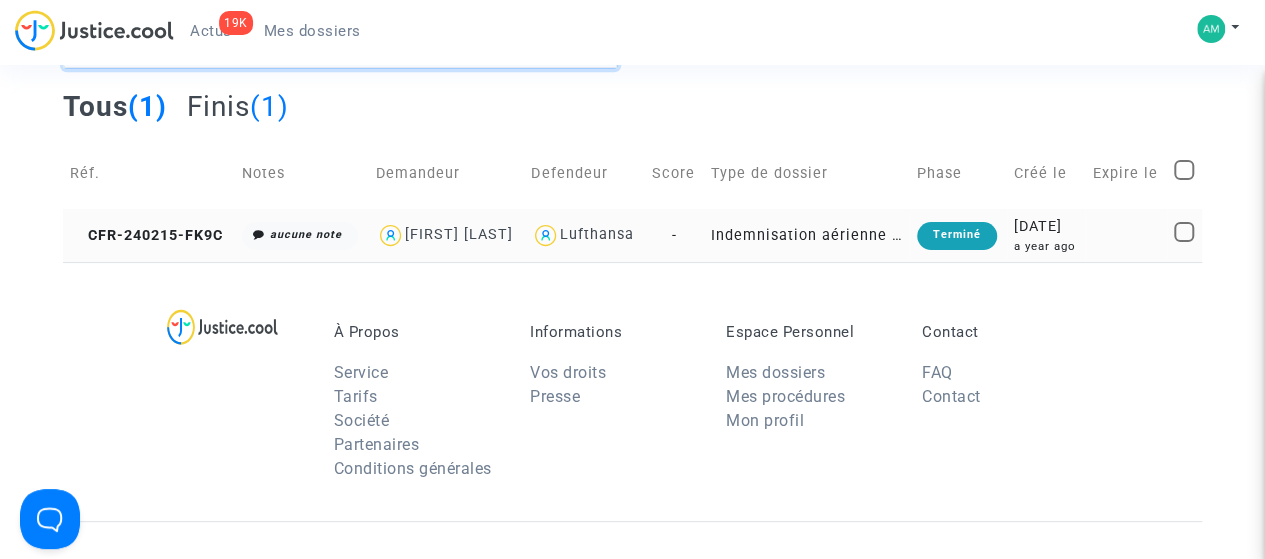 type on "[FIRST] [LAST]" 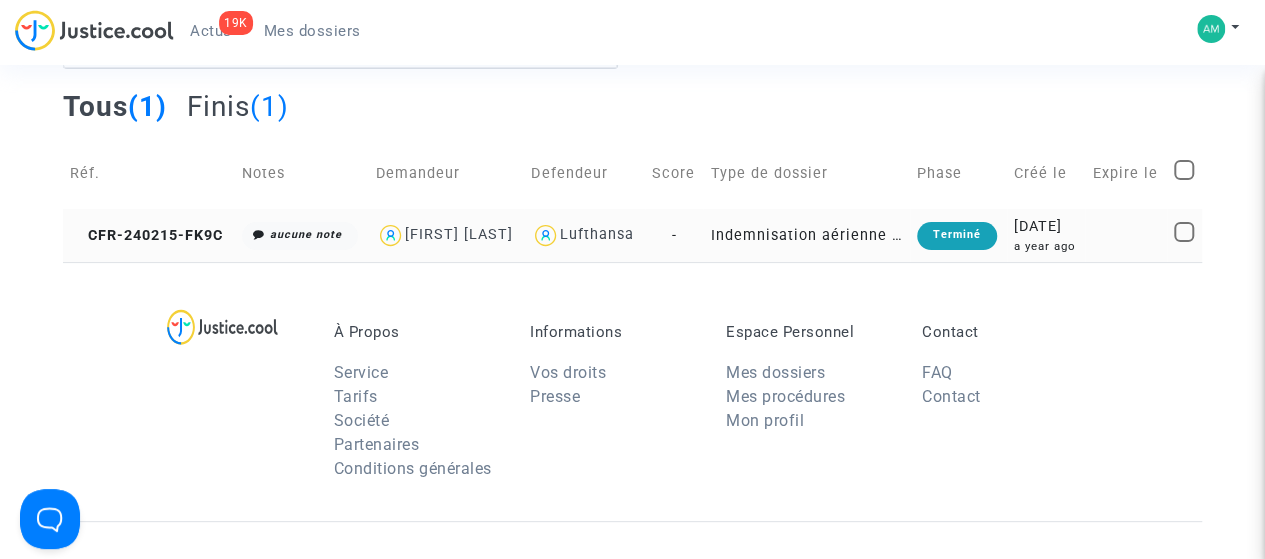 click on "CFR-240215-FK9C" 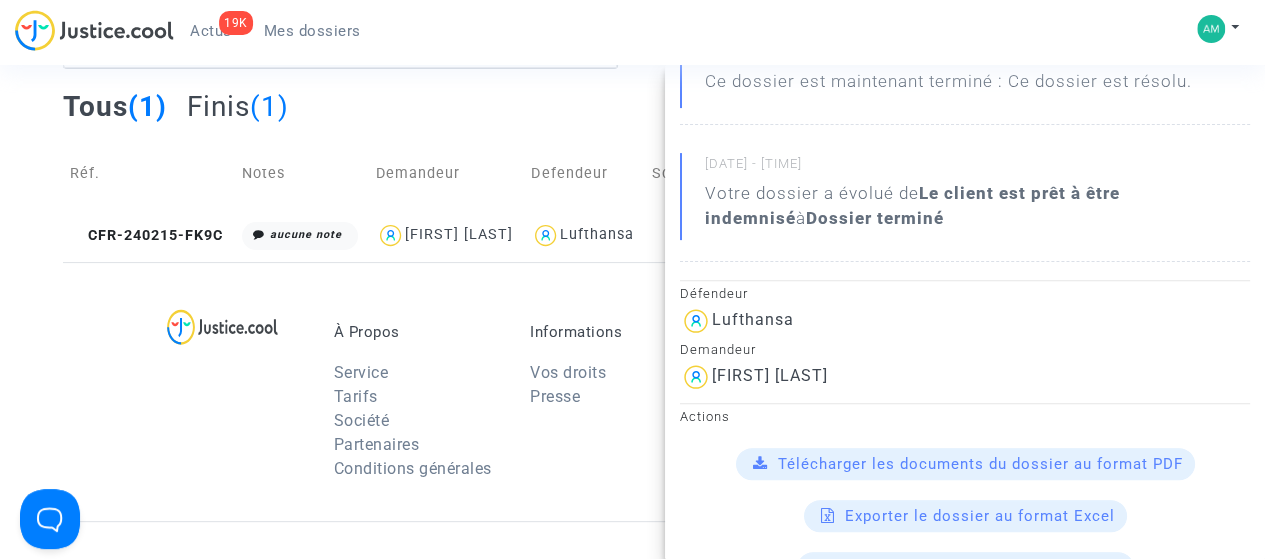scroll, scrollTop: 100, scrollLeft: 0, axis: vertical 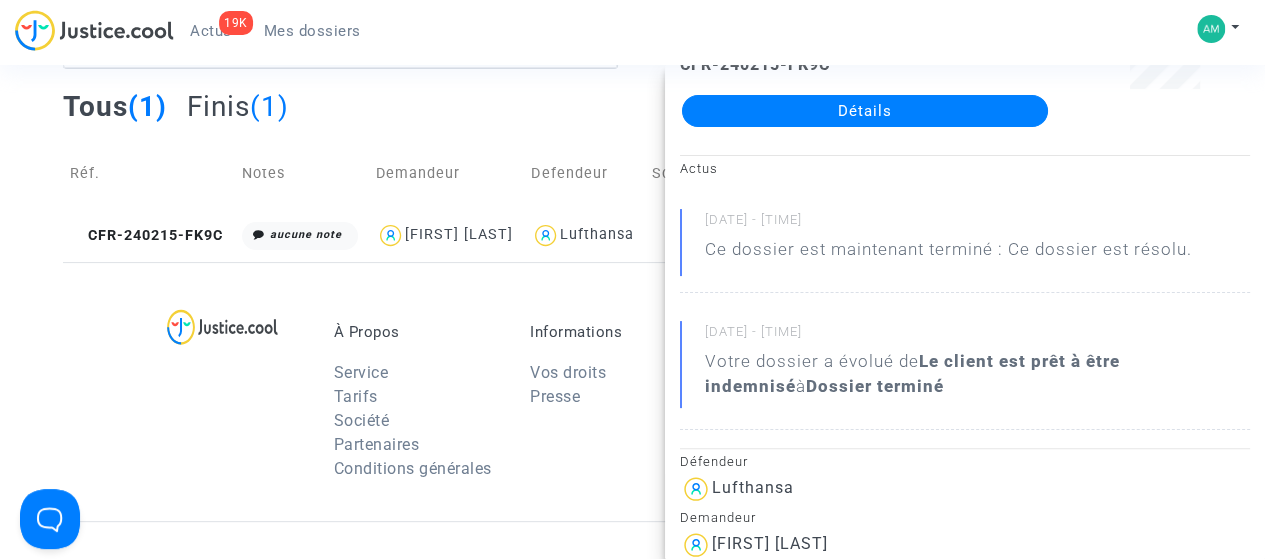 click on "Détails" 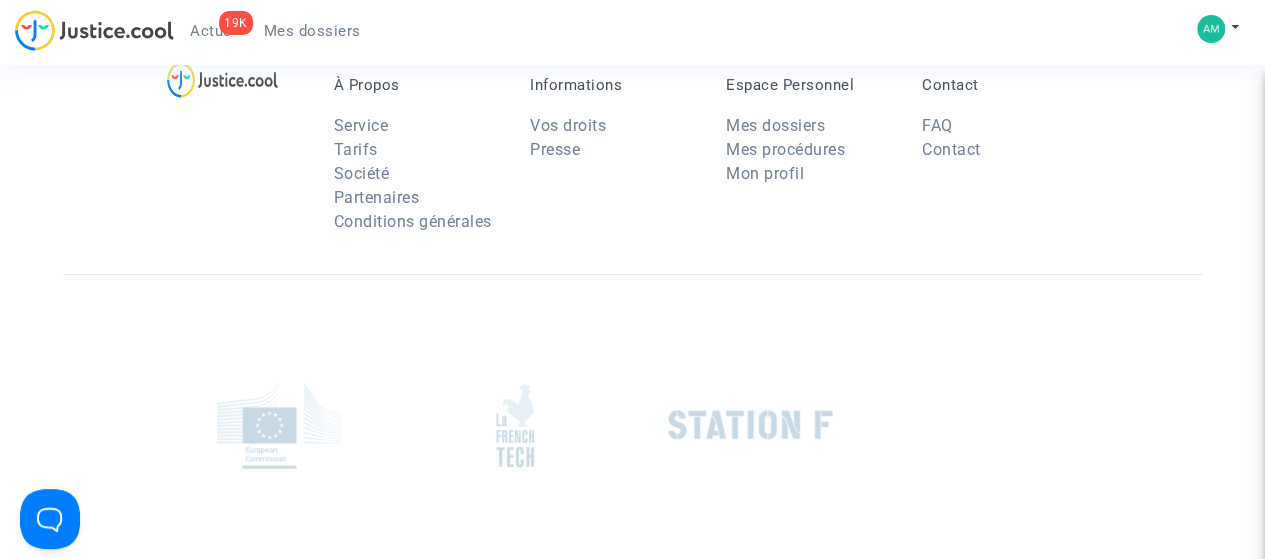 scroll, scrollTop: 0, scrollLeft: 0, axis: both 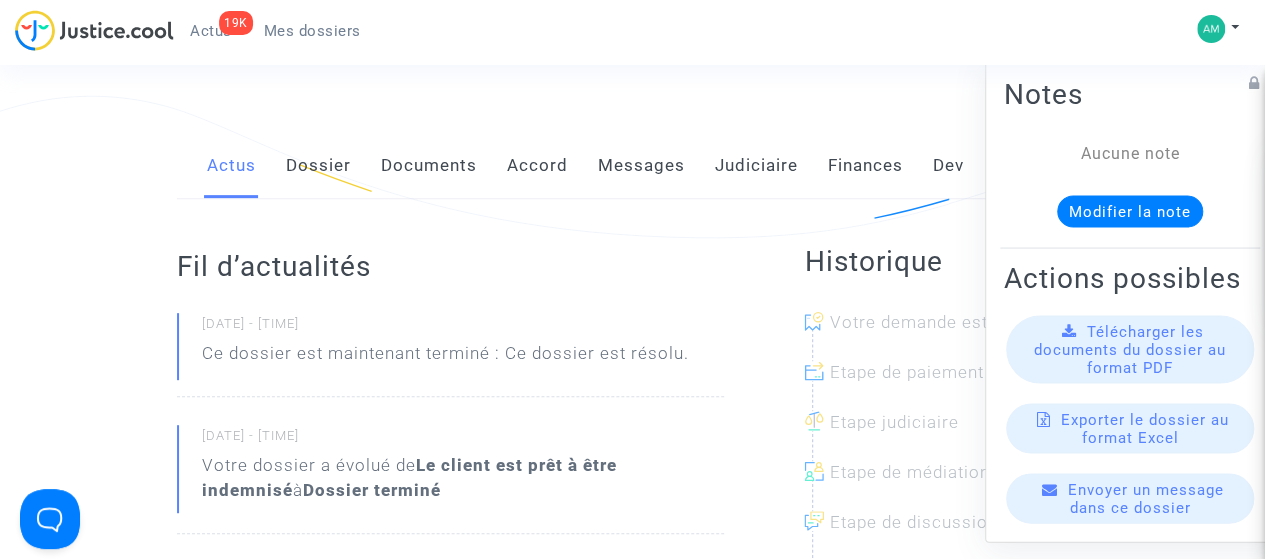 click on "Judiciaire" 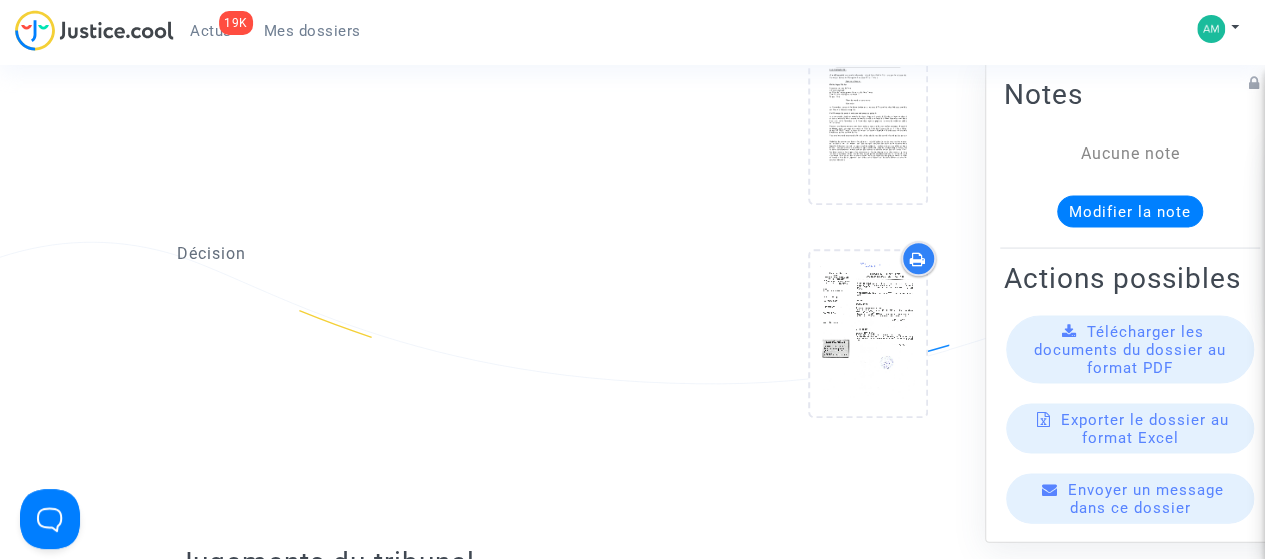 scroll, scrollTop: 900, scrollLeft: 0, axis: vertical 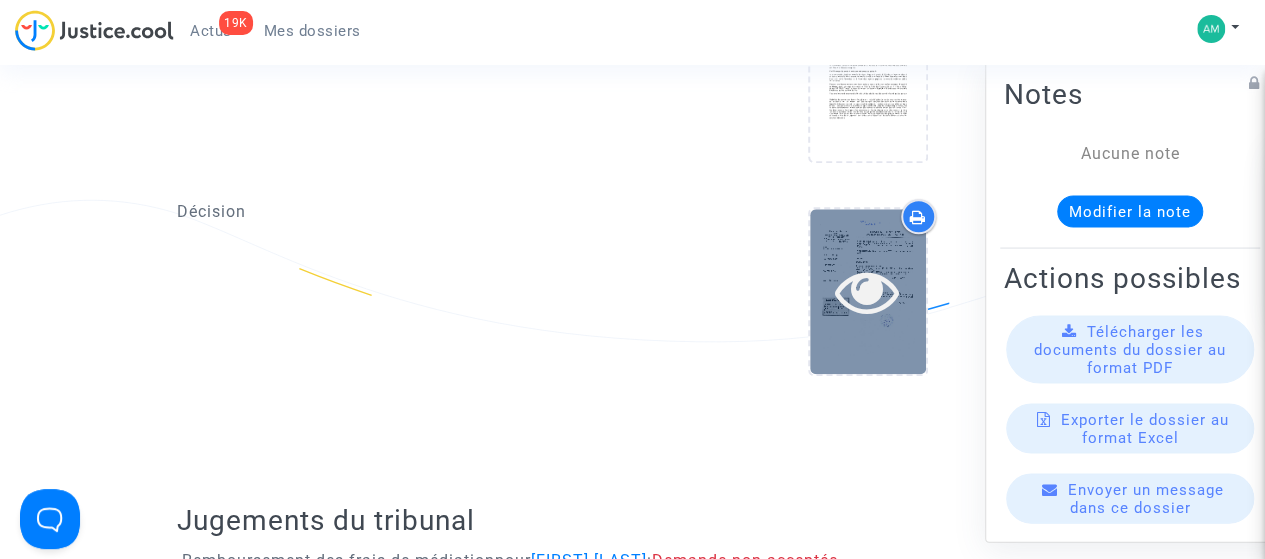 click at bounding box center (868, 291) 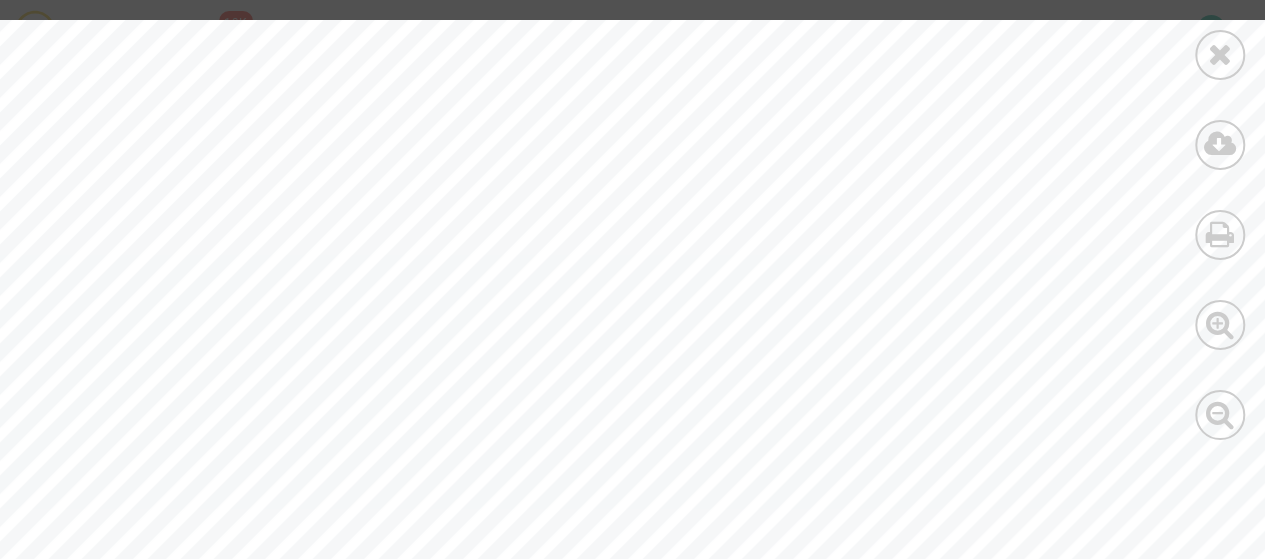 scroll, scrollTop: 10300, scrollLeft: 0, axis: vertical 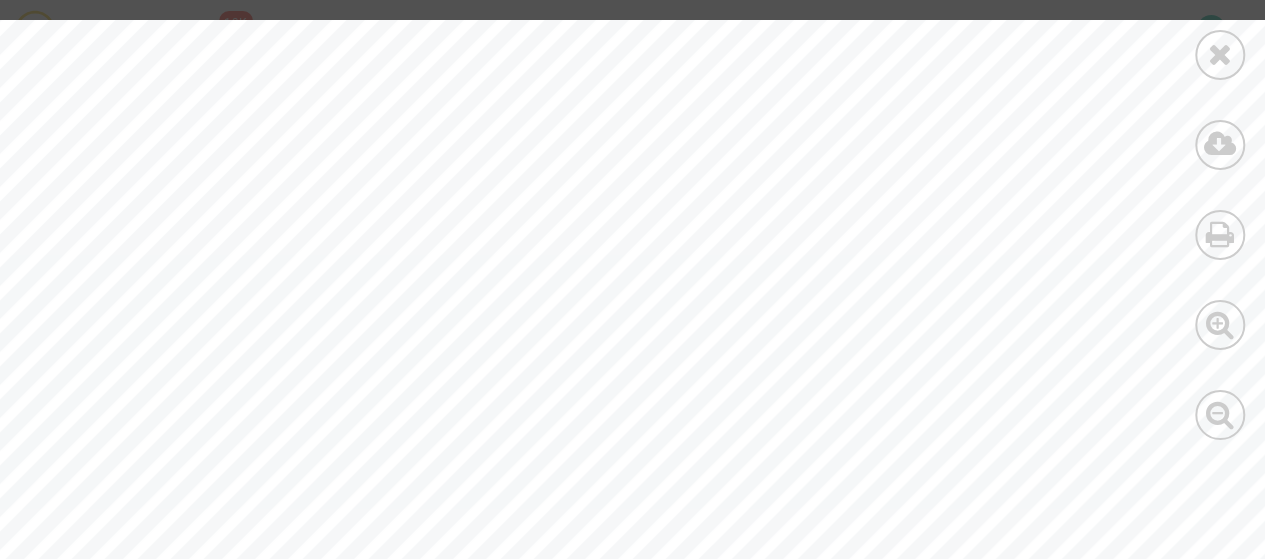 click at bounding box center [1220, 55] 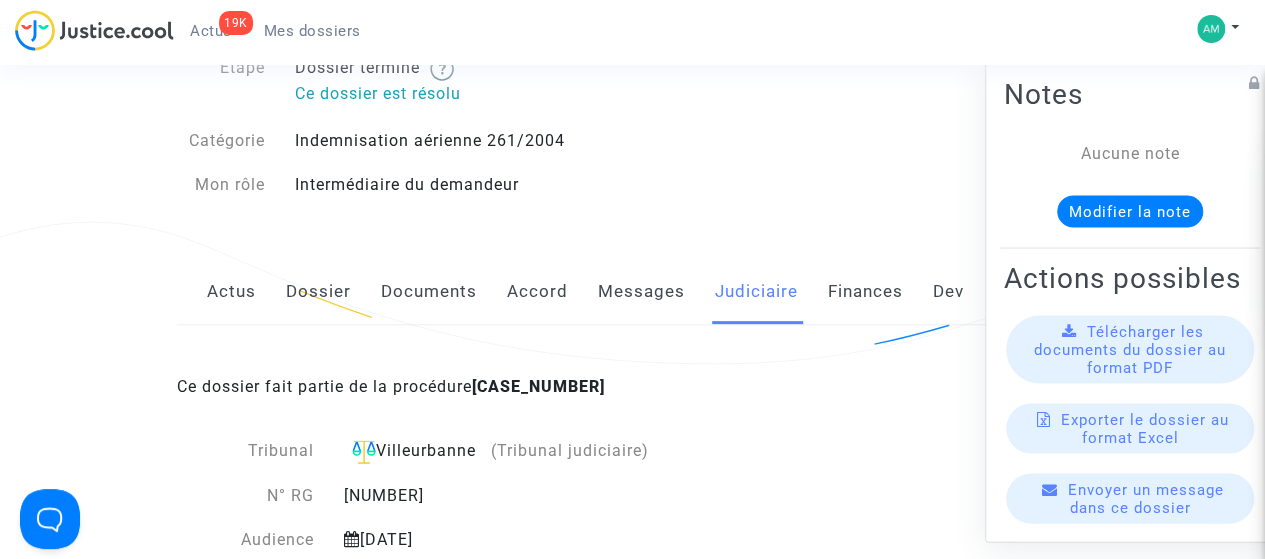 scroll, scrollTop: 0, scrollLeft: 0, axis: both 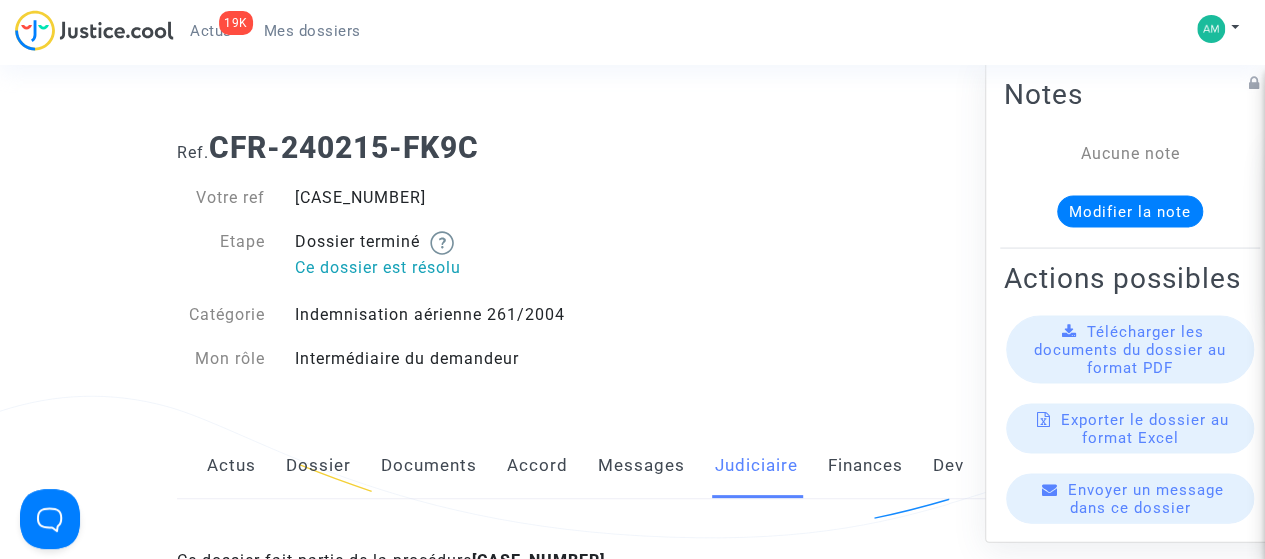 click on "Mes dossiers" at bounding box center [312, 31] 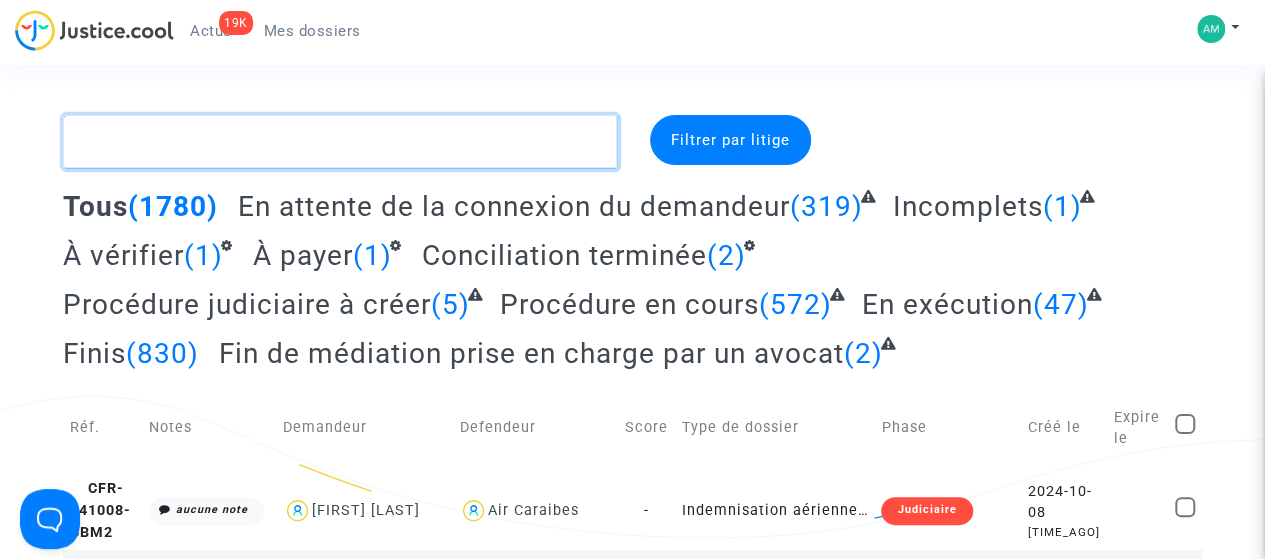 paste on "[FIRST] [LAST]" 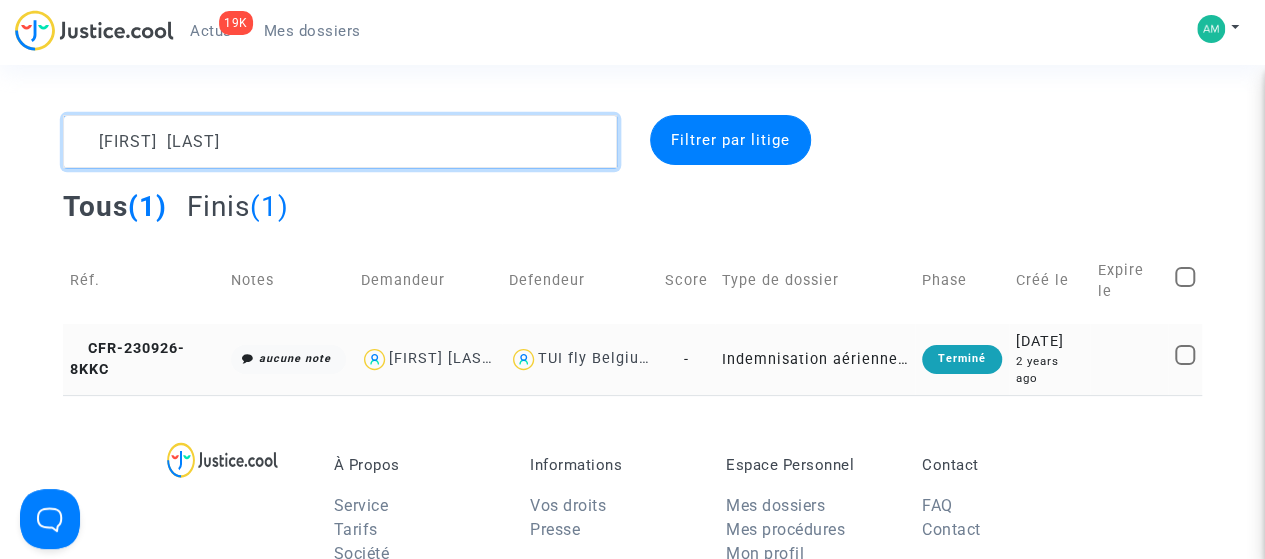 type on "[FIRST] [LAST]" 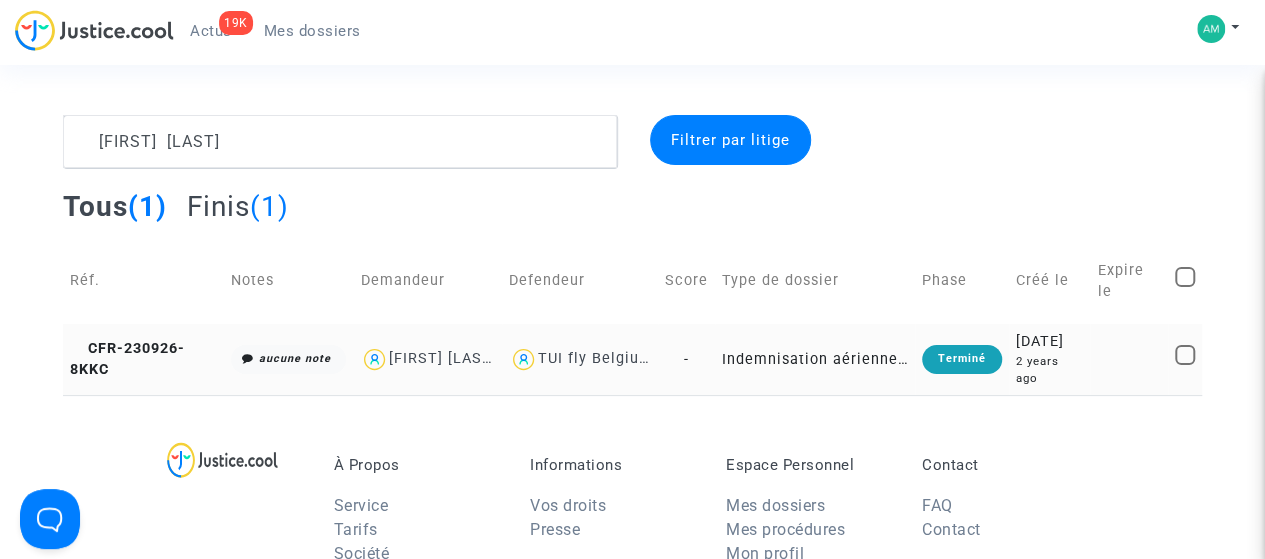 click on "CFR-230926-8KKC" 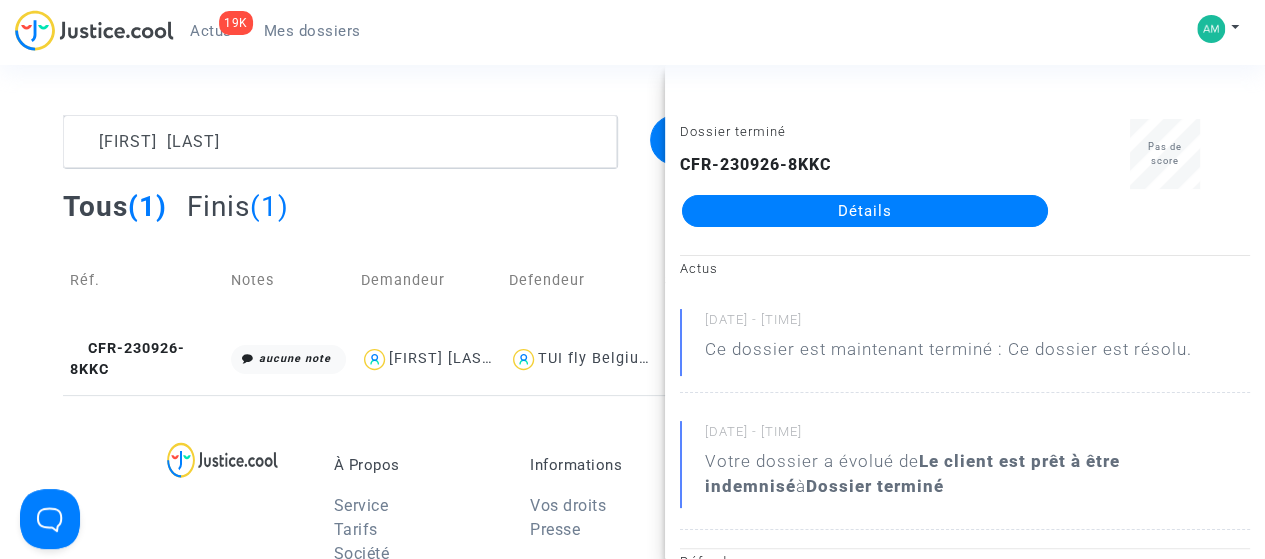 click on "Détails" 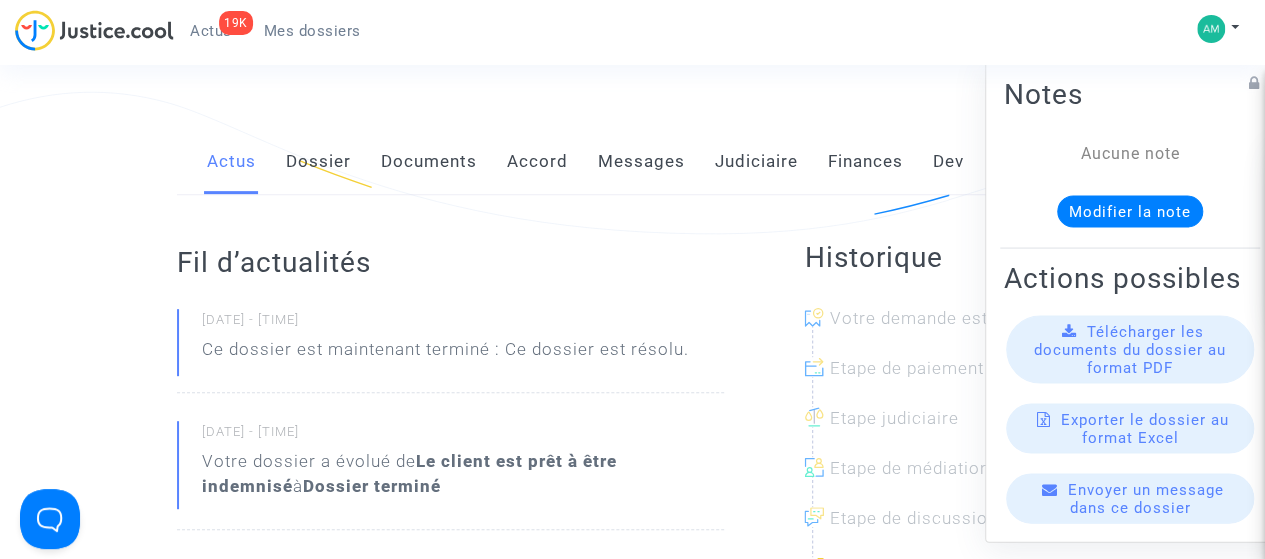 scroll, scrollTop: 300, scrollLeft: 0, axis: vertical 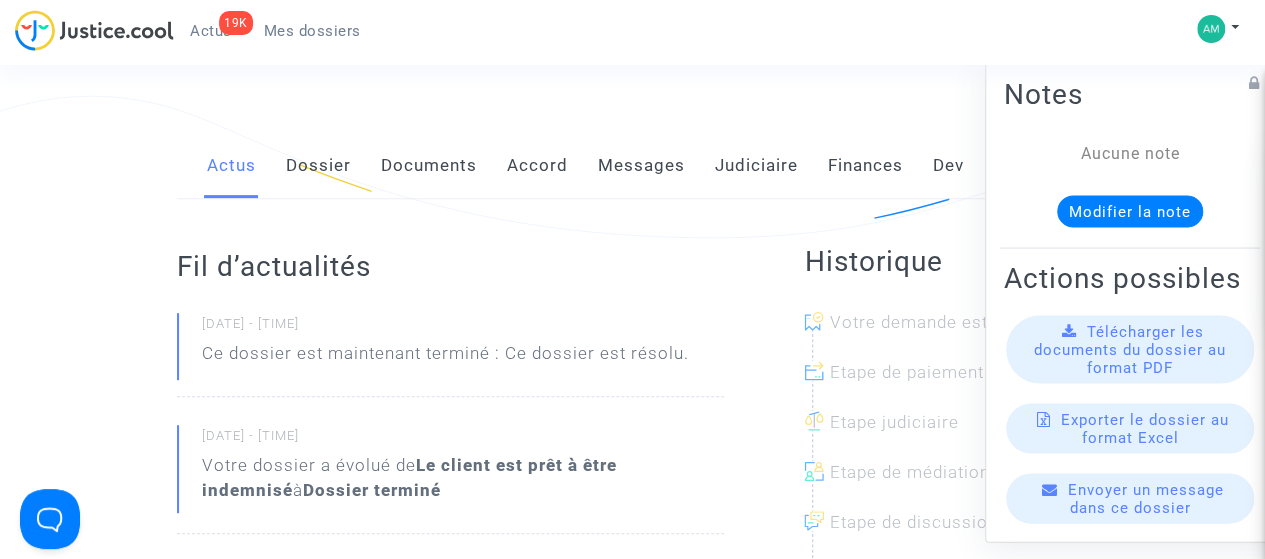 click on "Judiciaire" 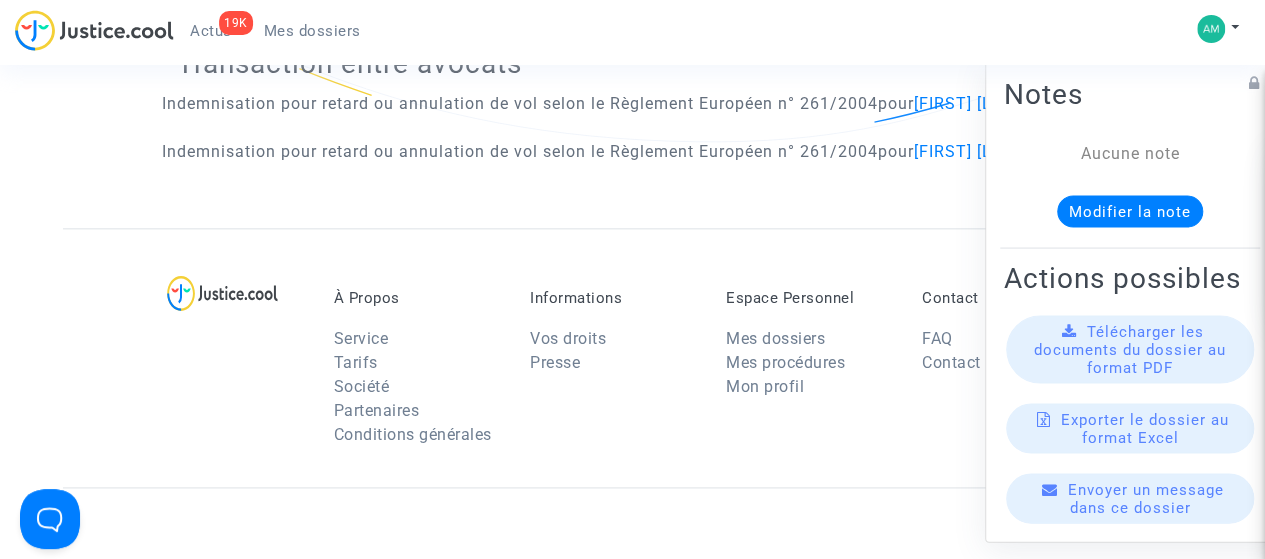 scroll, scrollTop: 1000, scrollLeft: 0, axis: vertical 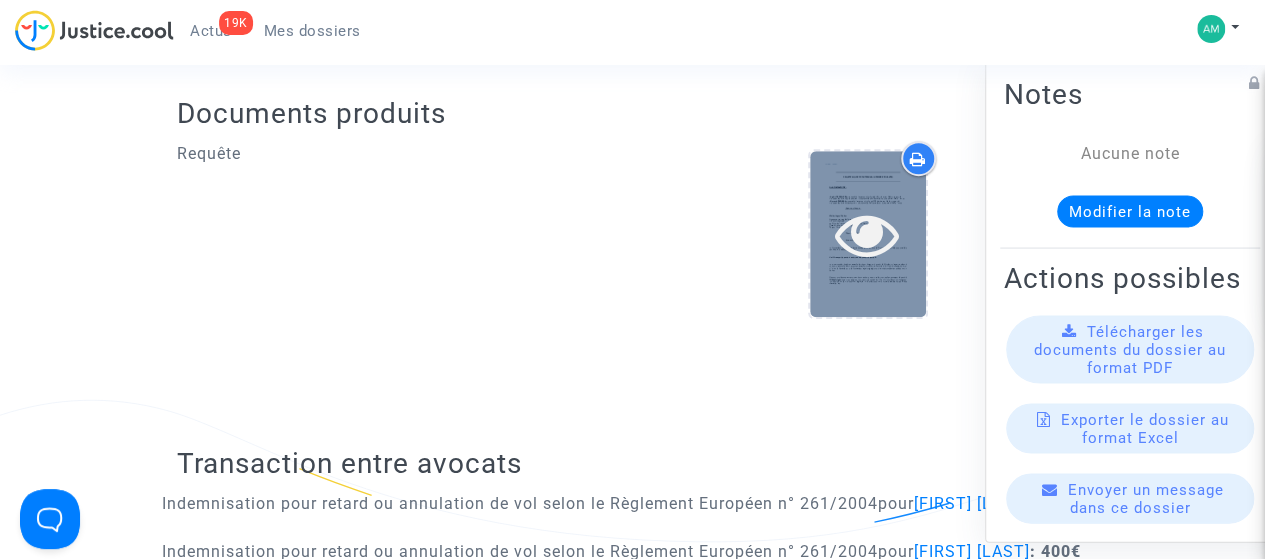 click at bounding box center (868, 233) 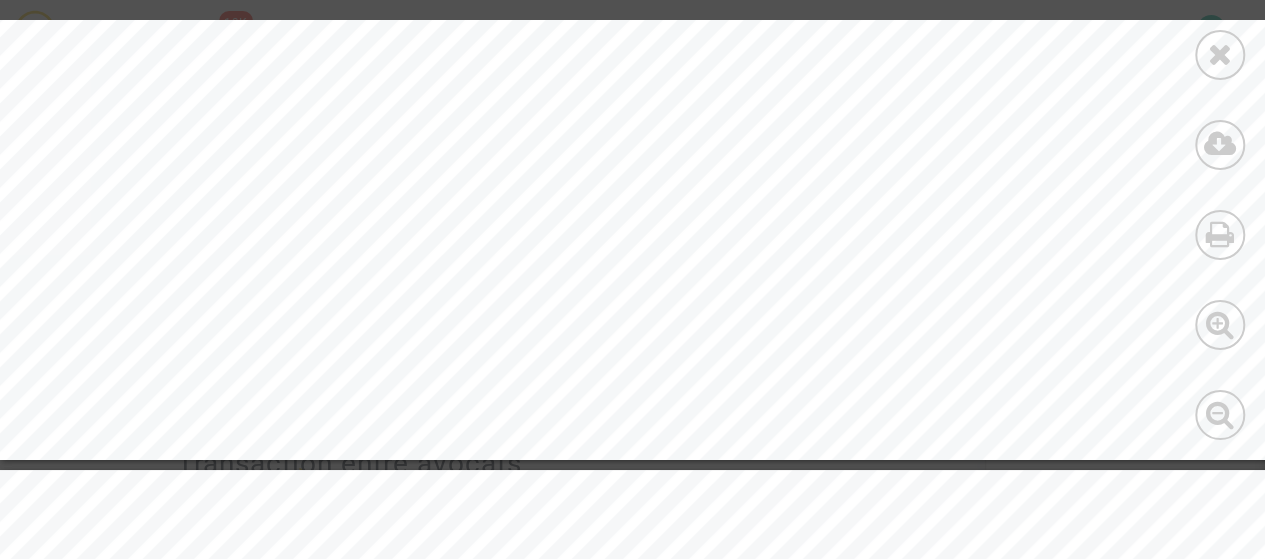 scroll, scrollTop: 18700, scrollLeft: 0, axis: vertical 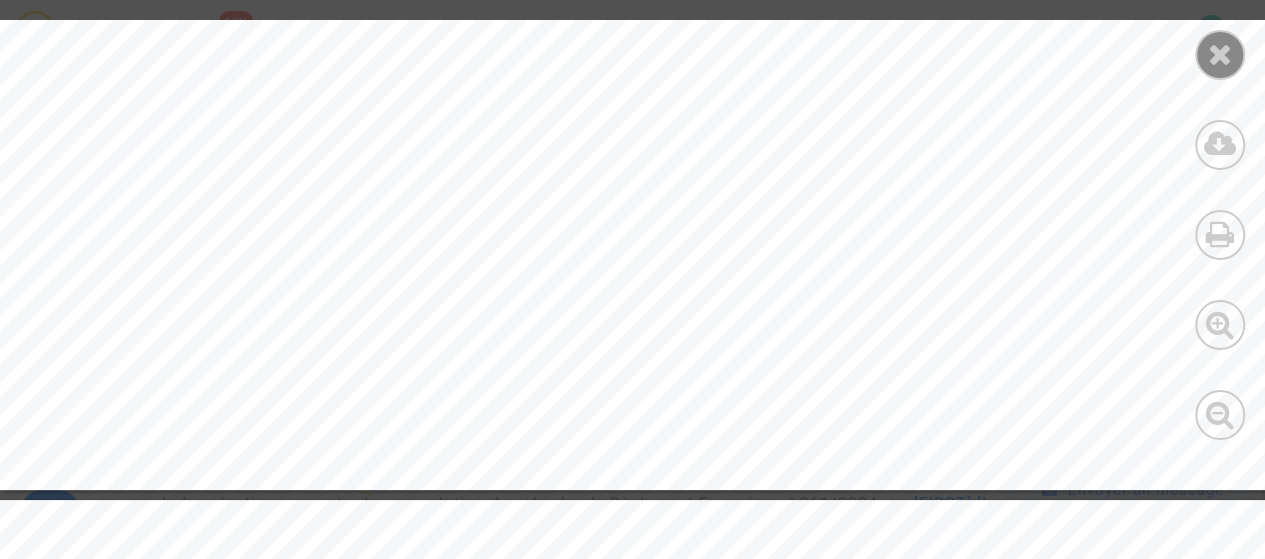 click at bounding box center [1220, 54] 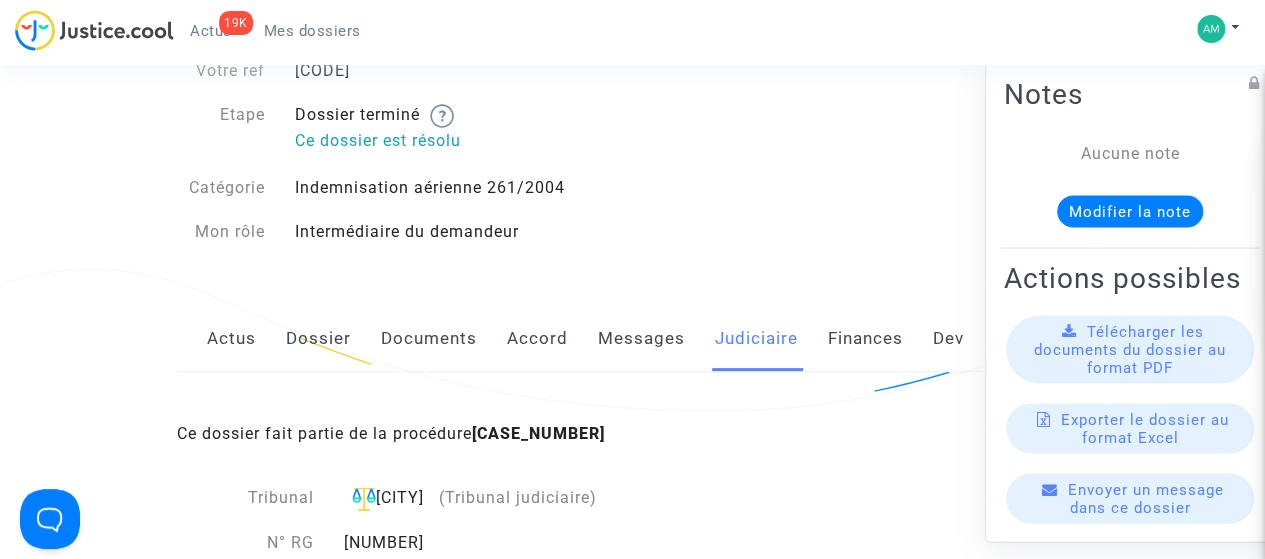 scroll, scrollTop: 0, scrollLeft: 0, axis: both 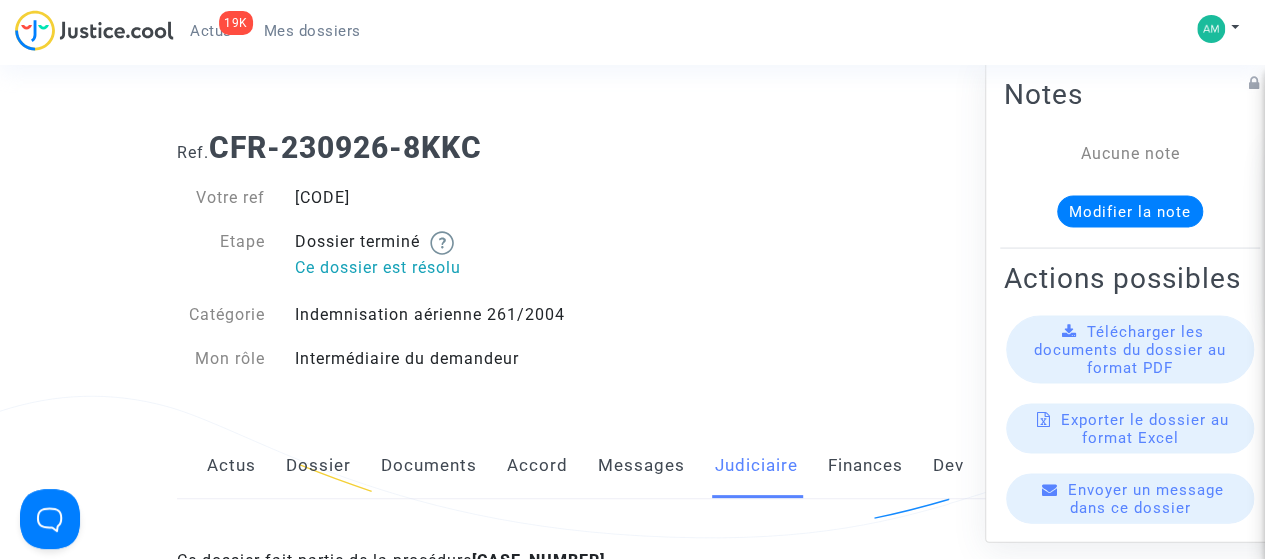 click on "Mes dossiers" at bounding box center (312, 31) 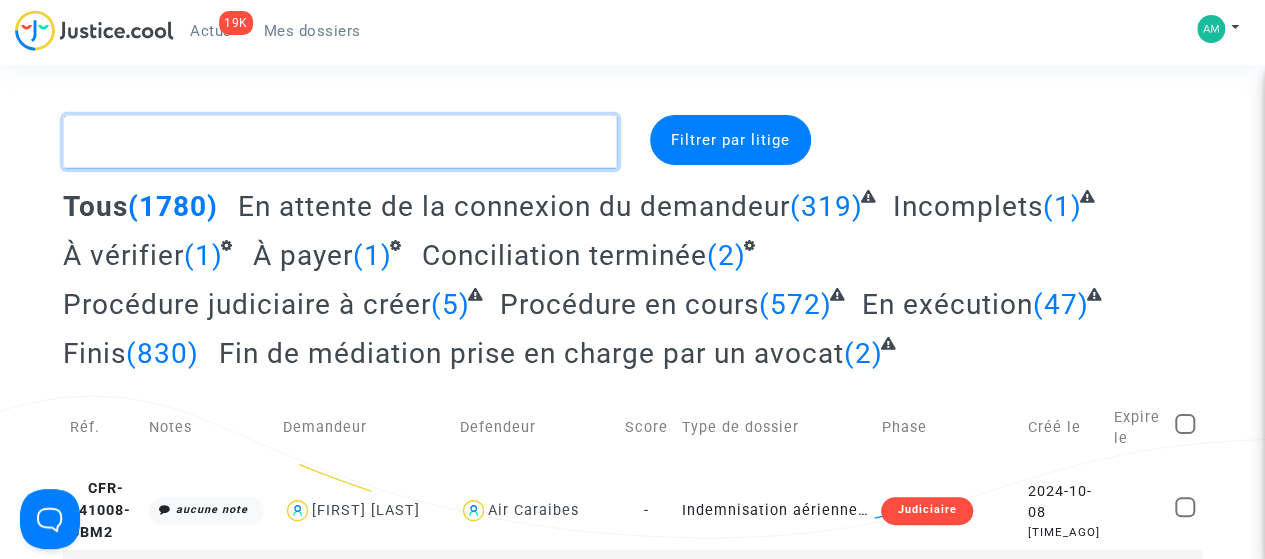 click 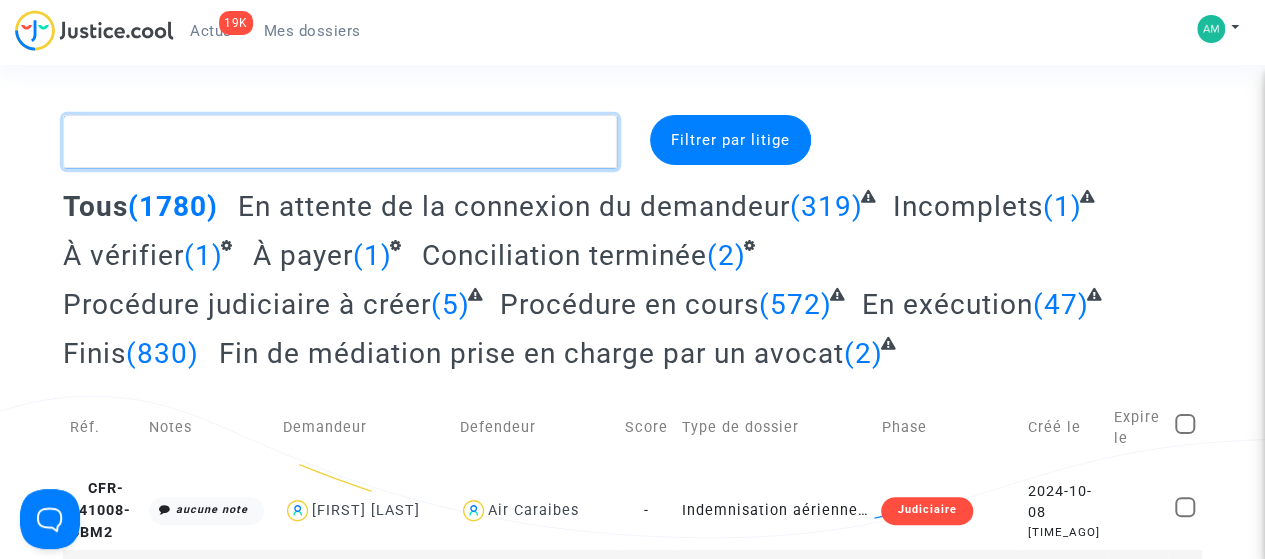 paste on "[CODE]" 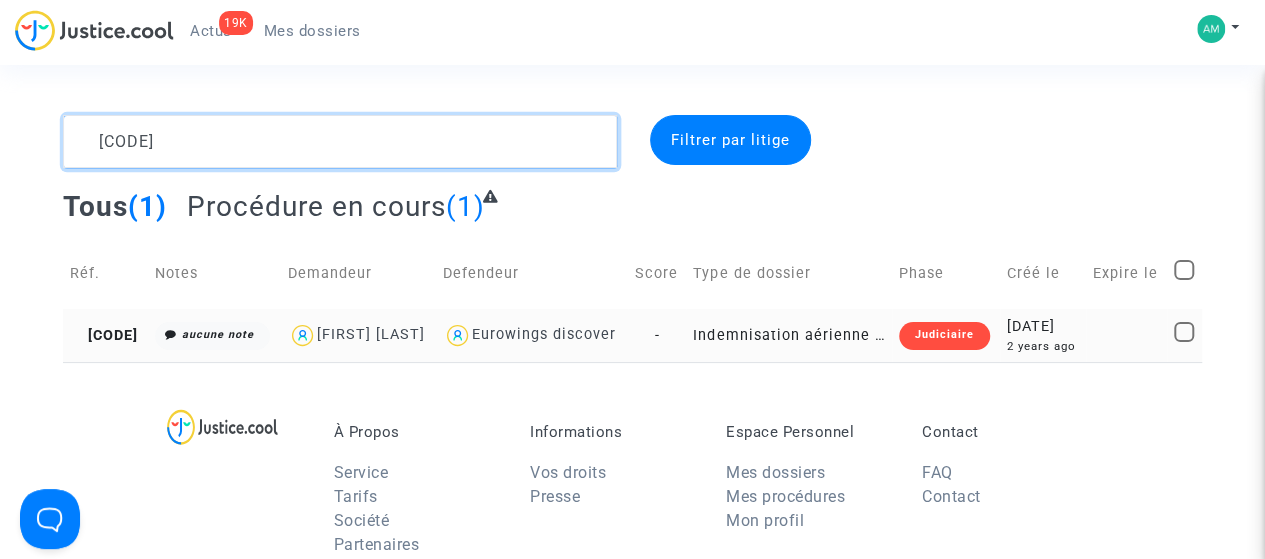 type on "[CODE]" 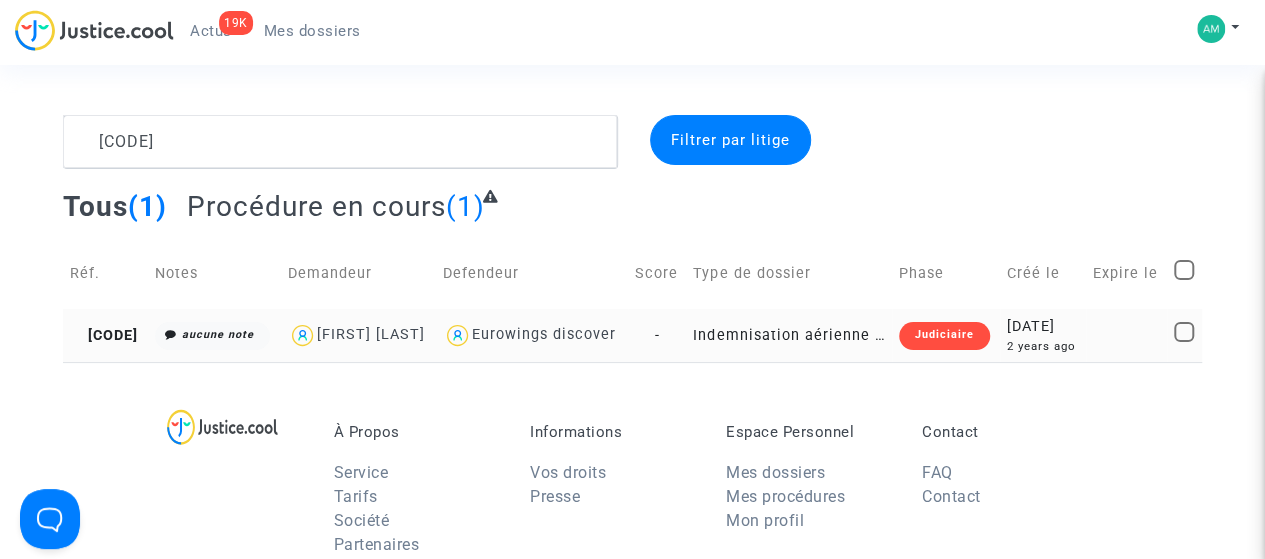 click on "[CODE]" 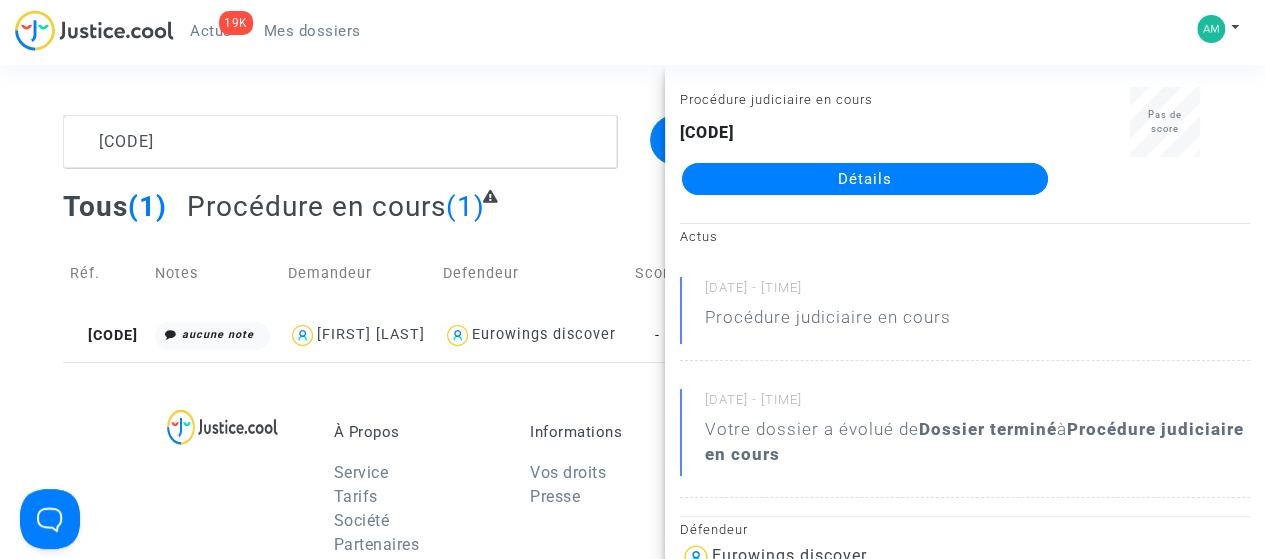 scroll, scrollTop: 0, scrollLeft: 0, axis: both 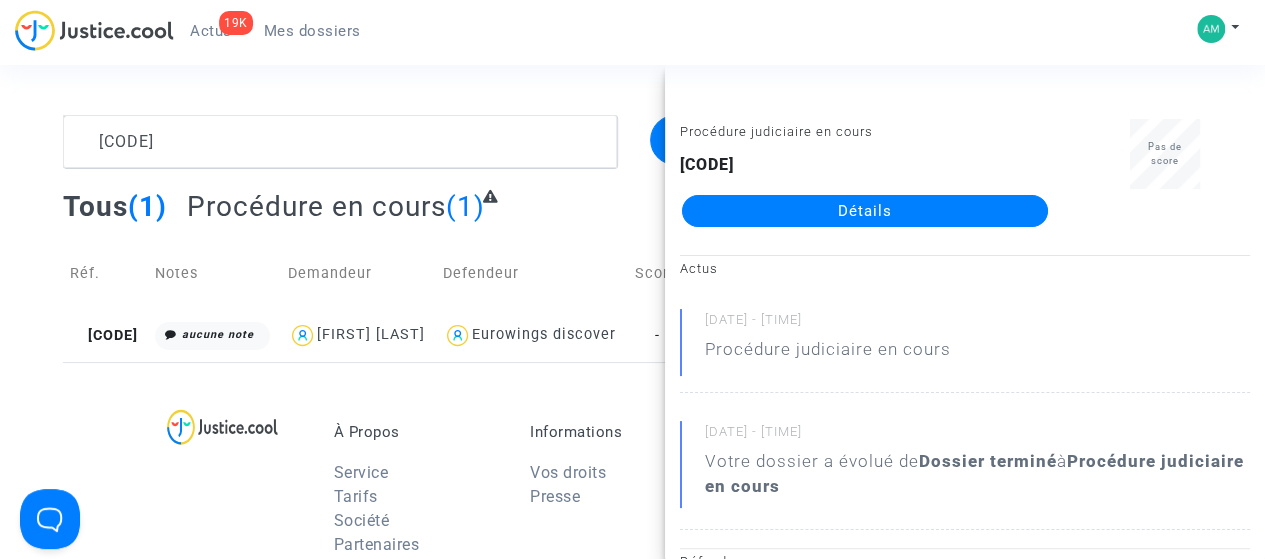 click on "Détails" 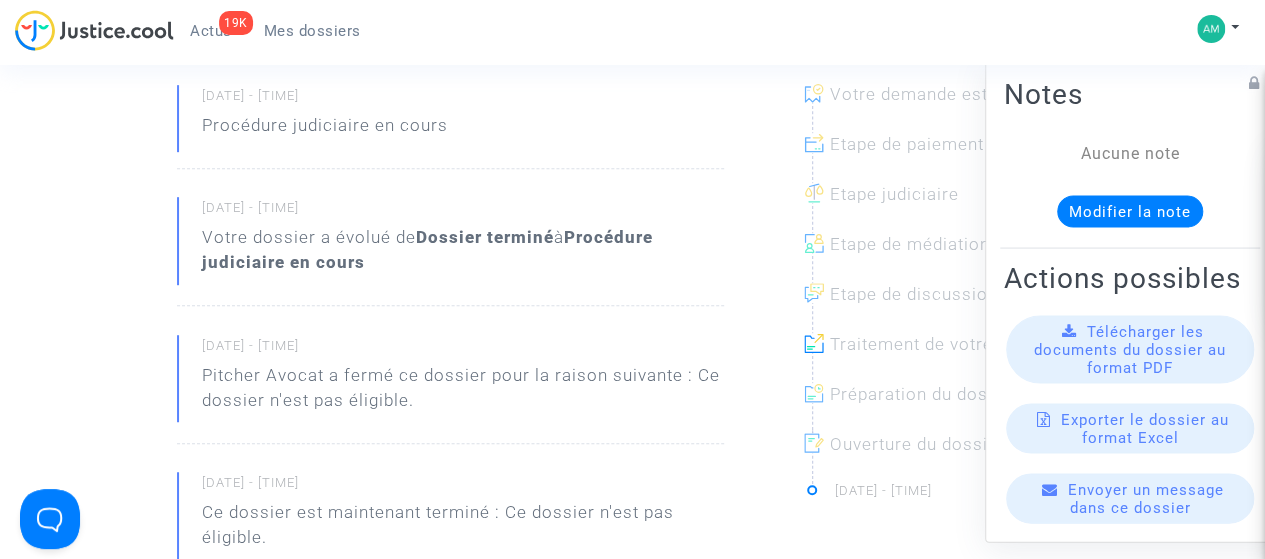 scroll, scrollTop: 300, scrollLeft: 0, axis: vertical 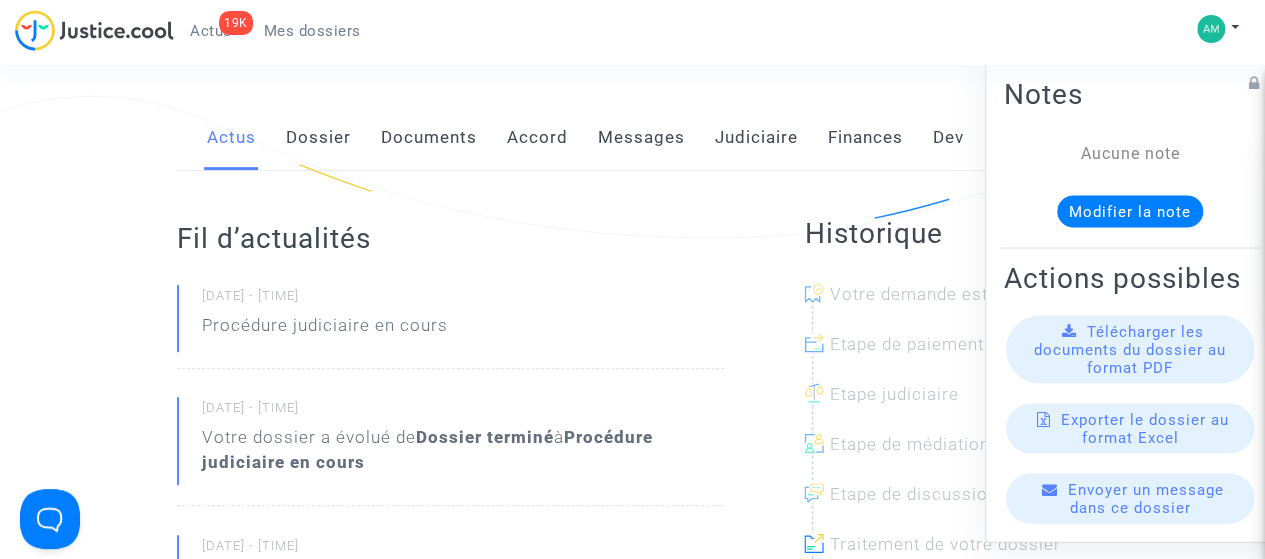 click on "Actus   Dossier   Documents   Accord   Messages   Judiciaire   Finances   Dev" 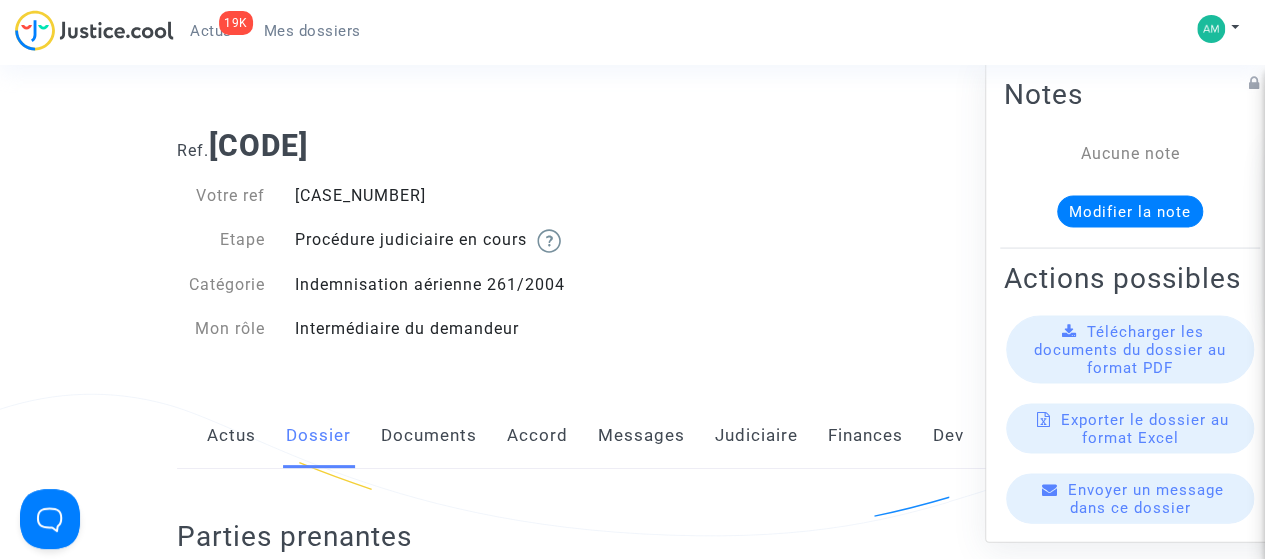 scroll, scrollTop: 0, scrollLeft: 0, axis: both 